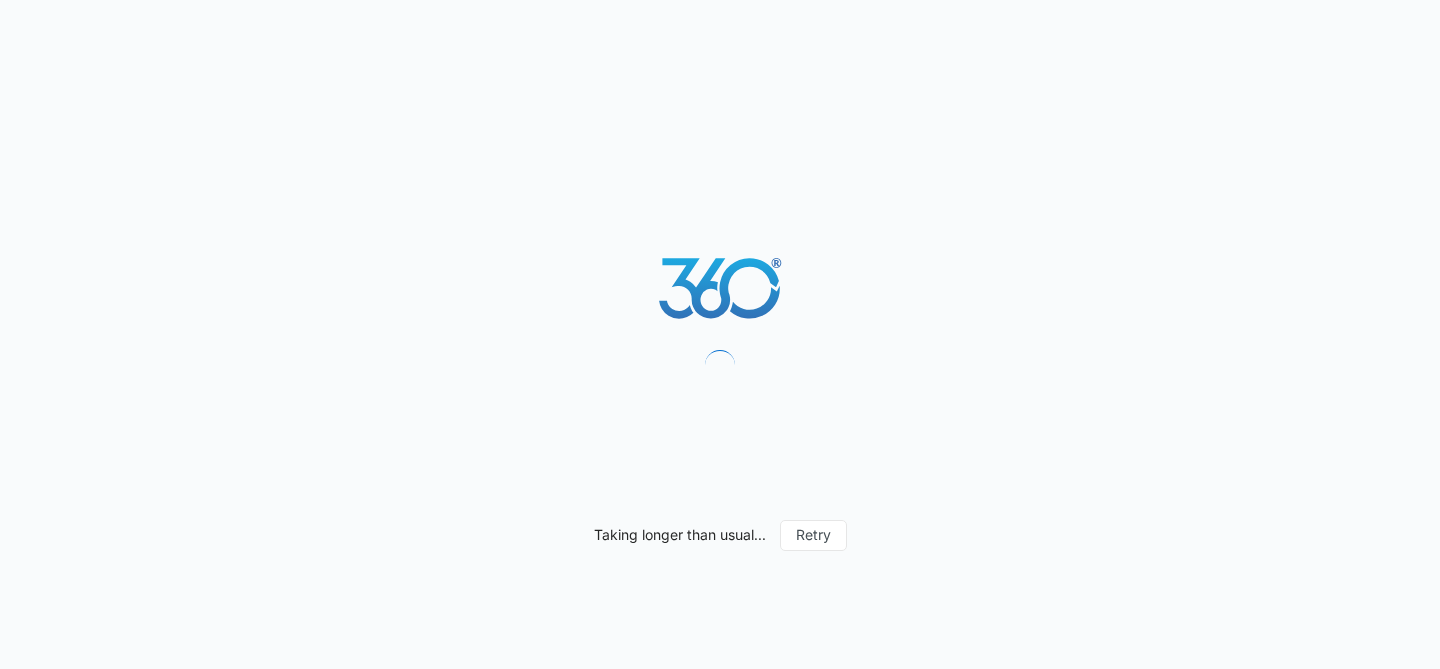 scroll, scrollTop: 0, scrollLeft: 0, axis: both 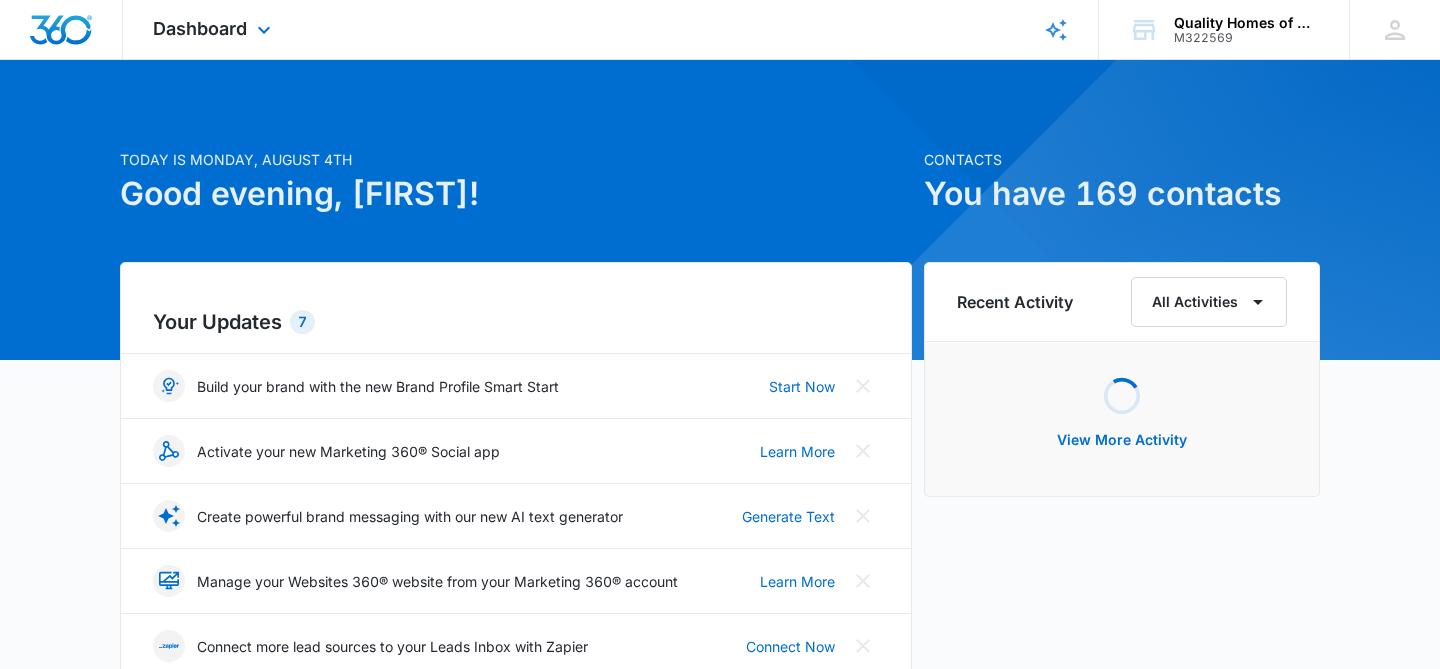 click on "Dashboard Apps Reputation Websites Forms CRM Email Social Payments POS Content Ads Intelligence Files Brand Settings" at bounding box center [214, 29] 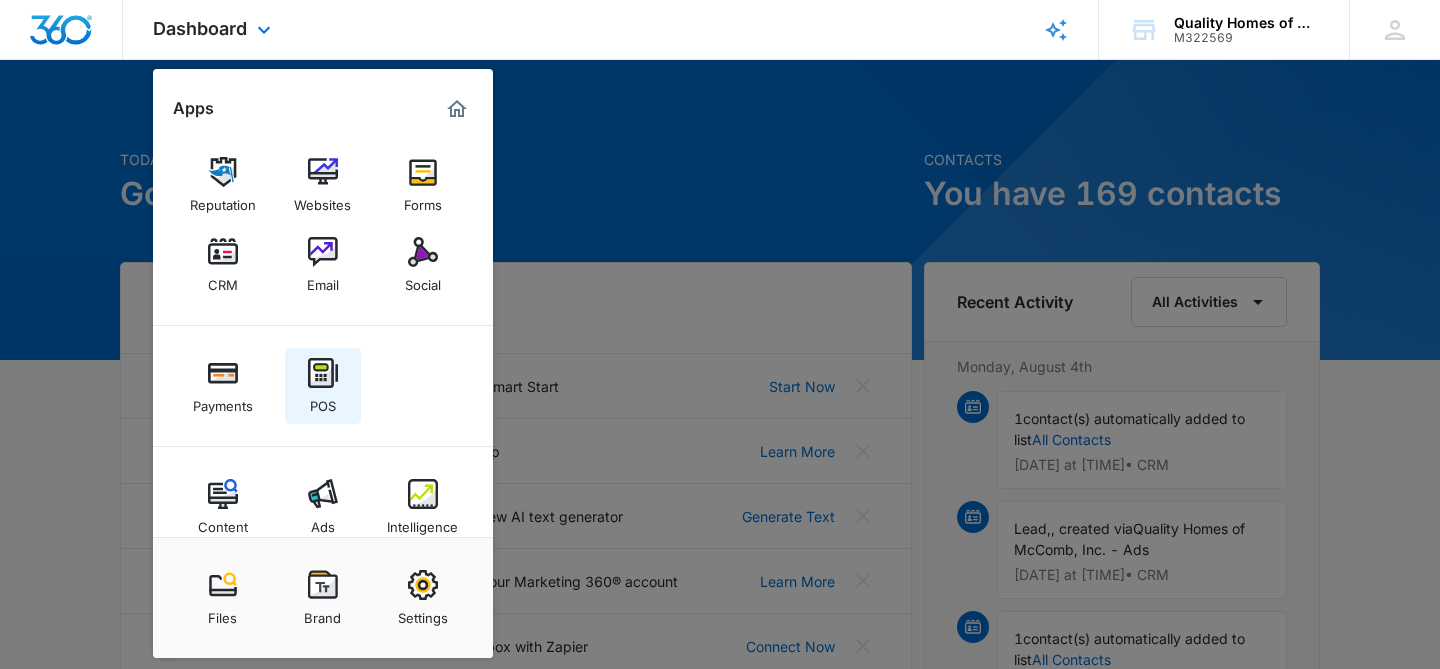 click at bounding box center [323, 373] 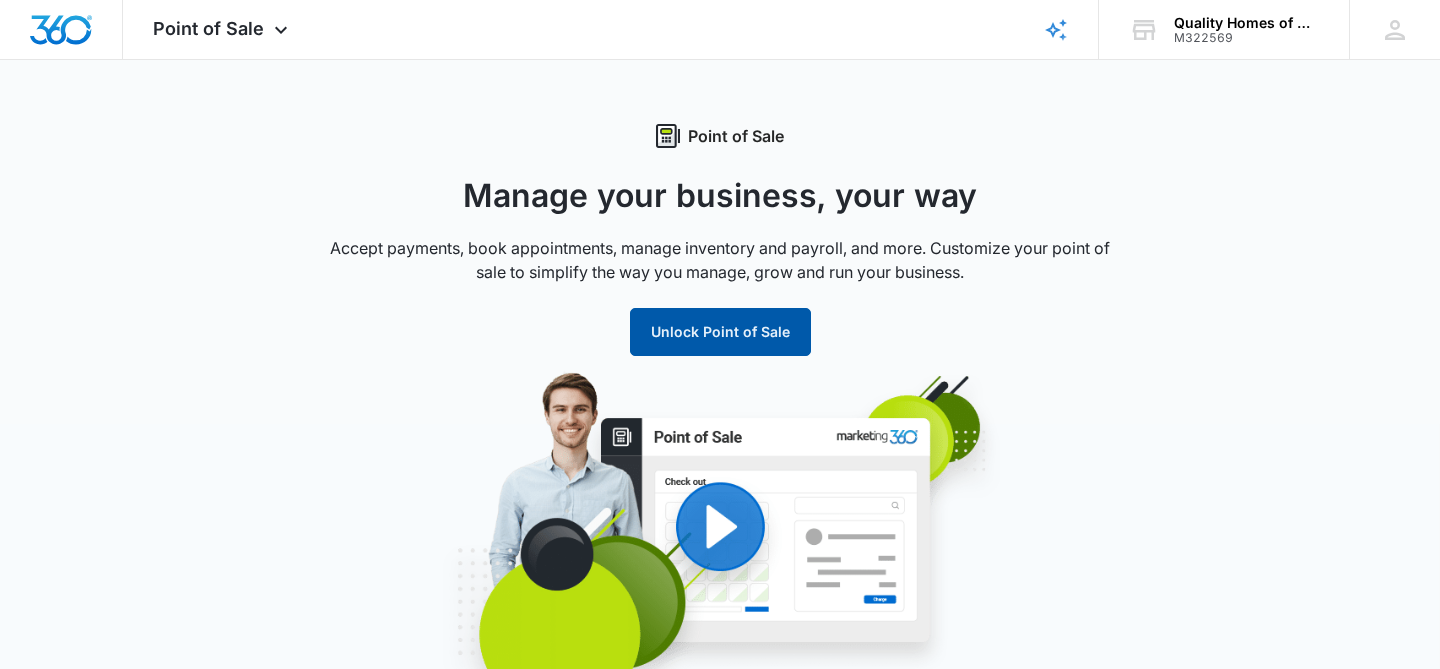 click on "Unlock Point of Sale" at bounding box center [720, 332] 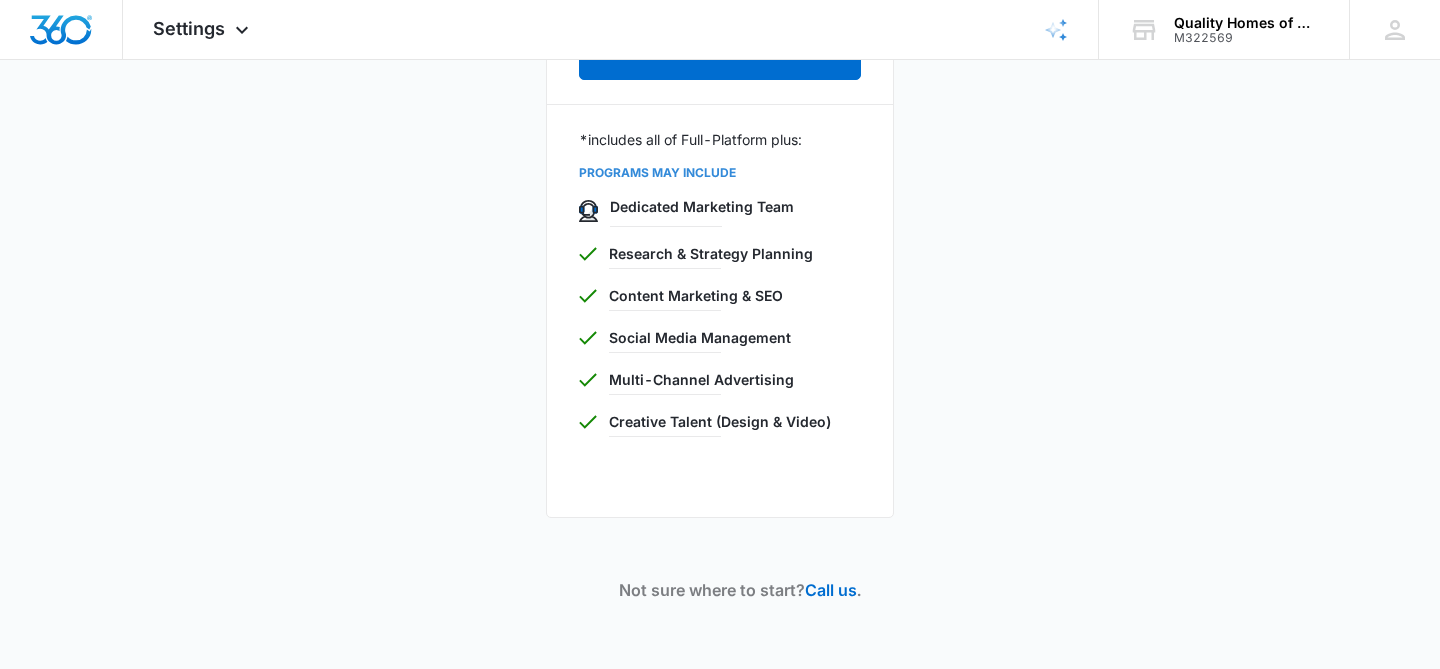 scroll, scrollTop: 0, scrollLeft: 0, axis: both 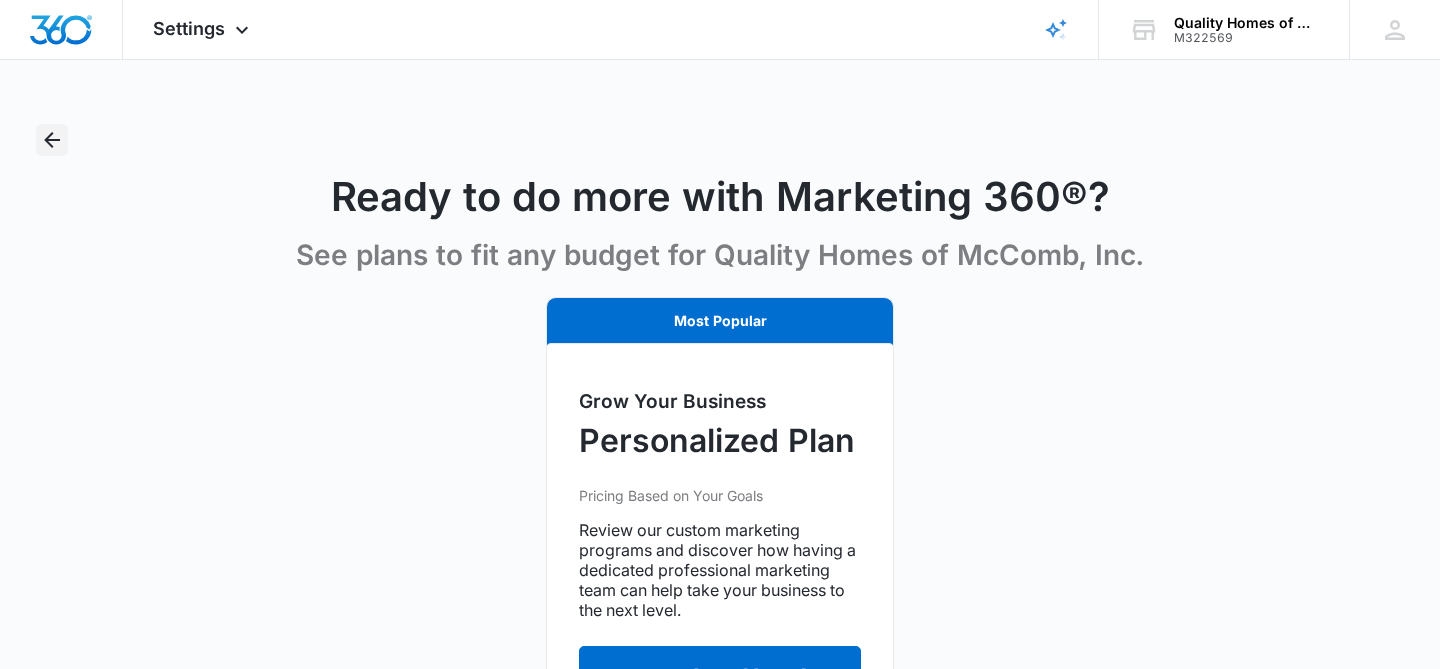click 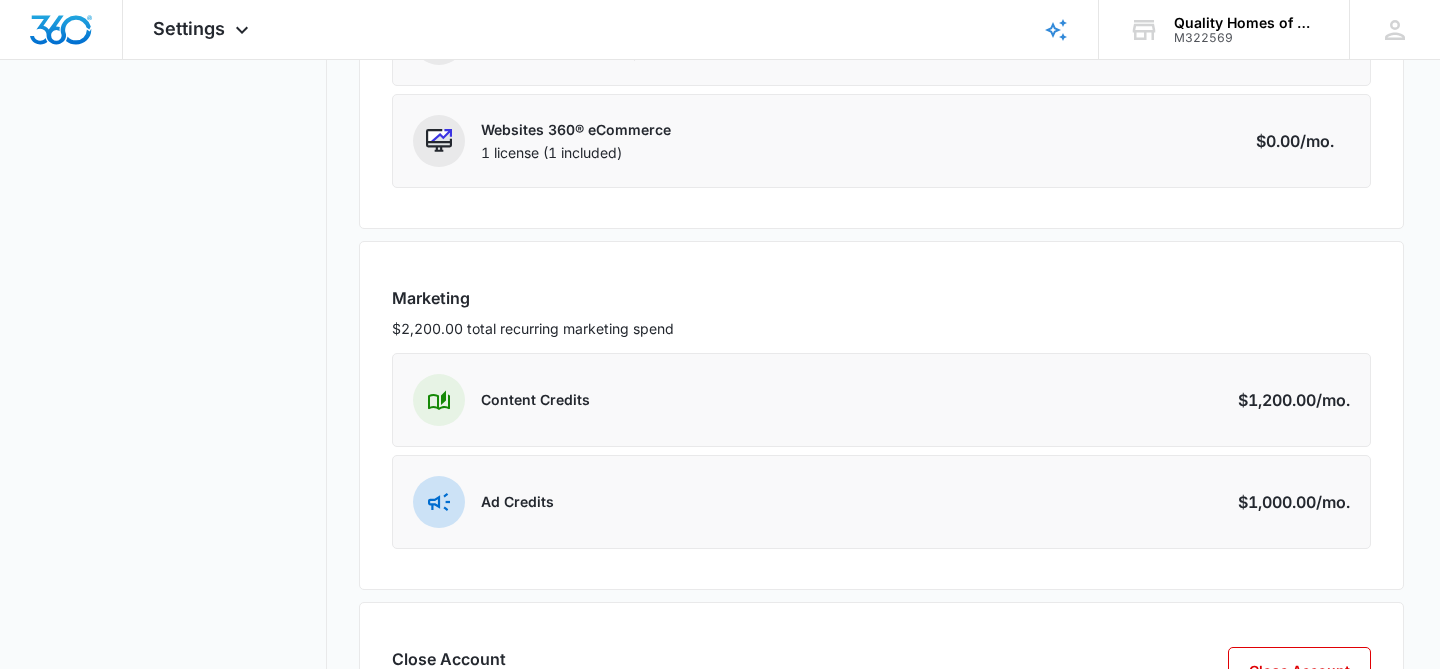 scroll, scrollTop: 601, scrollLeft: 0, axis: vertical 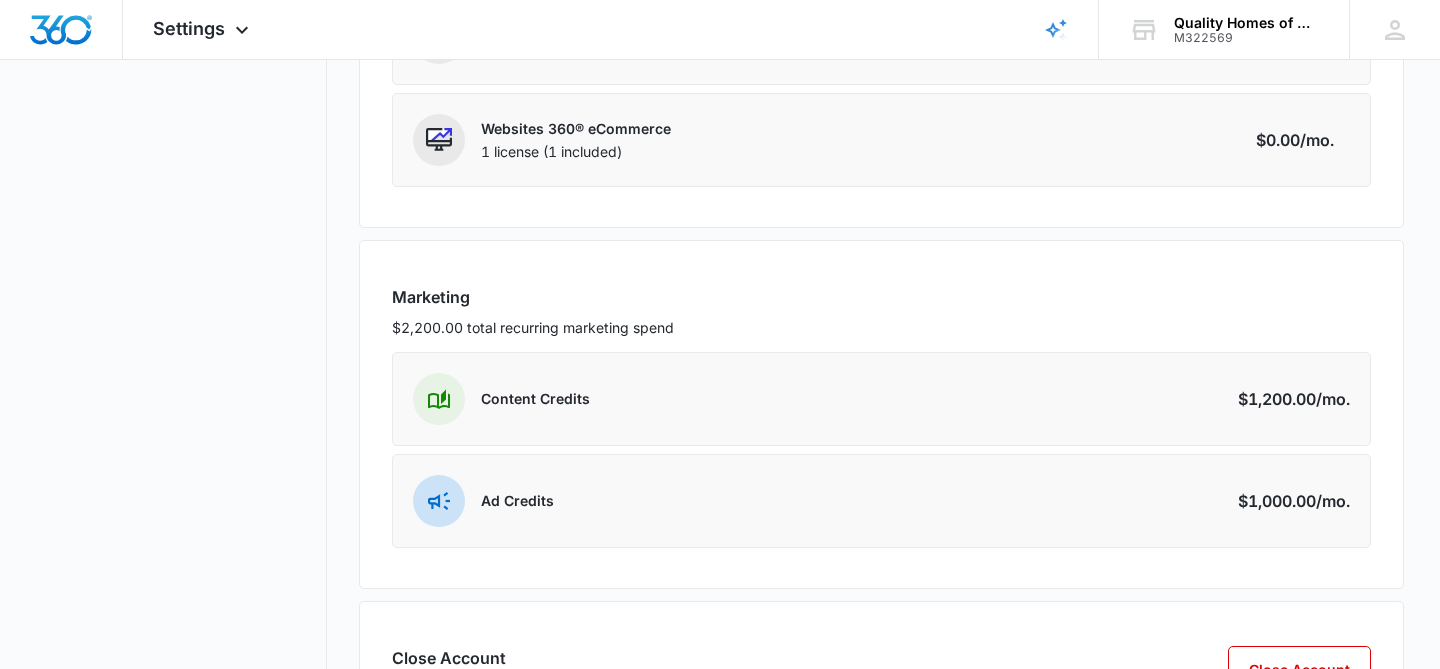 click at bounding box center (439, 399) 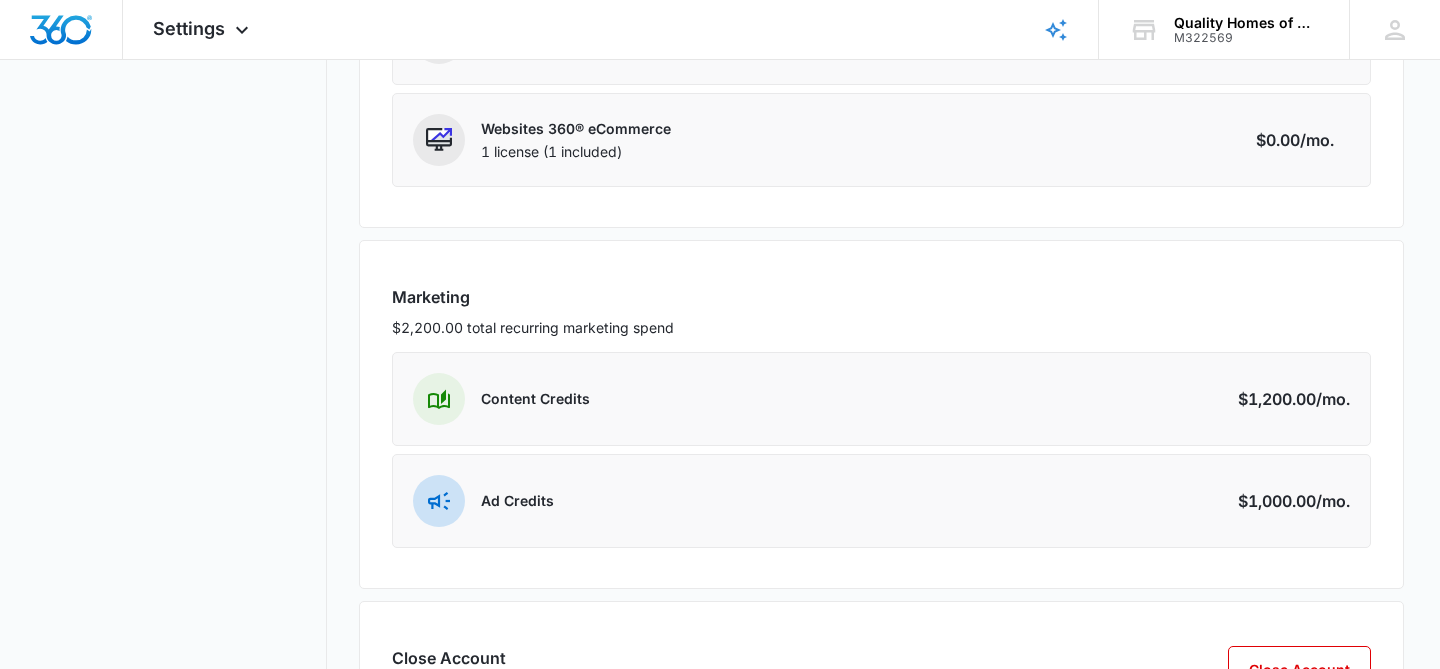 click on "Content Credits Amount $1,200.00 /mo." at bounding box center (881, 399) 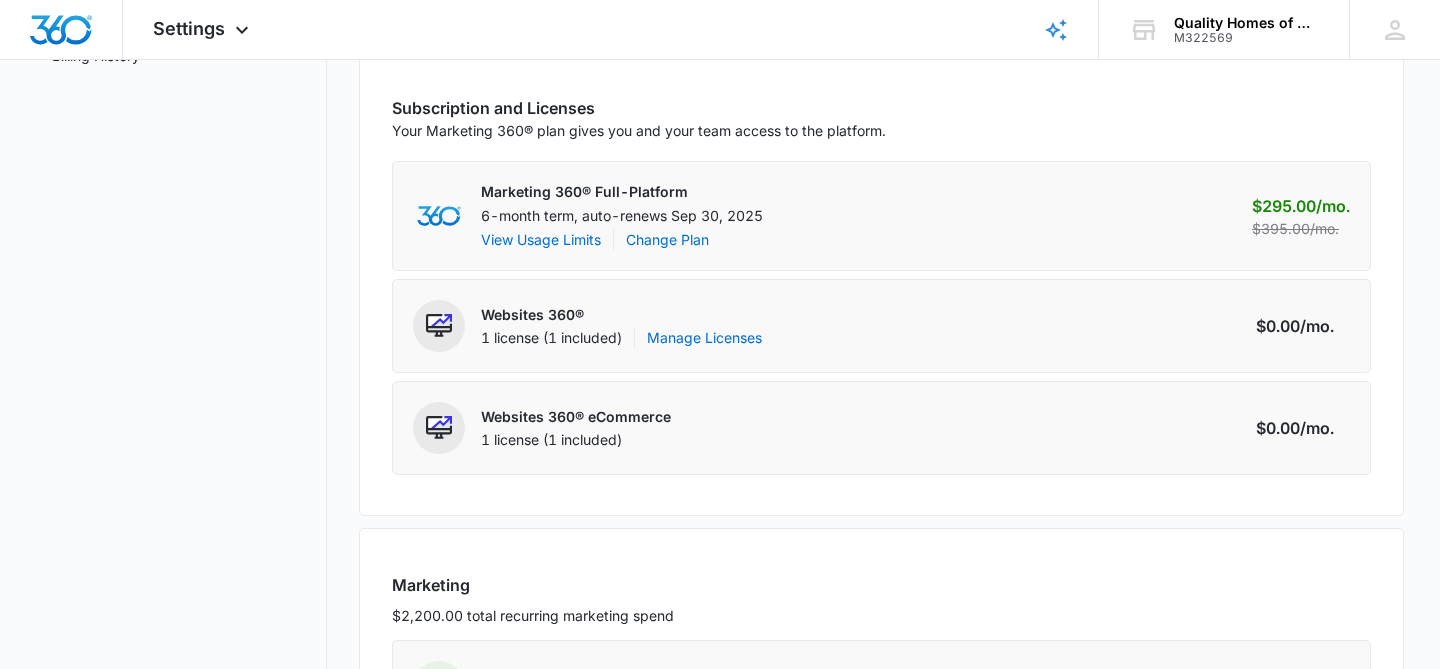 scroll, scrollTop: 0, scrollLeft: 0, axis: both 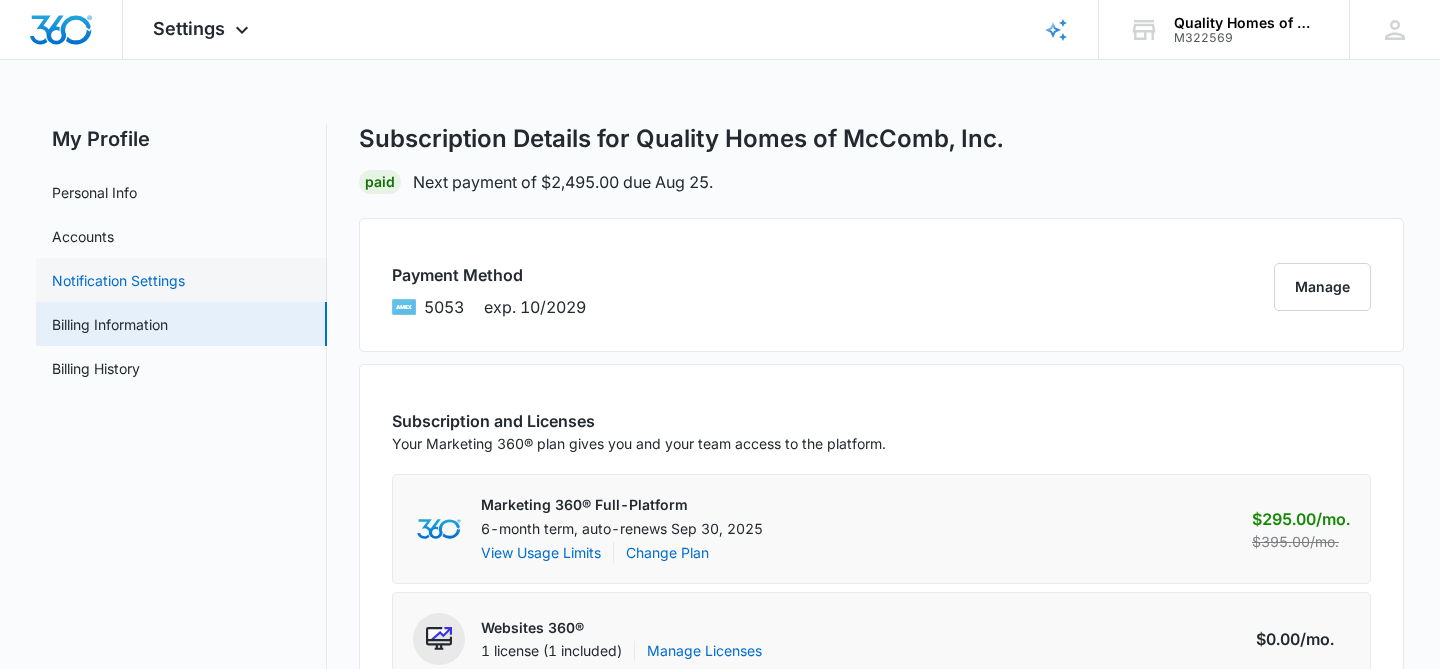 click on "Notification Settings" at bounding box center [118, 280] 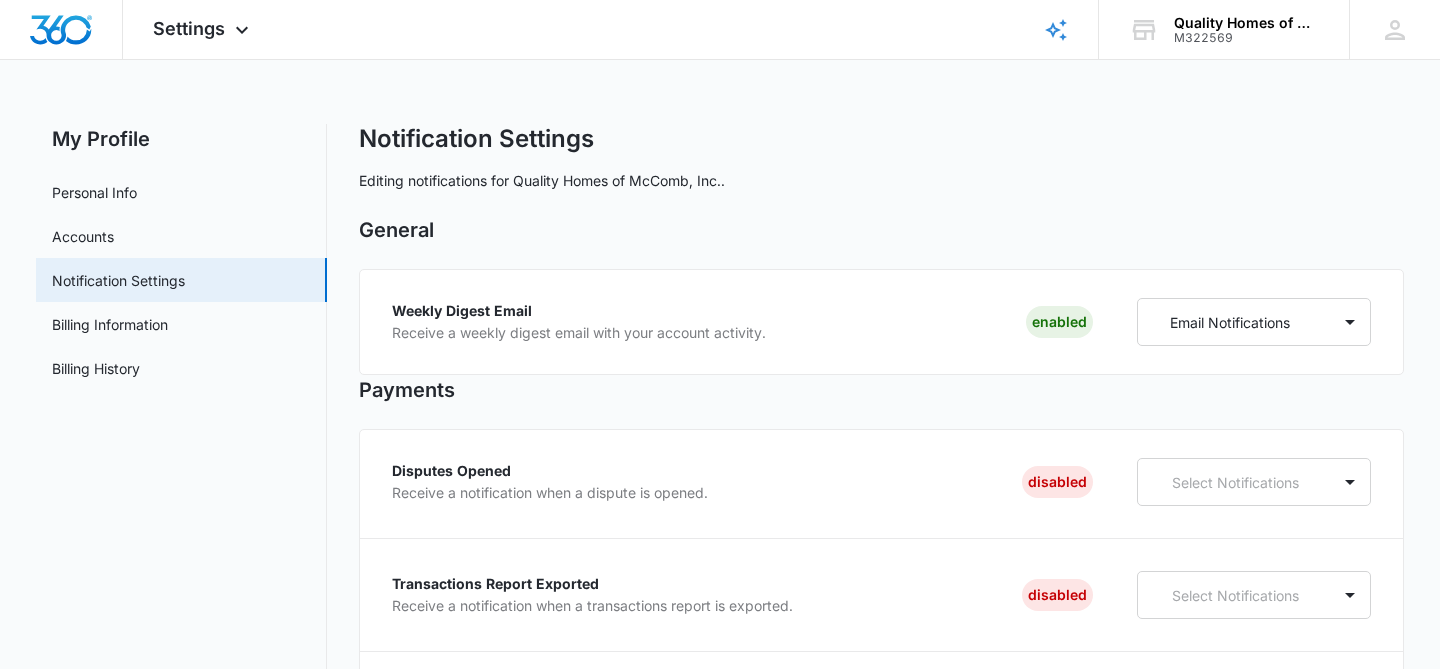 click on "Enabled" at bounding box center [1059, 322] 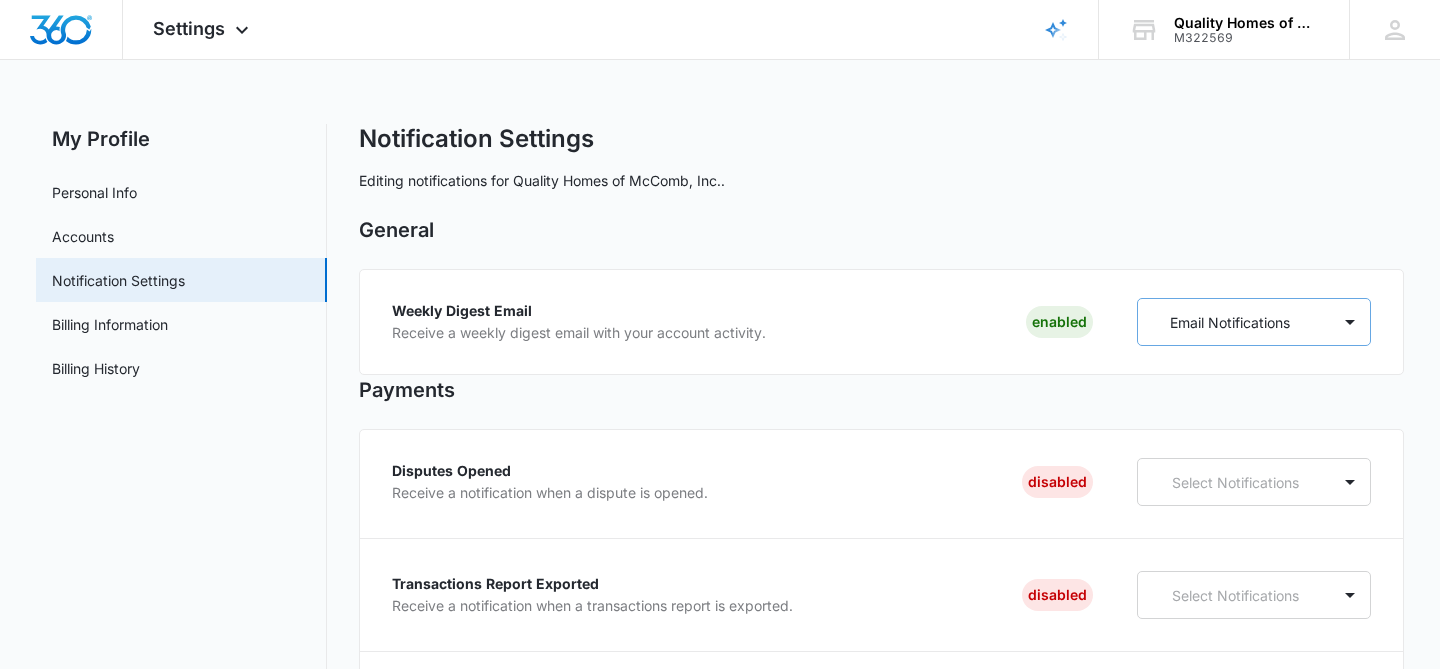 click on "Email Notifications" at bounding box center [1230, 322] 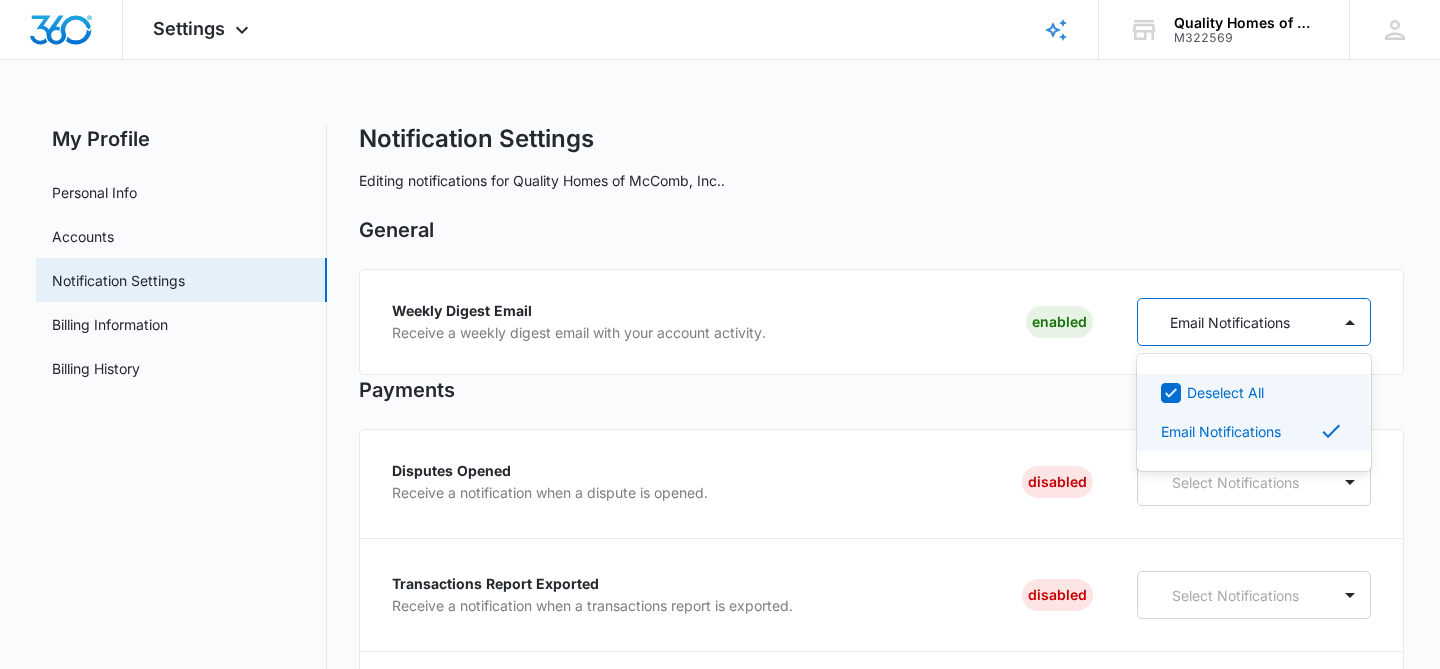 click on "Email Notifications" at bounding box center (1230, 322) 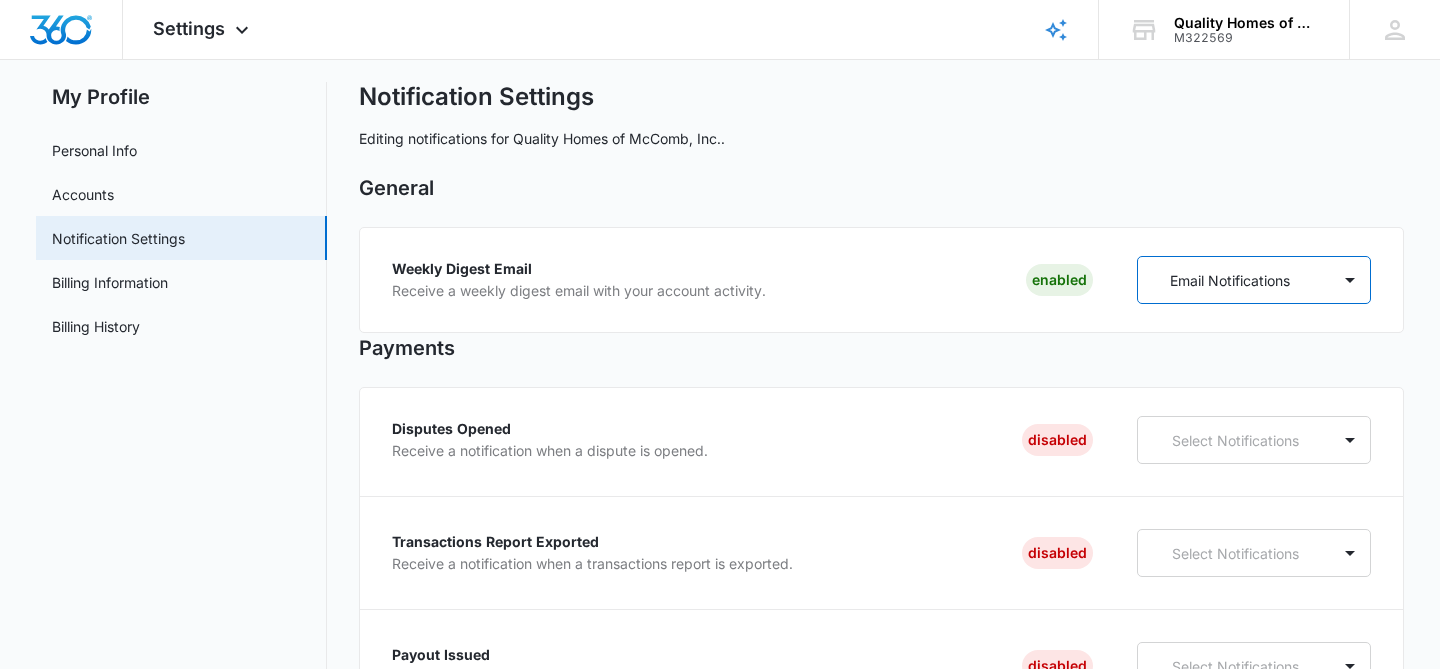 scroll, scrollTop: 0, scrollLeft: 0, axis: both 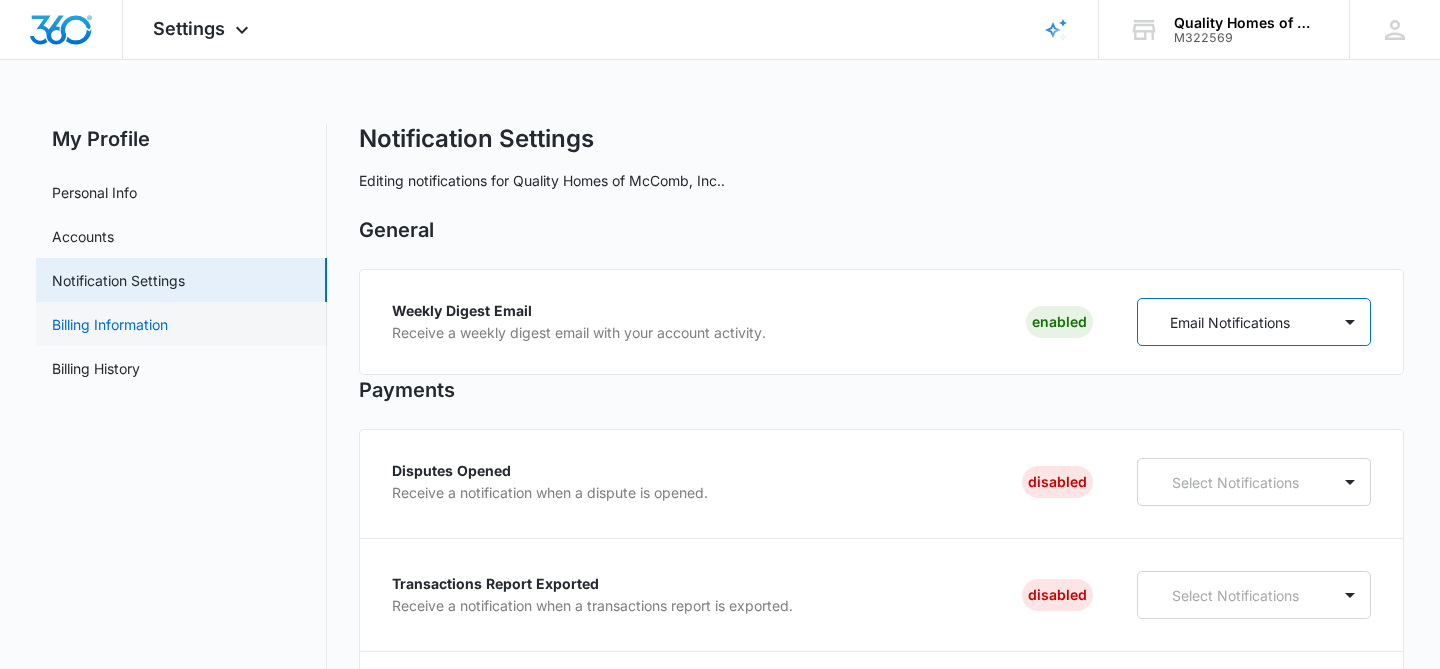 click on "Billing Information" at bounding box center [110, 324] 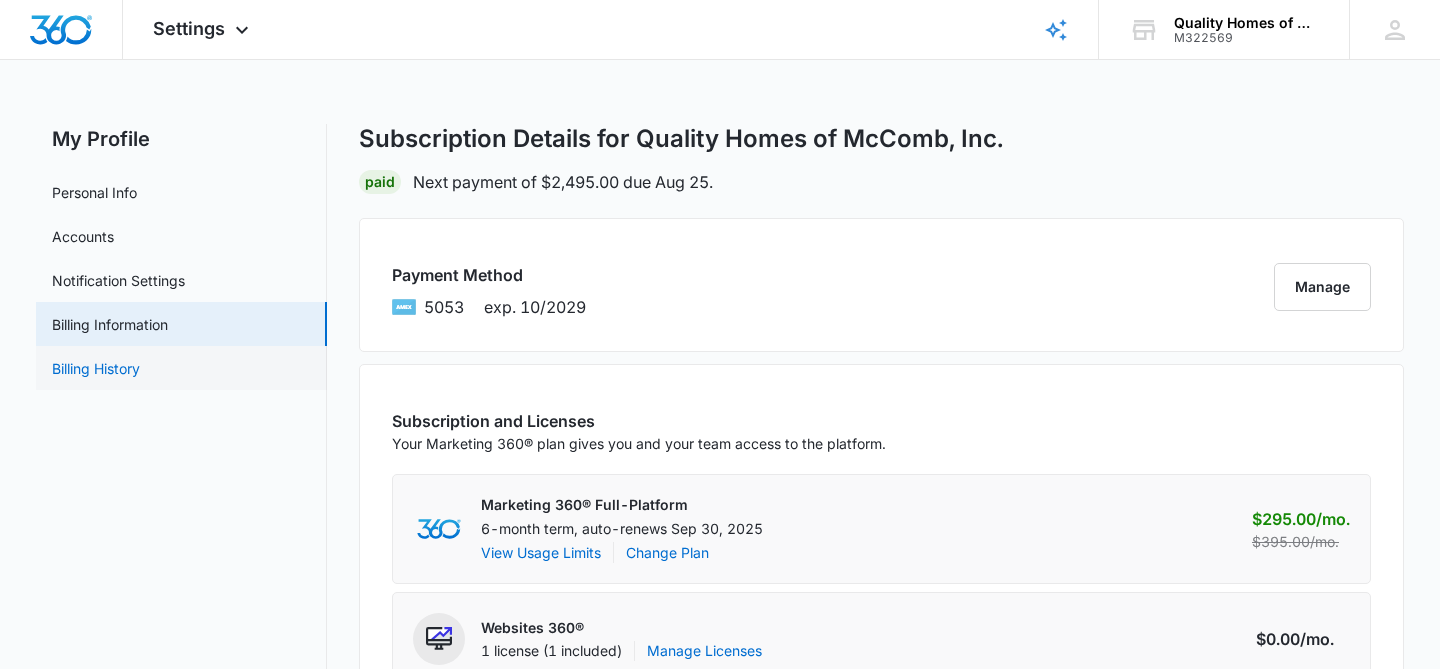 click on "Billing History" at bounding box center (96, 368) 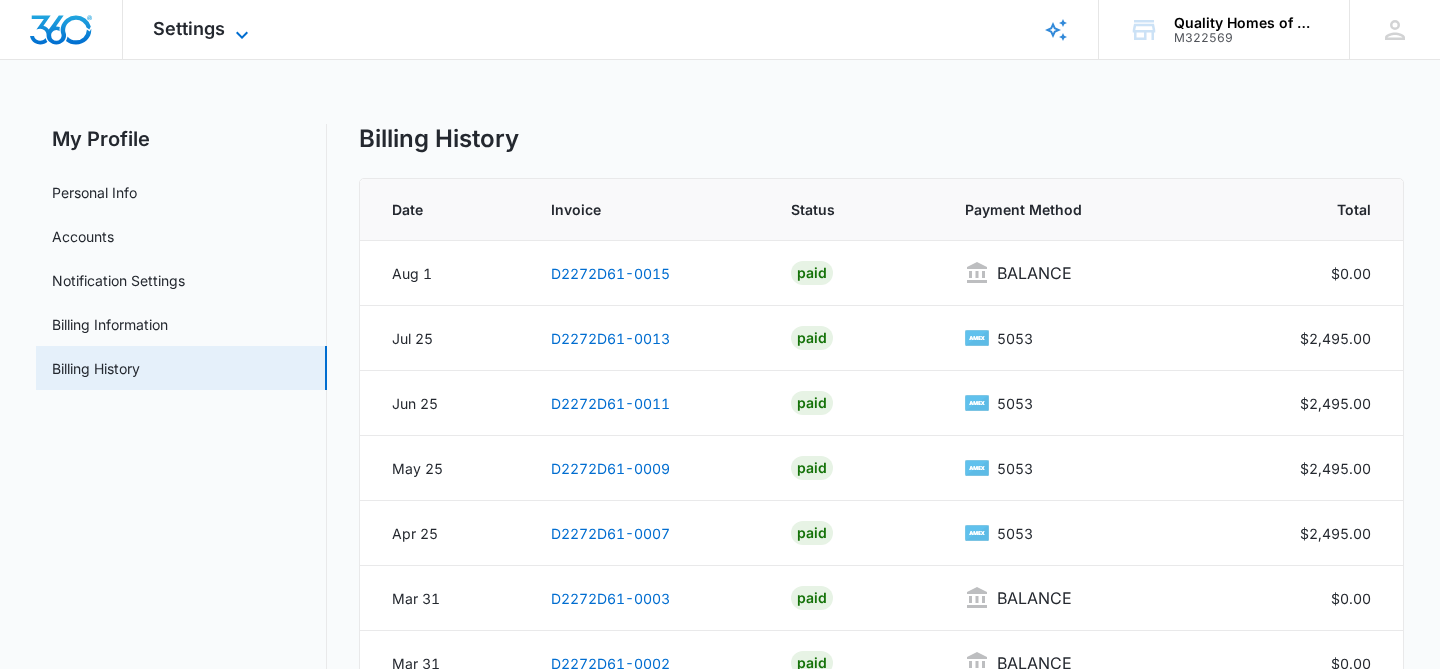 click on "Settings" at bounding box center [189, 28] 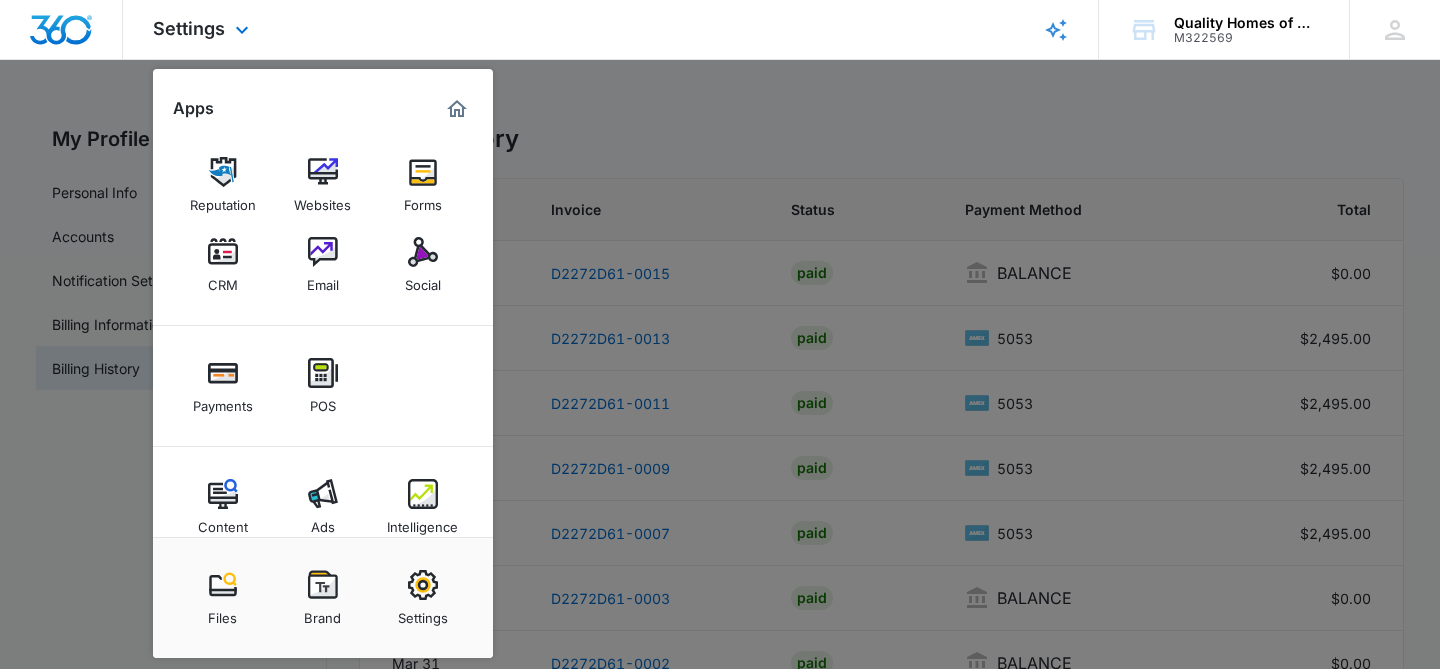 click at bounding box center (61, 30) 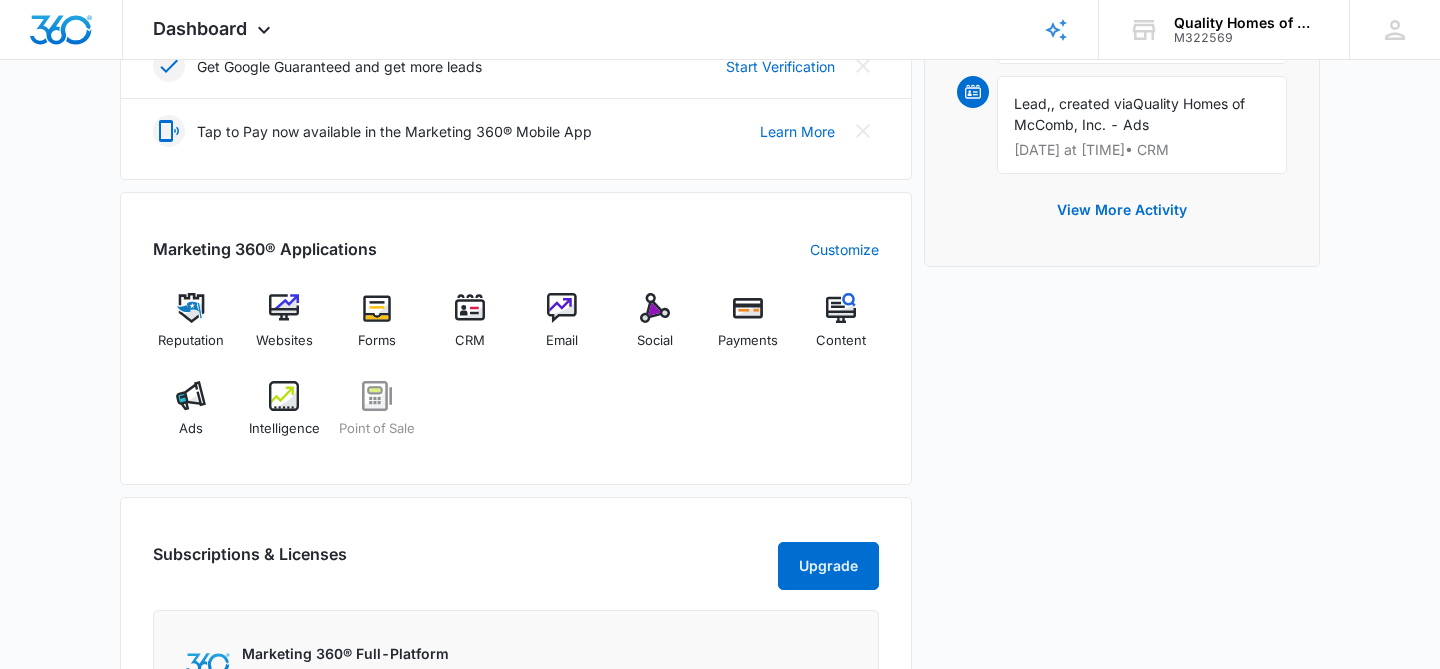 scroll, scrollTop: 647, scrollLeft: 0, axis: vertical 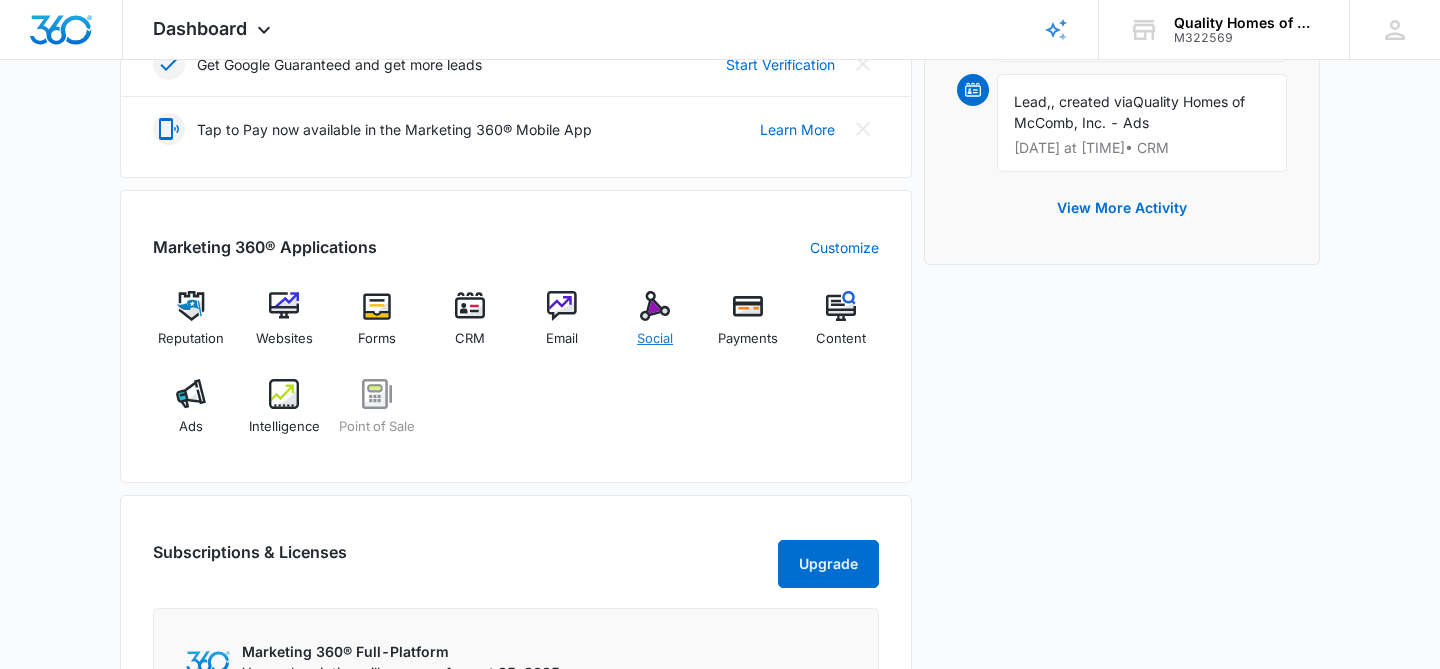 click at bounding box center [655, 306] 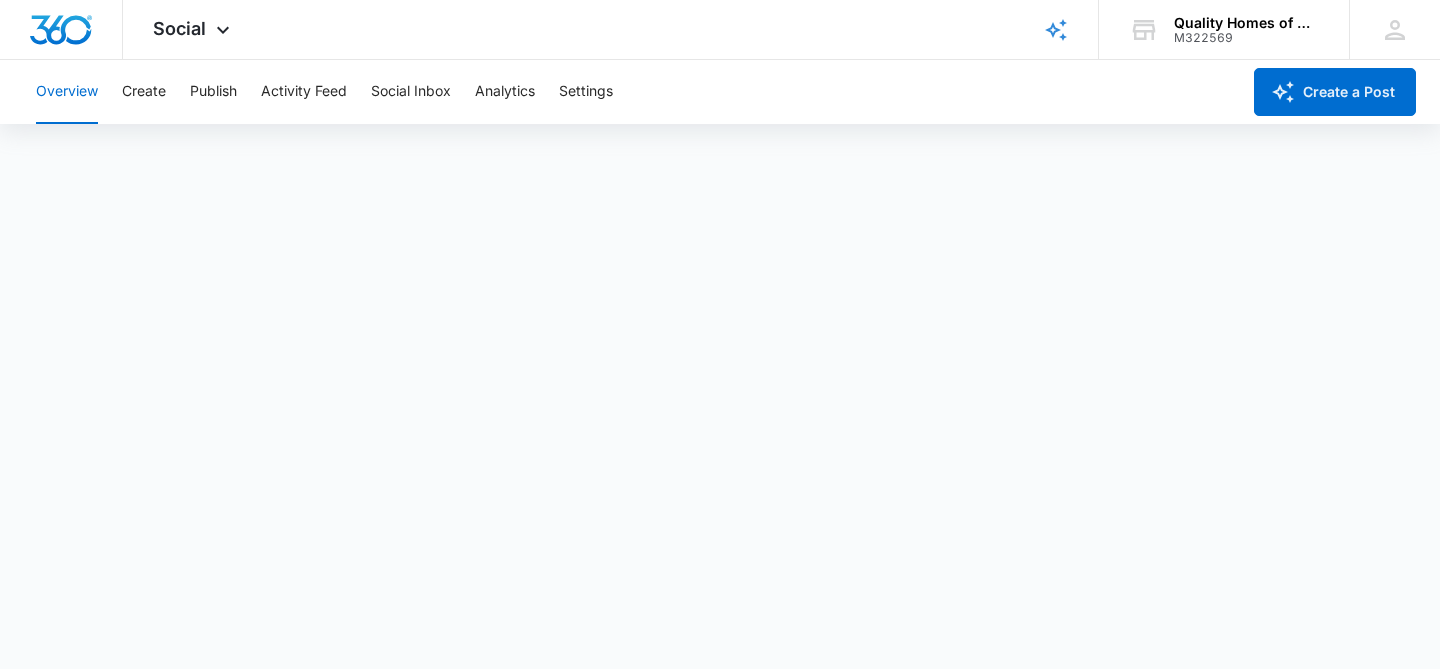 scroll, scrollTop: 5, scrollLeft: 0, axis: vertical 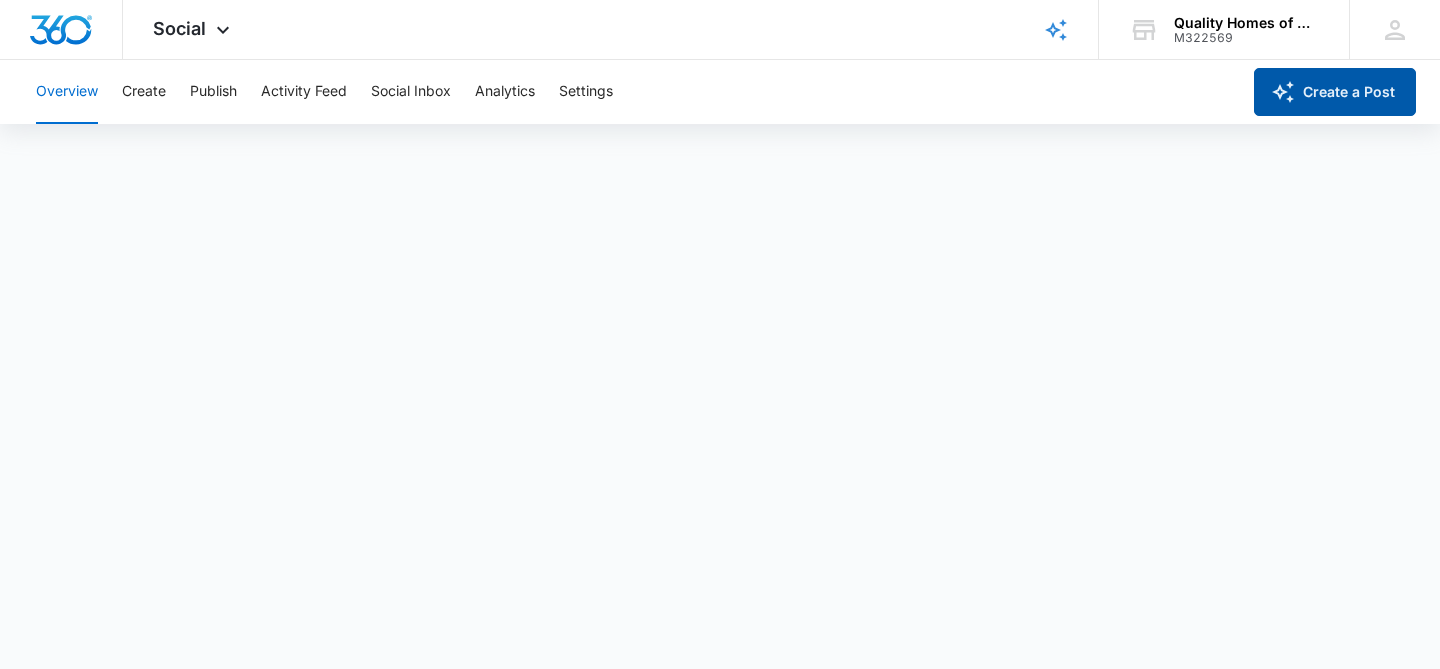 click on "Create a Post" at bounding box center [1335, 92] 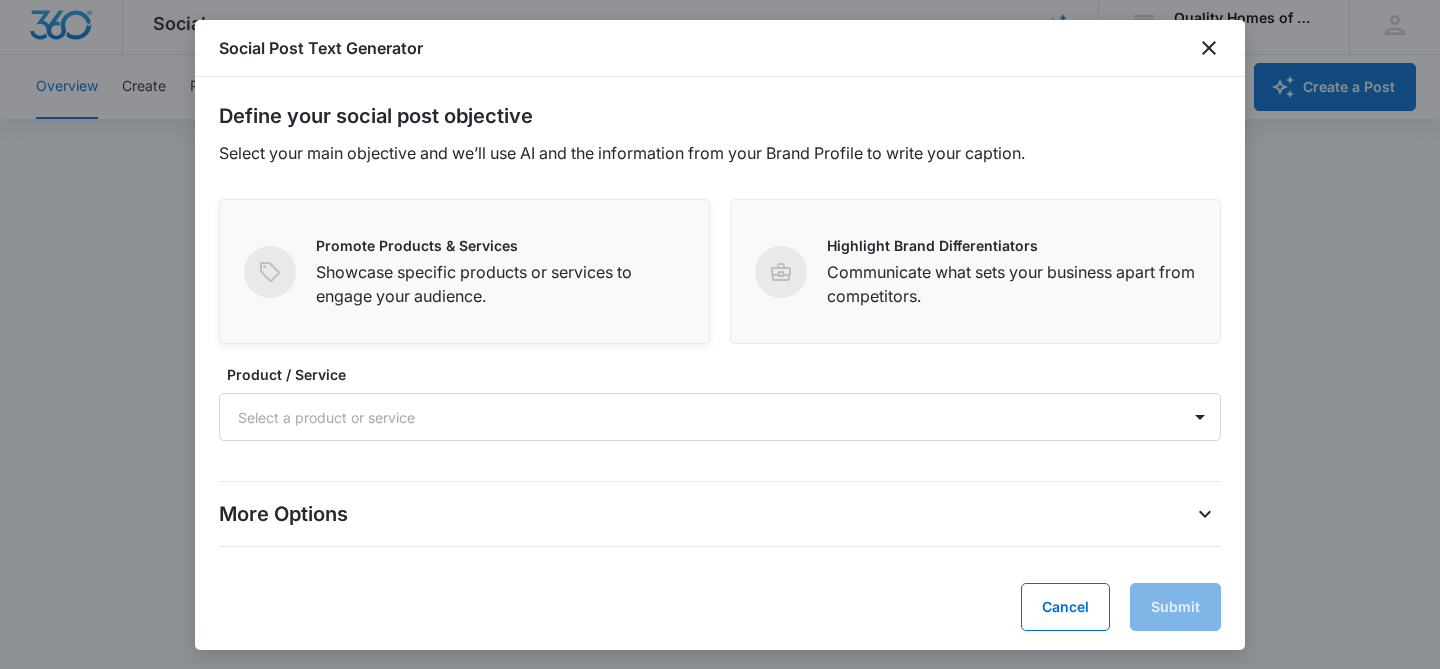 click on "Showcase specific products or services to engage your audience." at bounding box center (500, 284) 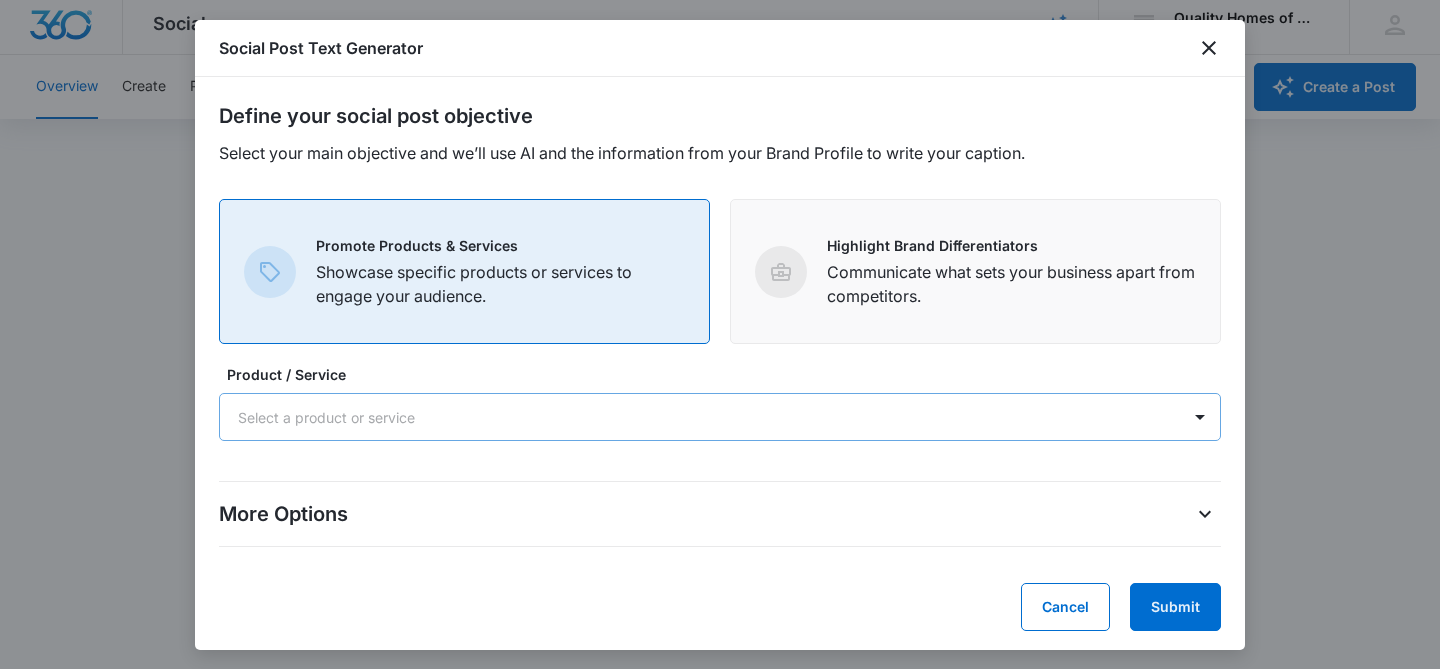 click at bounding box center (696, 417) 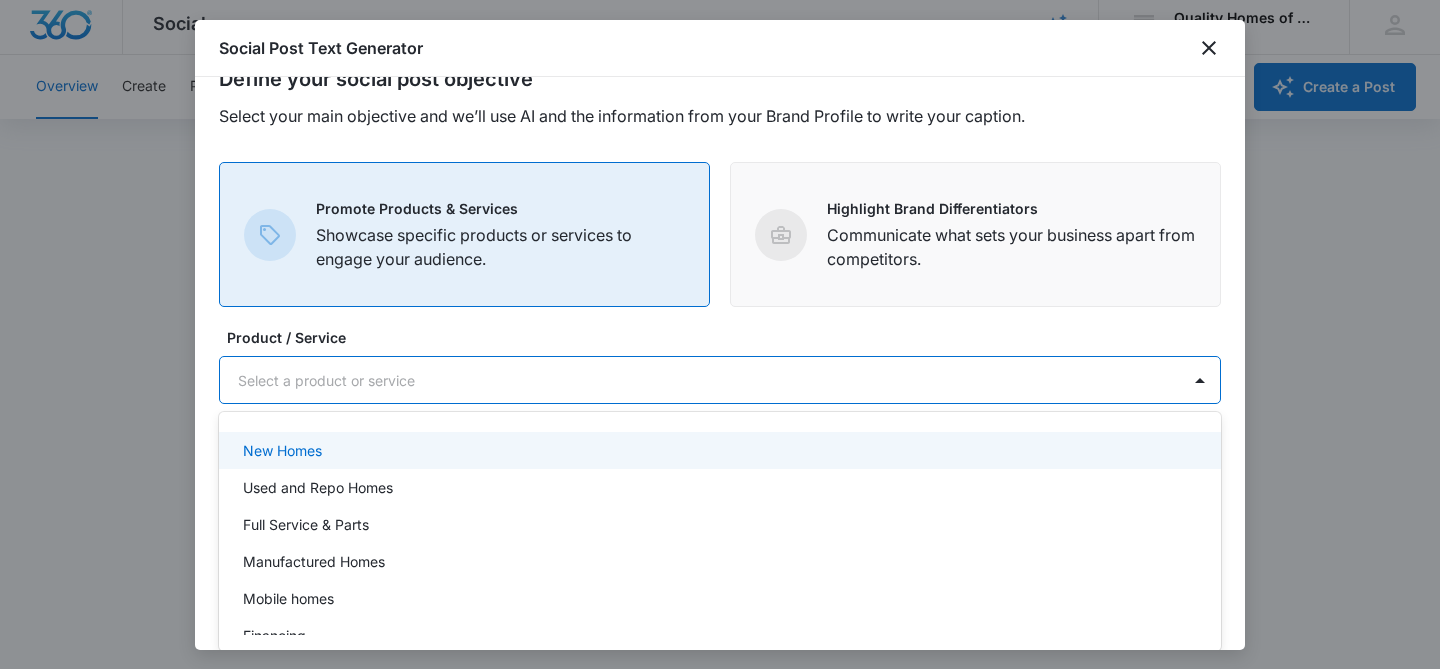 scroll, scrollTop: 37, scrollLeft: 0, axis: vertical 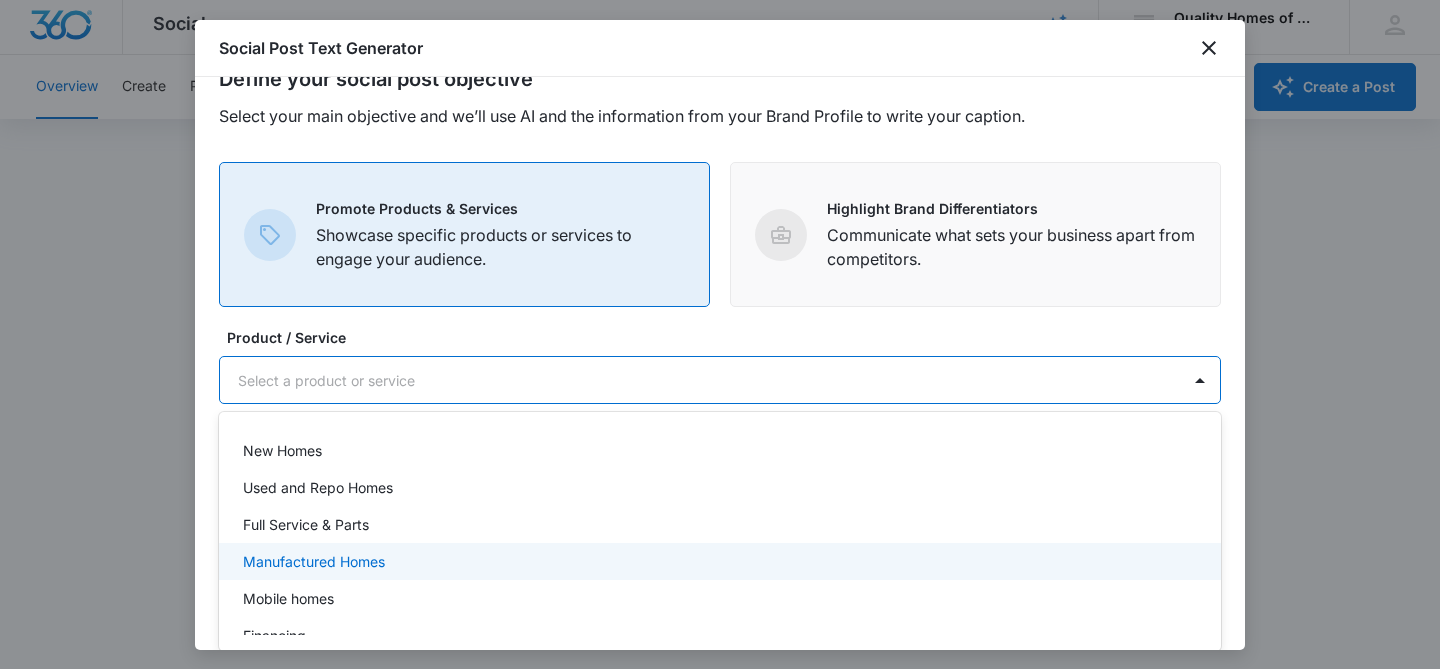 click on "Manufactured Homes" at bounding box center (314, 561) 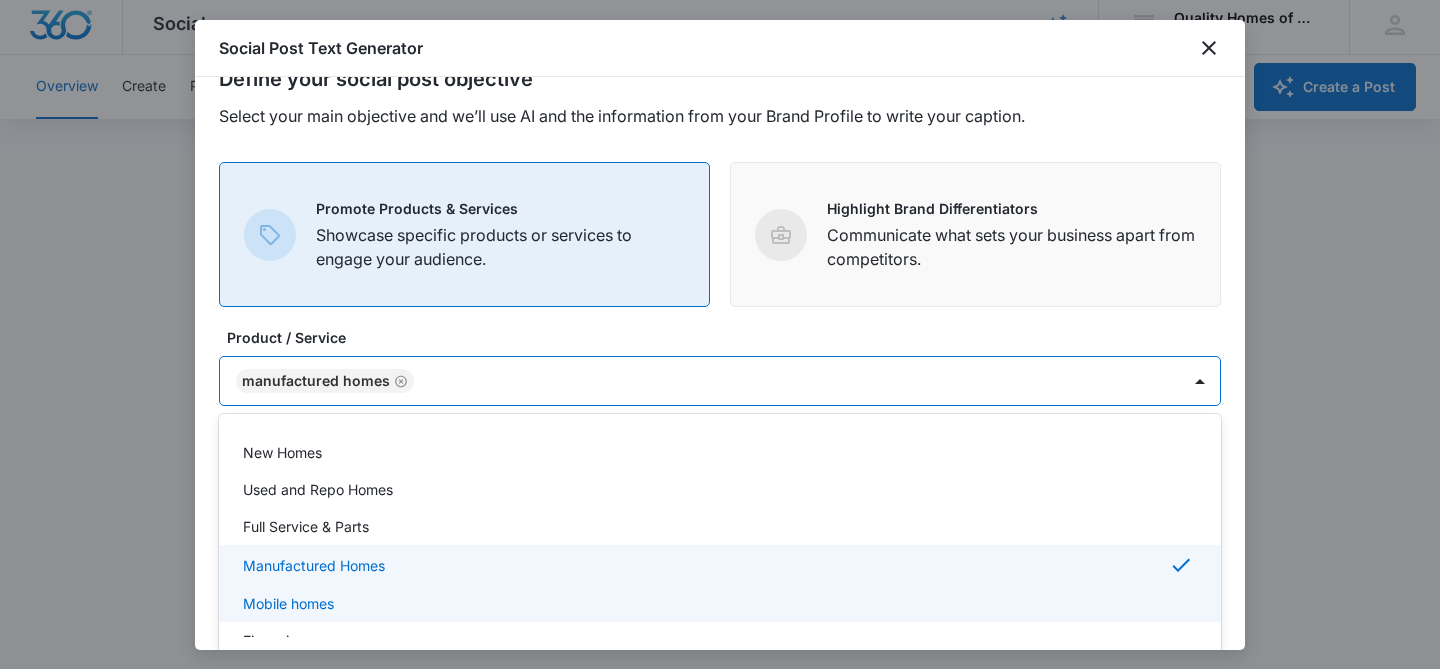 click on "Mobile homes" at bounding box center (718, 603) 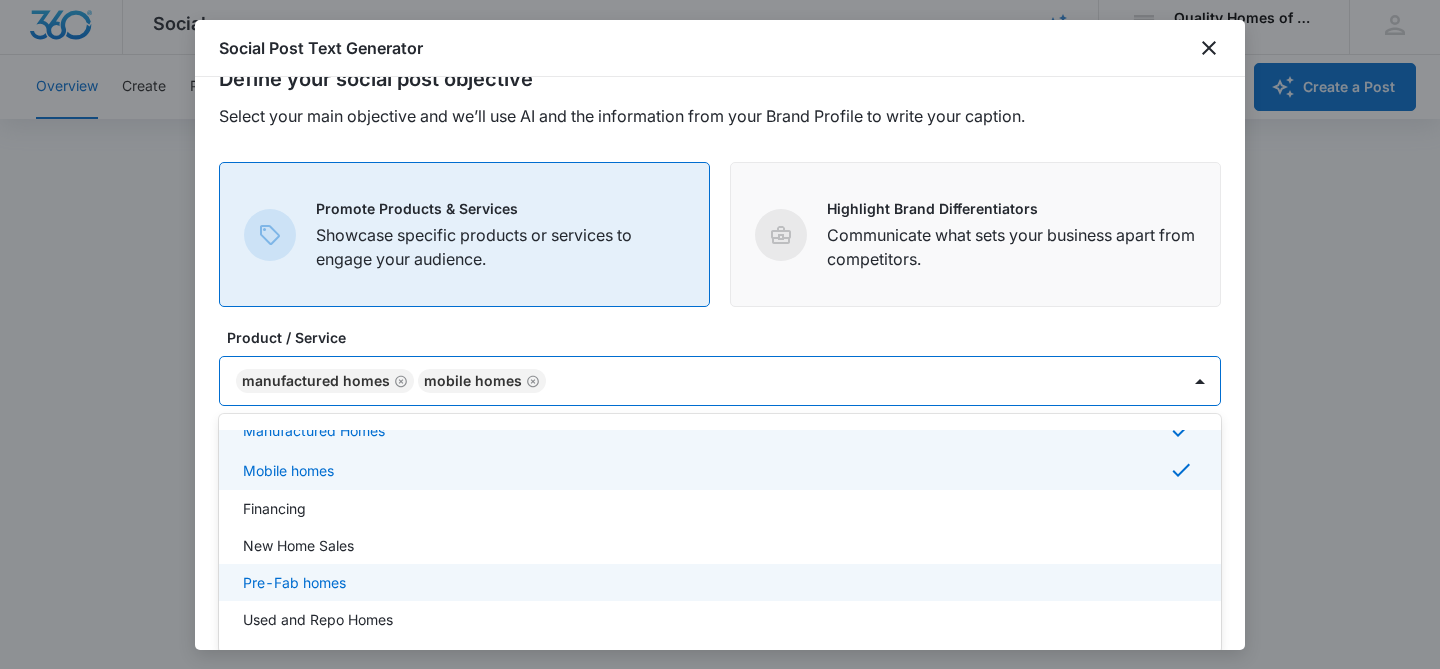 scroll, scrollTop: 140, scrollLeft: 0, axis: vertical 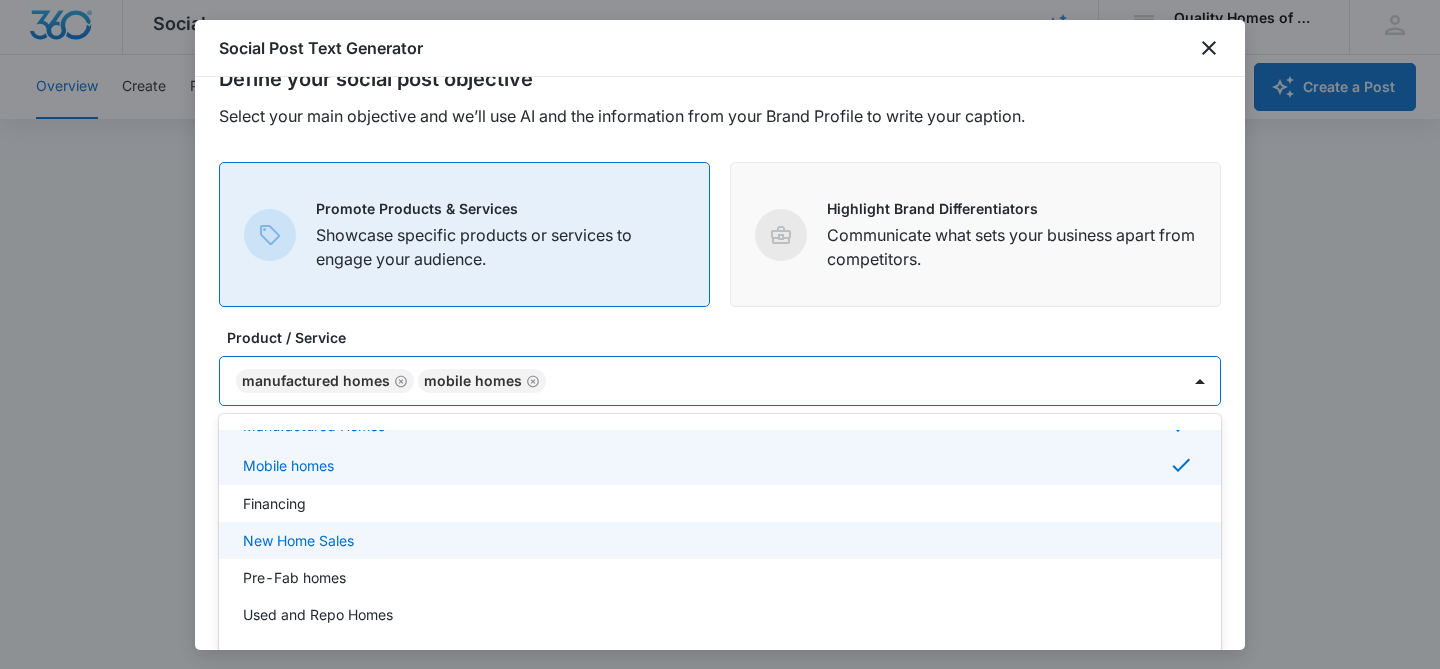 click on "New Home Sales" at bounding box center (718, 540) 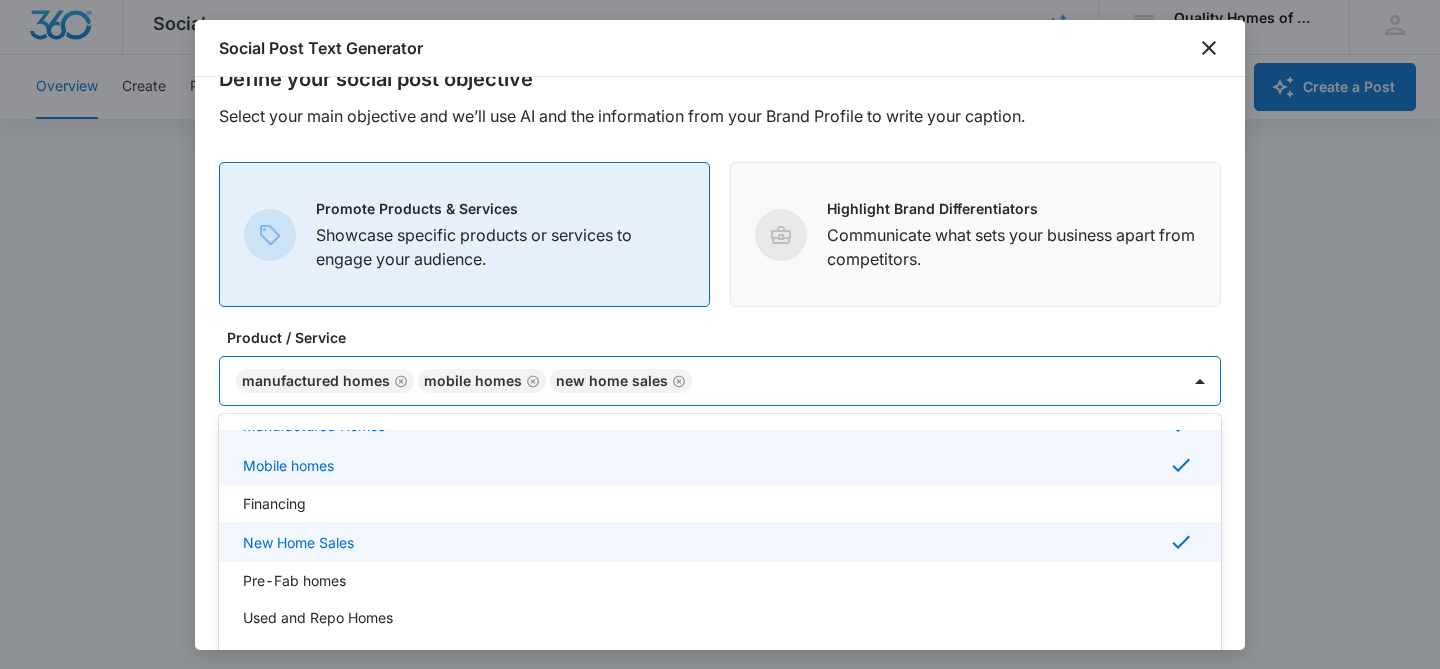 click on "Product / Service option New Home Sales, selected. Manufactured Homes selected, 4 of 10. 10 results available. Use Up and Down to choose options, press Enter to select the currently focused option, press Escape to exit the menu, press Tab to select the option and exit the menu. Manufactured Homes Mobile homes New Home Sales New Homes Used and Repo Homes Full Service & Parts Manufactured Homes Mobile homes Financing New Home Sales Pre-Fab homes Used and Repo Homes Mobile Home Parts and Services" at bounding box center (720, 366) 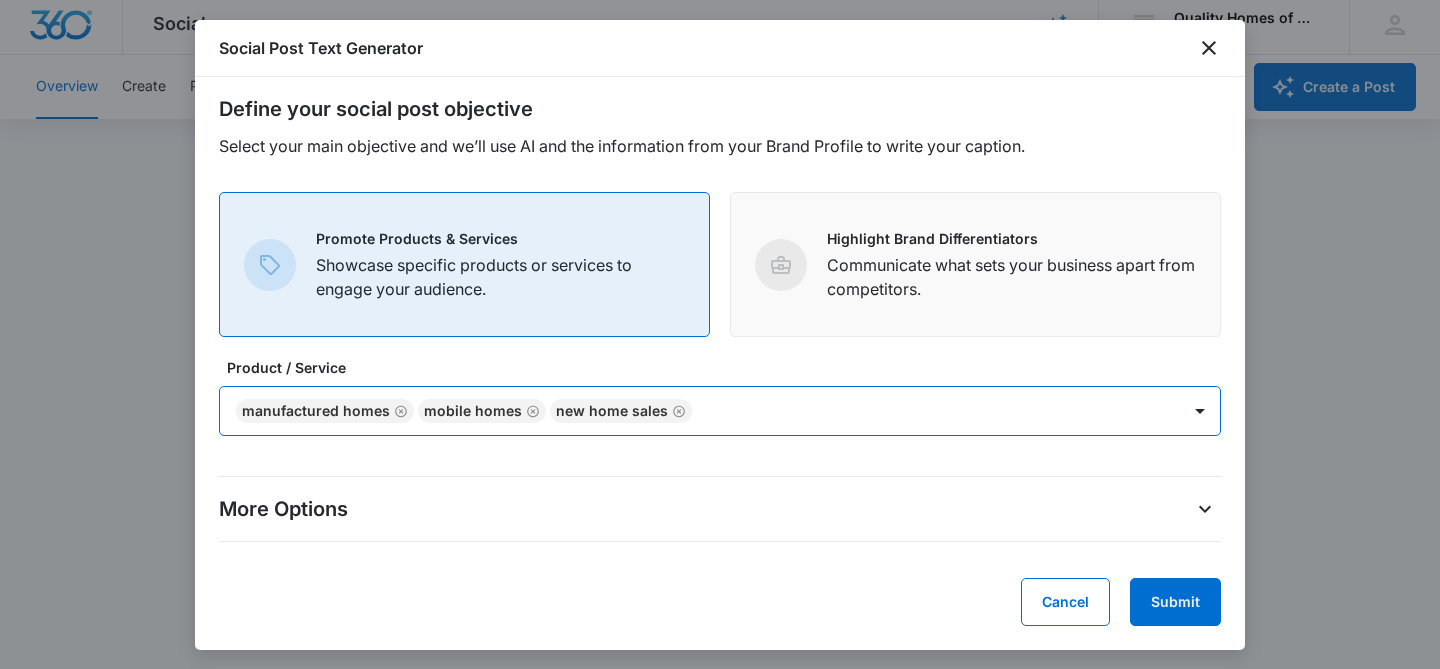 scroll, scrollTop: 7, scrollLeft: 0, axis: vertical 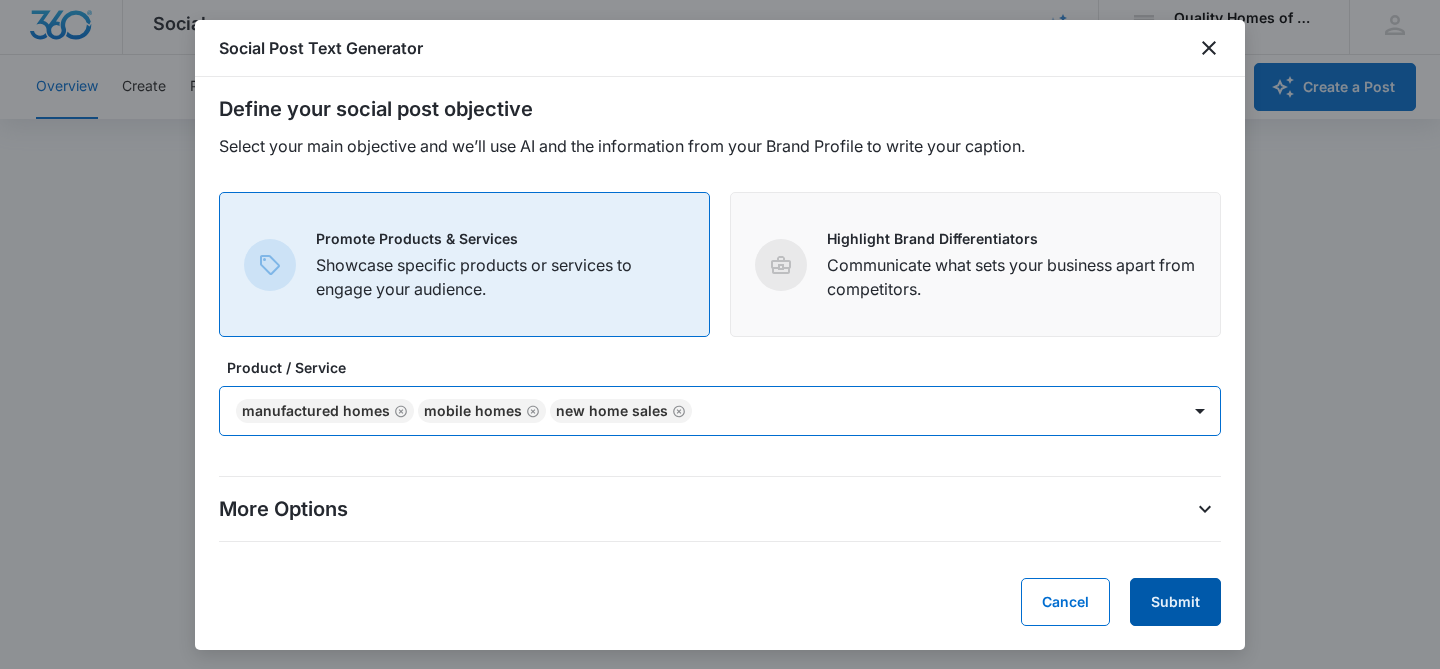 click on "Submit" at bounding box center [1175, 602] 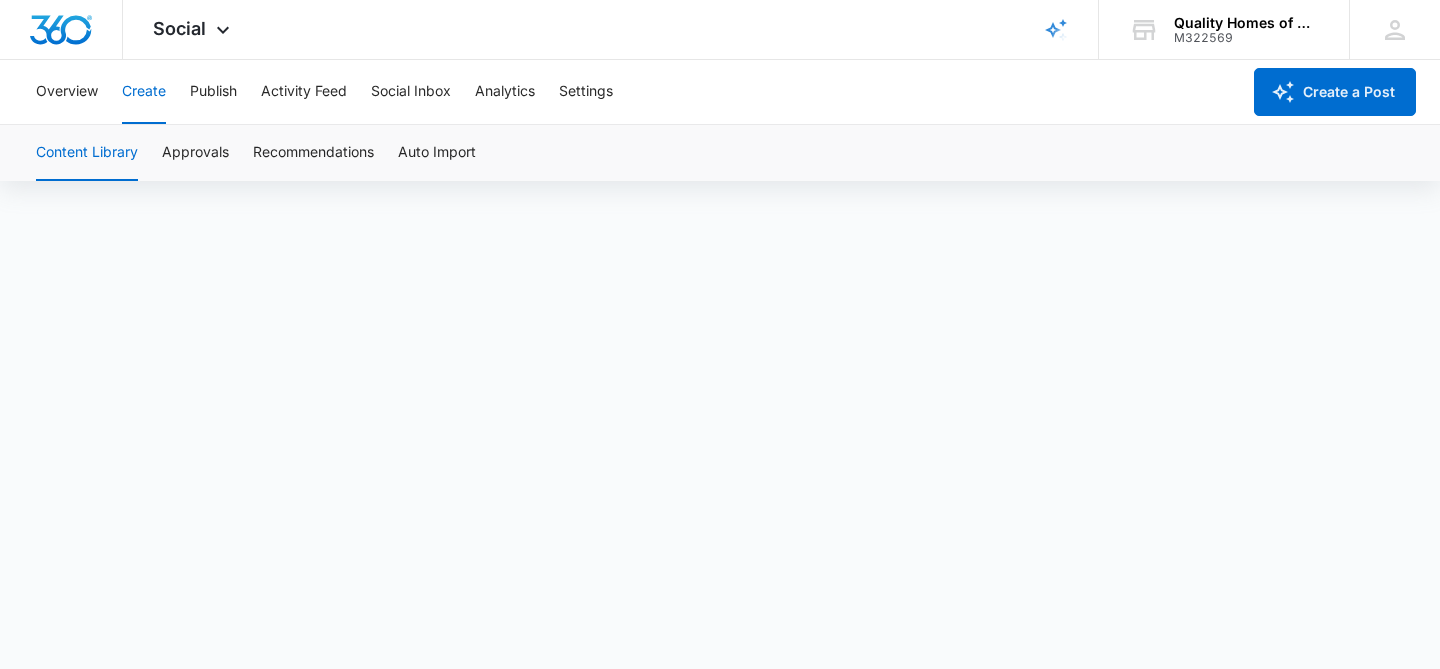 scroll, scrollTop: 0, scrollLeft: 0, axis: both 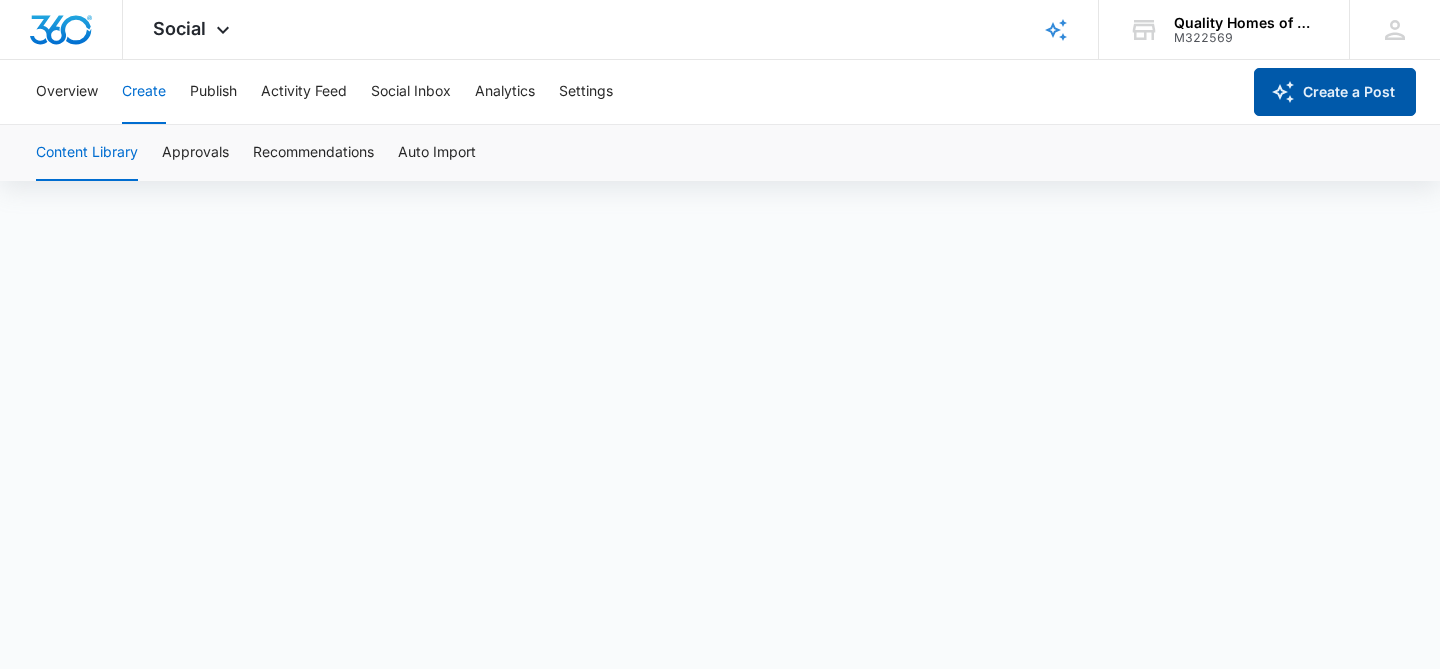 click on "Create a Post" at bounding box center (1335, 92) 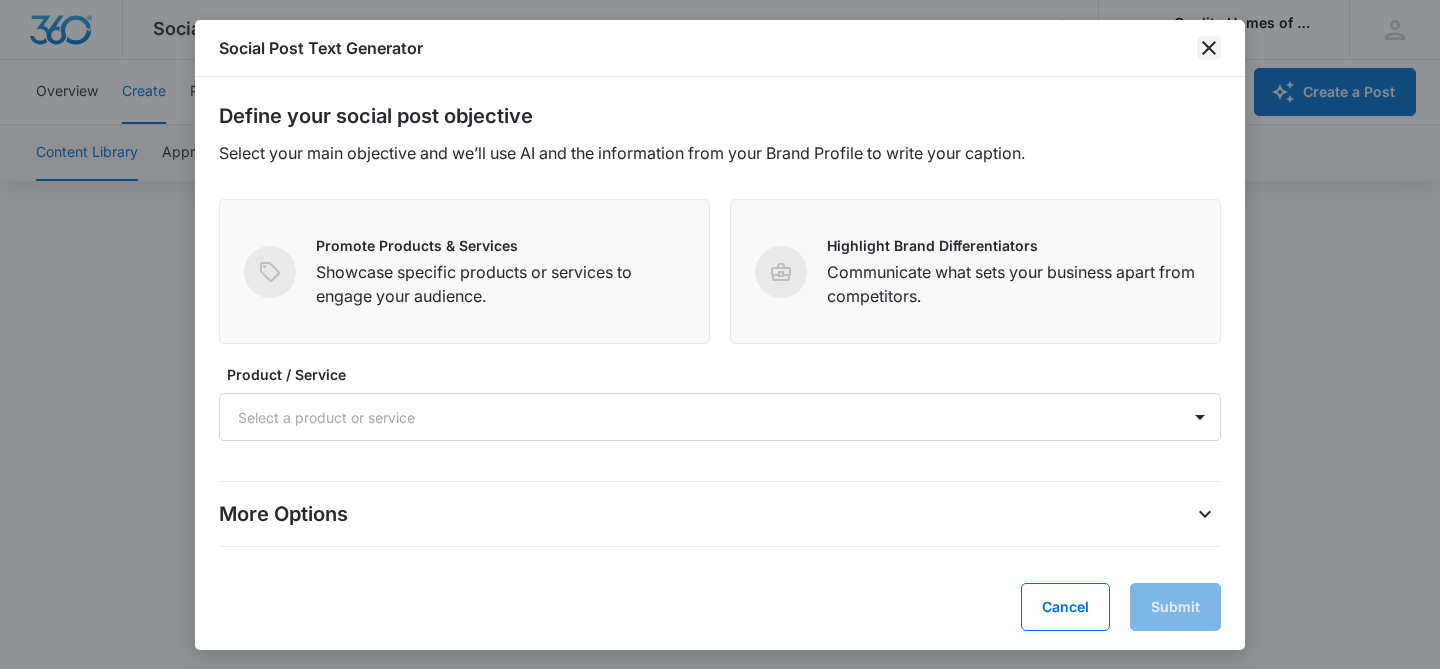 click 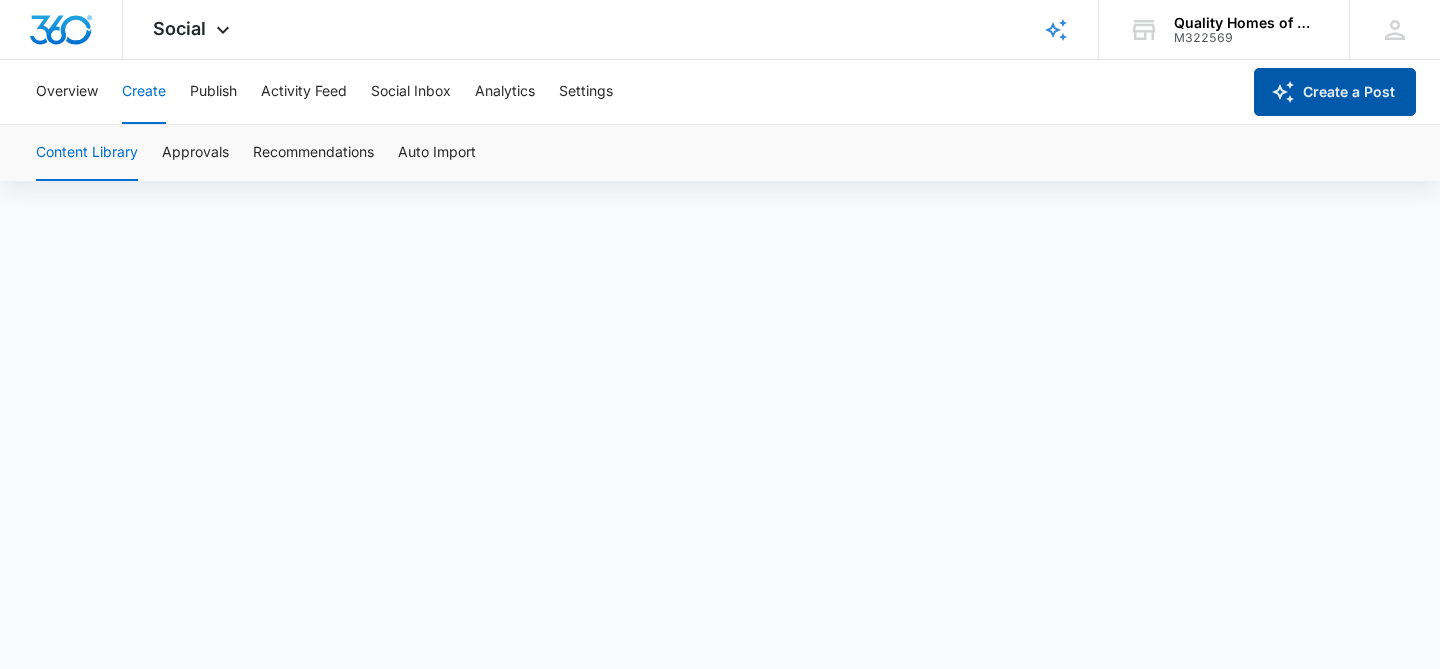 click on "Create a Post" at bounding box center (1335, 92) 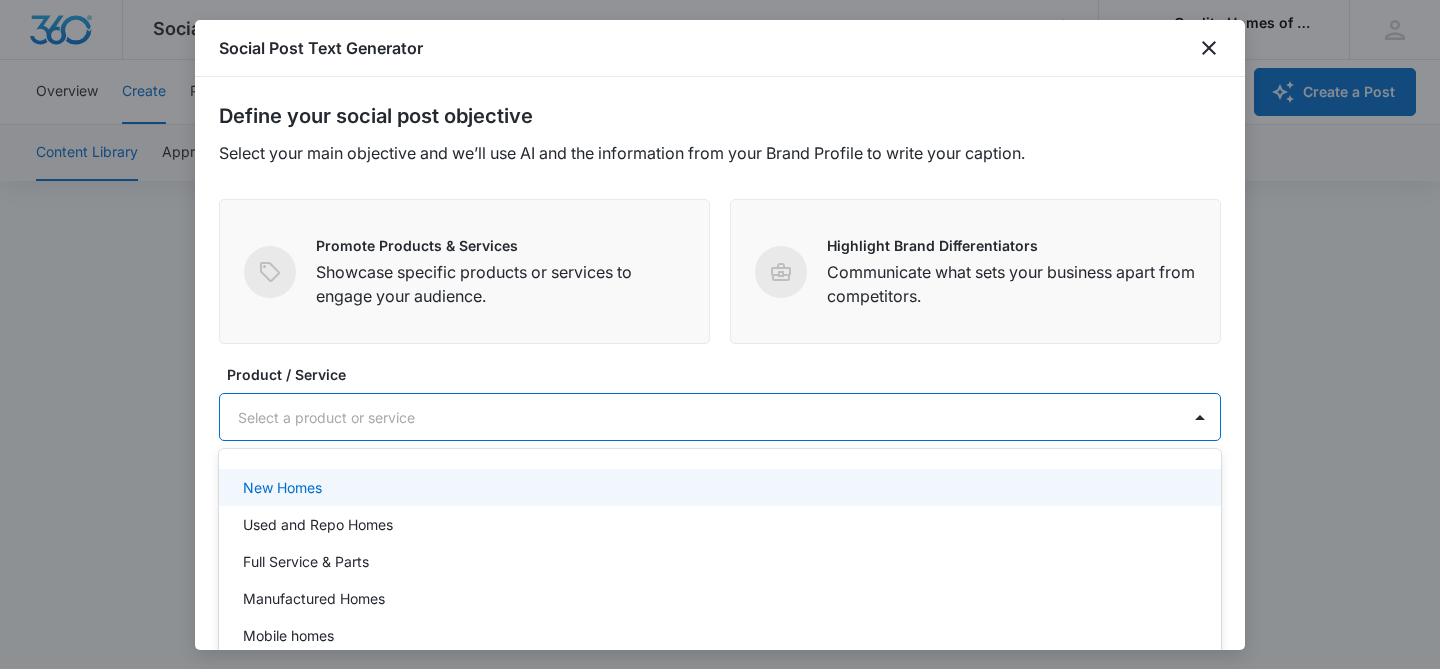 scroll, scrollTop: 14, scrollLeft: 0, axis: vertical 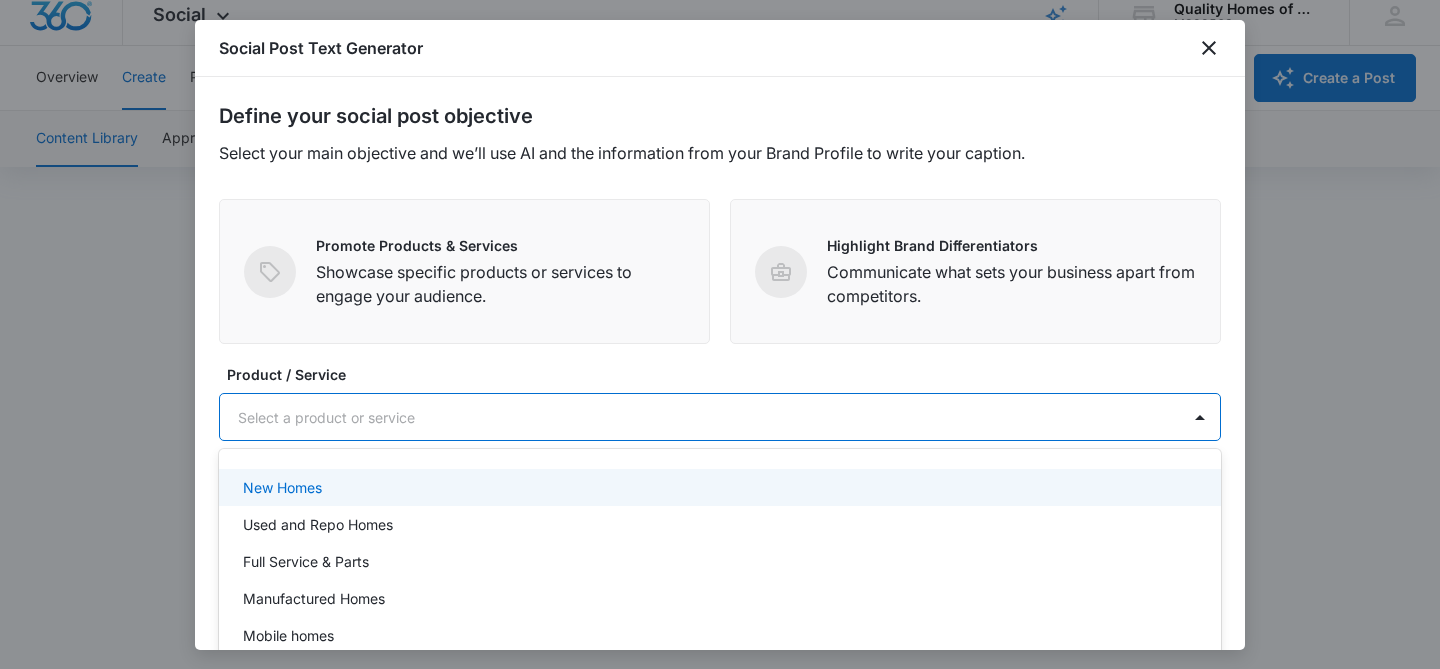 click at bounding box center [696, 417] 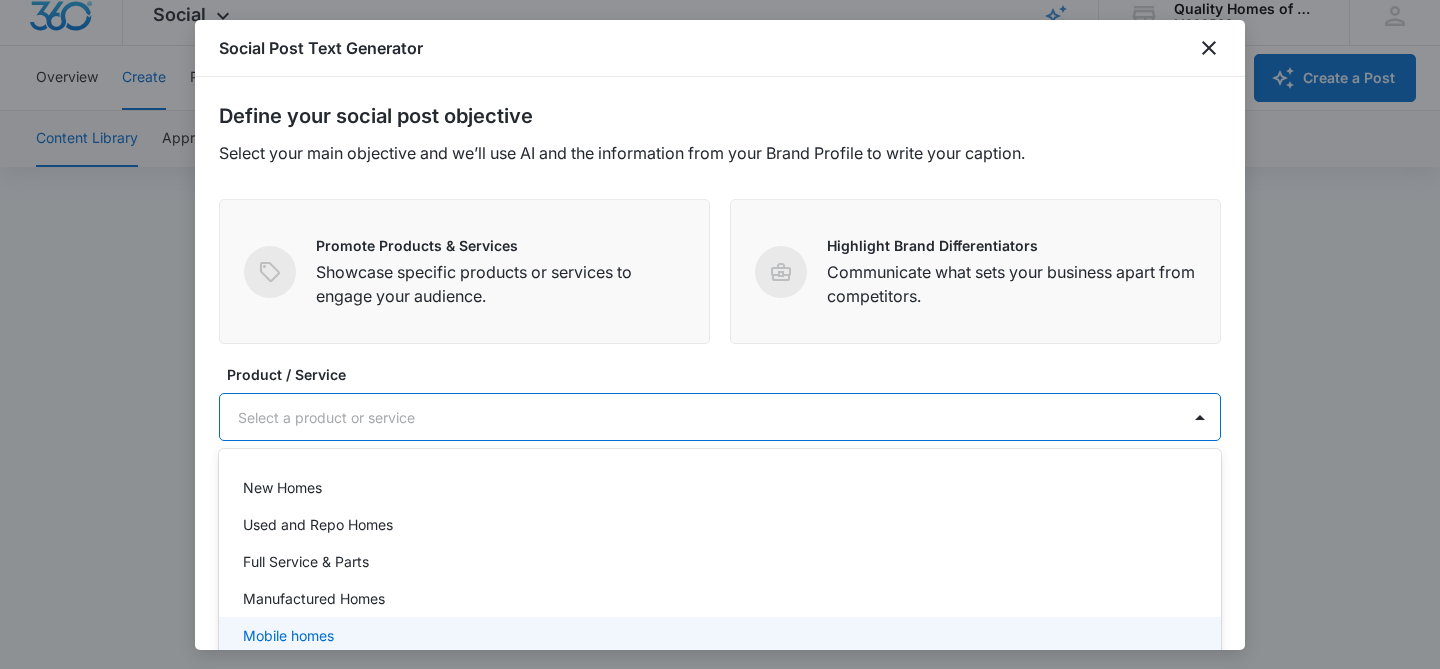 click on "Mobile homes" at bounding box center [720, 635] 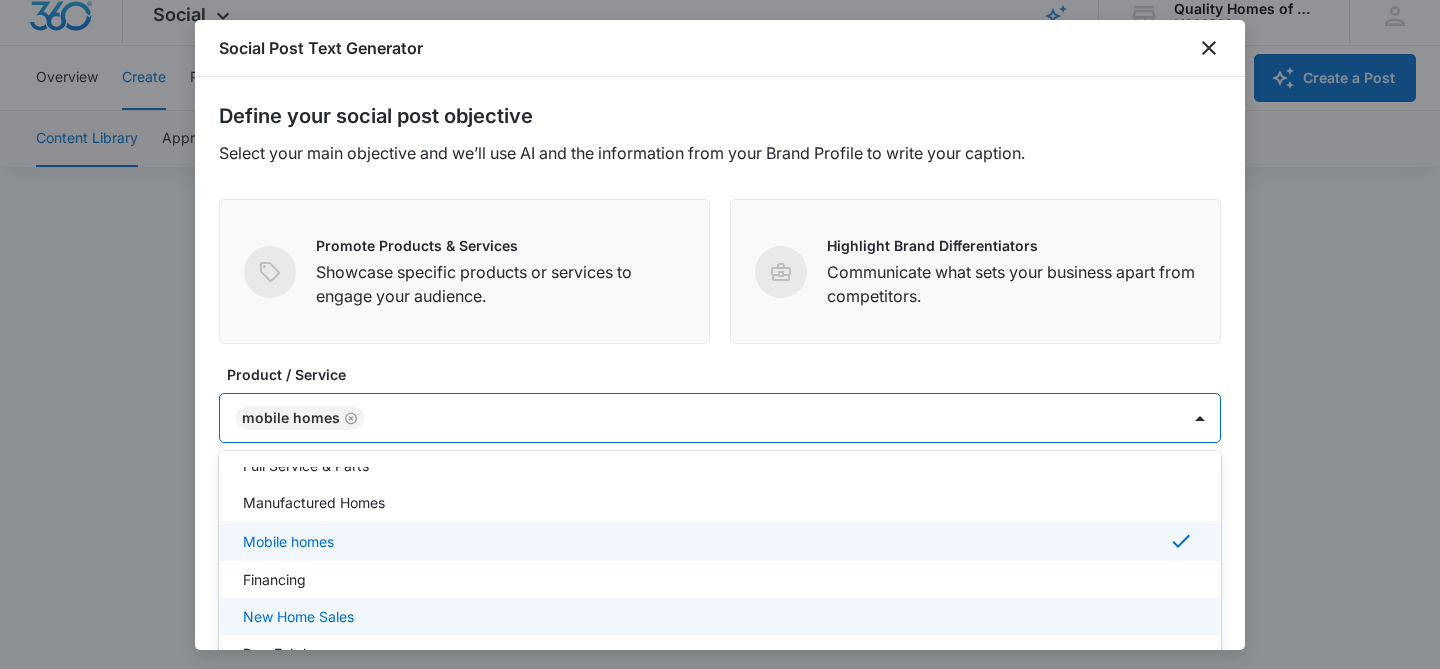 scroll, scrollTop: 93, scrollLeft: 0, axis: vertical 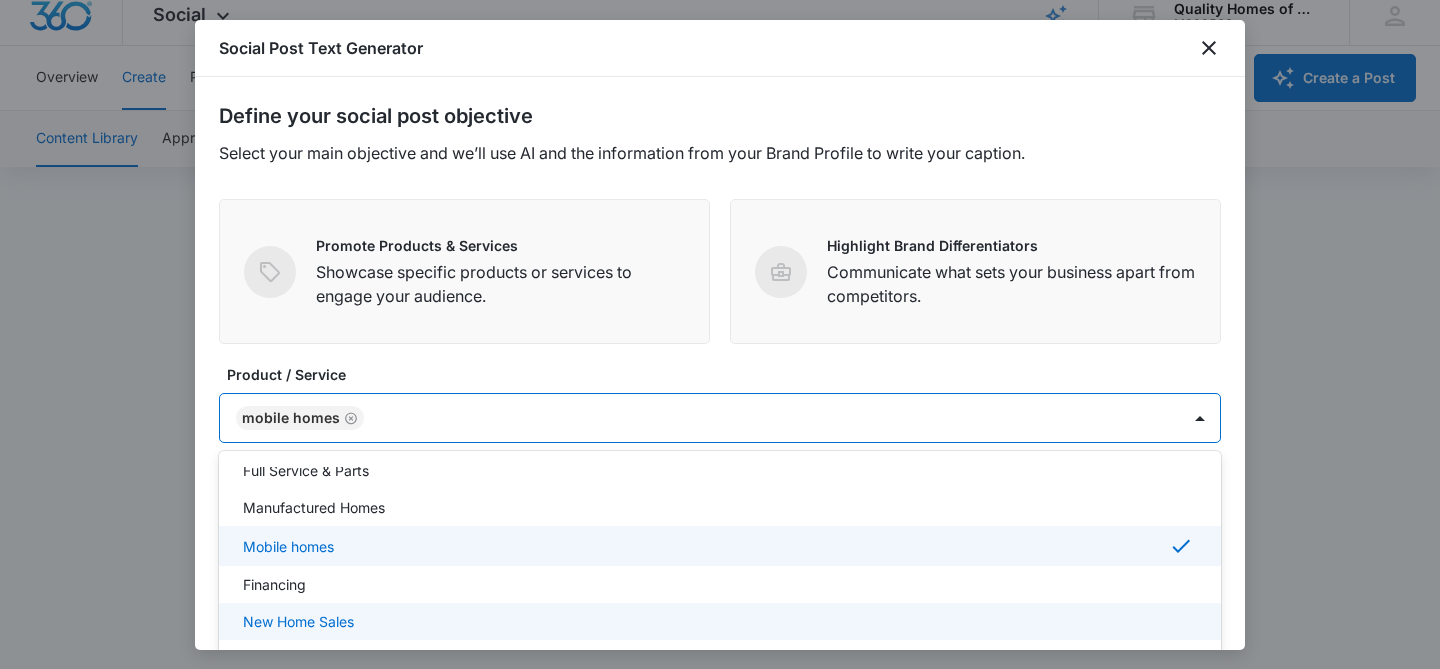 click on "New Home Sales" at bounding box center (718, 621) 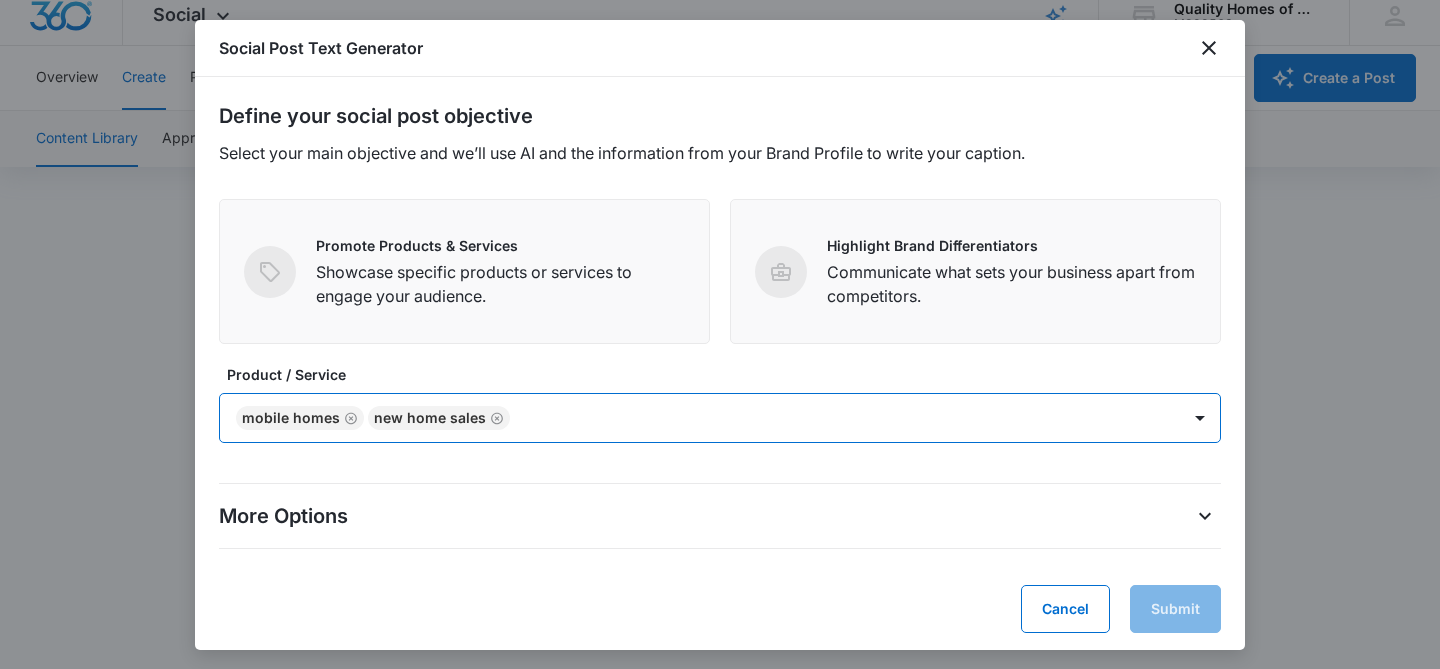 click at bounding box center (835, 418) 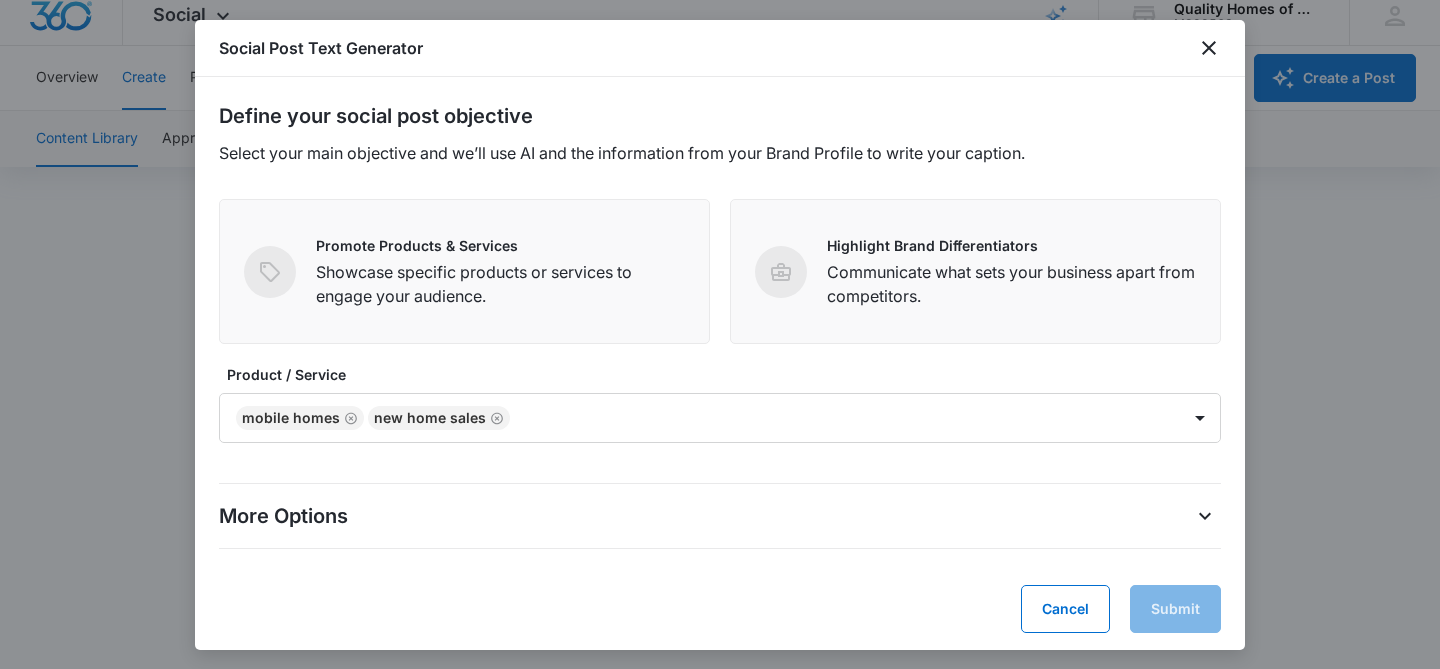 click on "More Options" at bounding box center [720, 516] 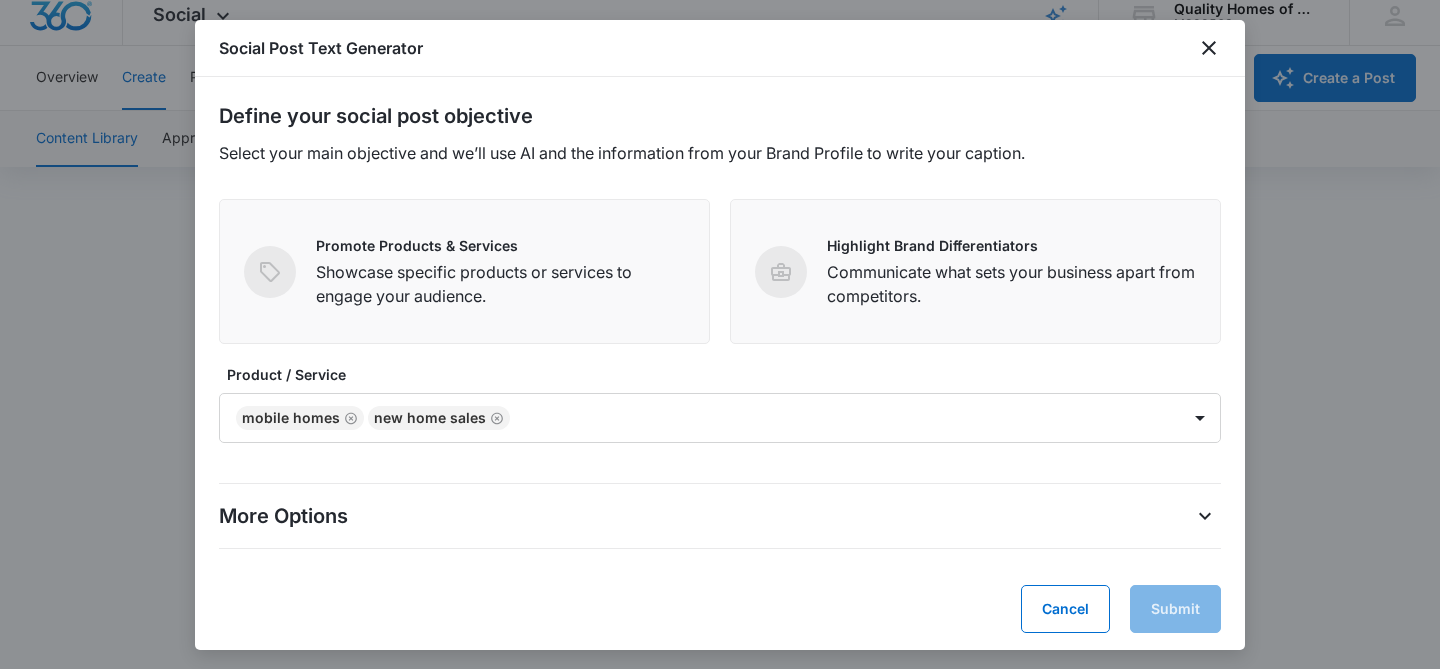 scroll, scrollTop: 7, scrollLeft: 0, axis: vertical 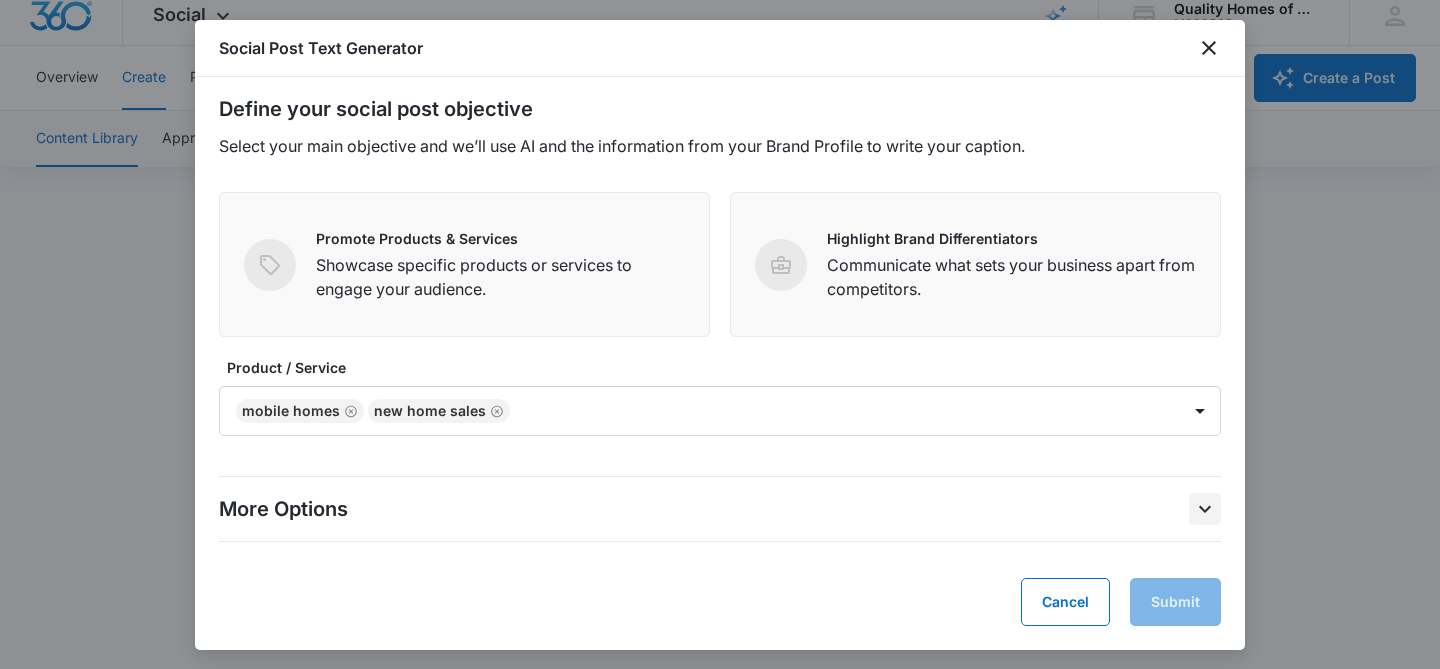 click 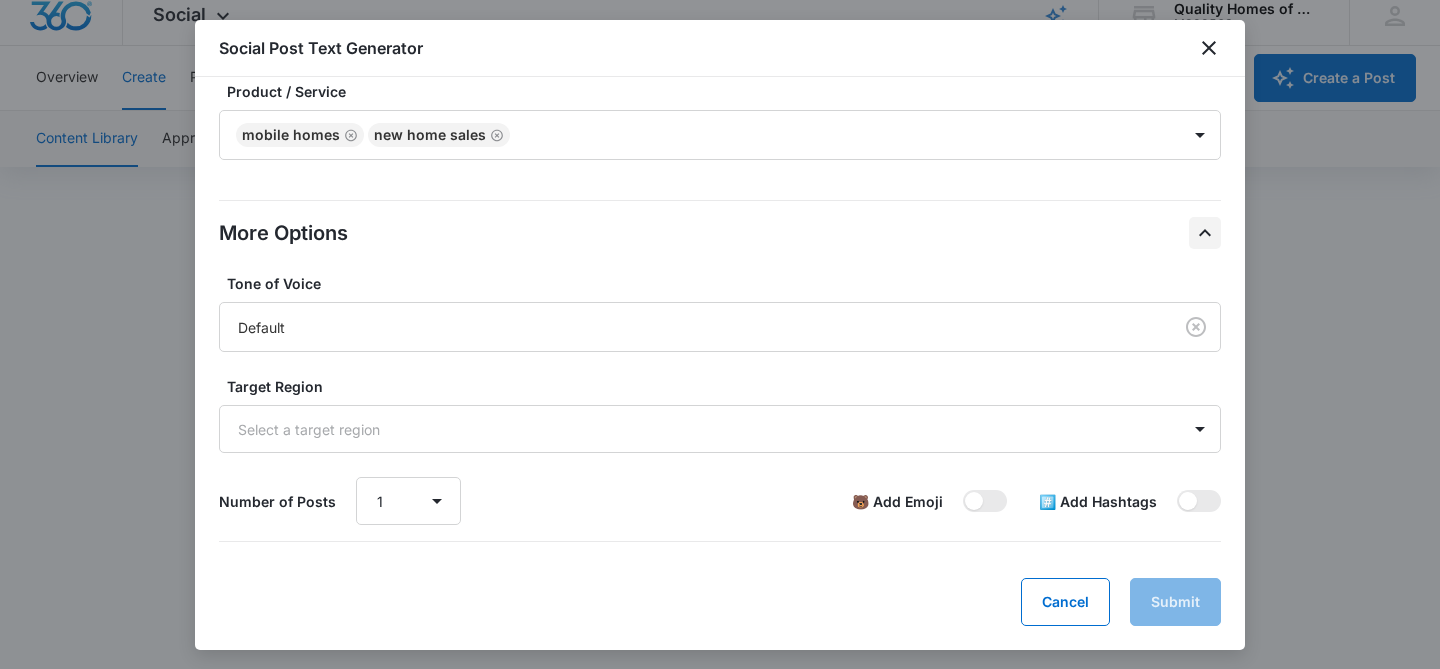 scroll, scrollTop: 0, scrollLeft: 0, axis: both 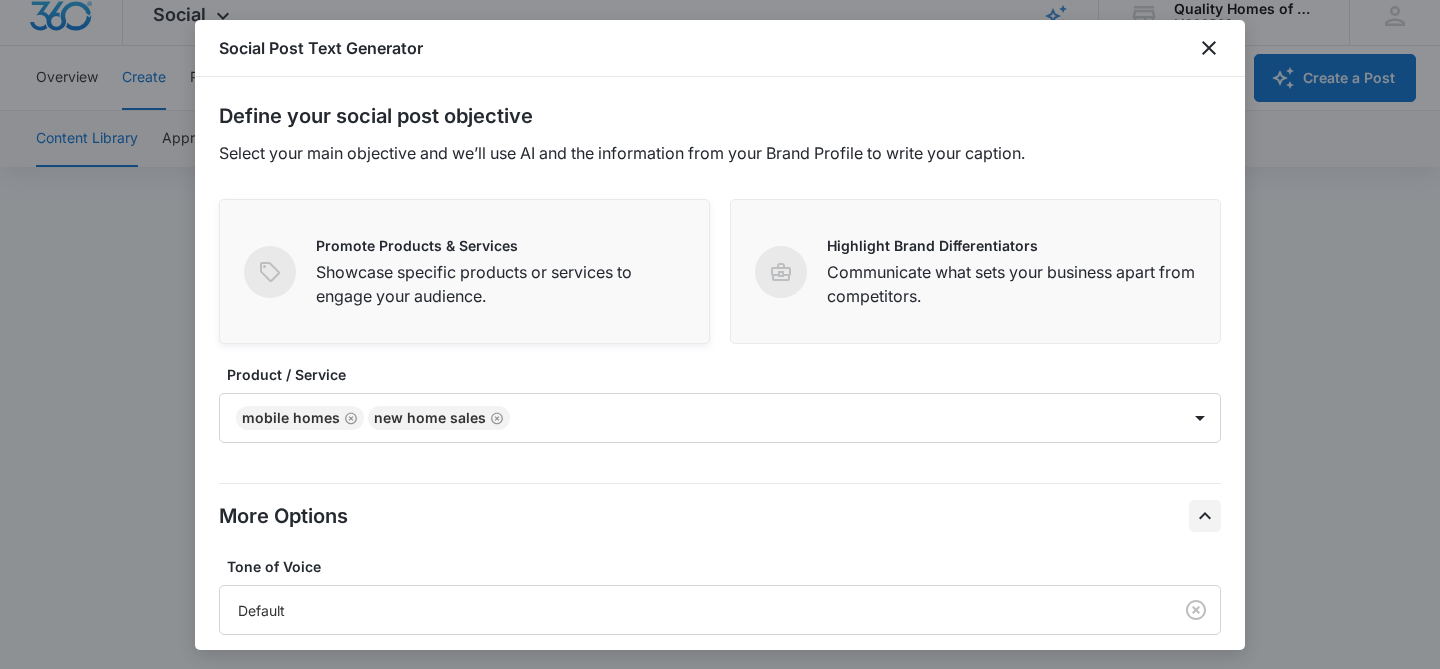 click on "Showcase specific products or services to engage your audience." at bounding box center [500, 284] 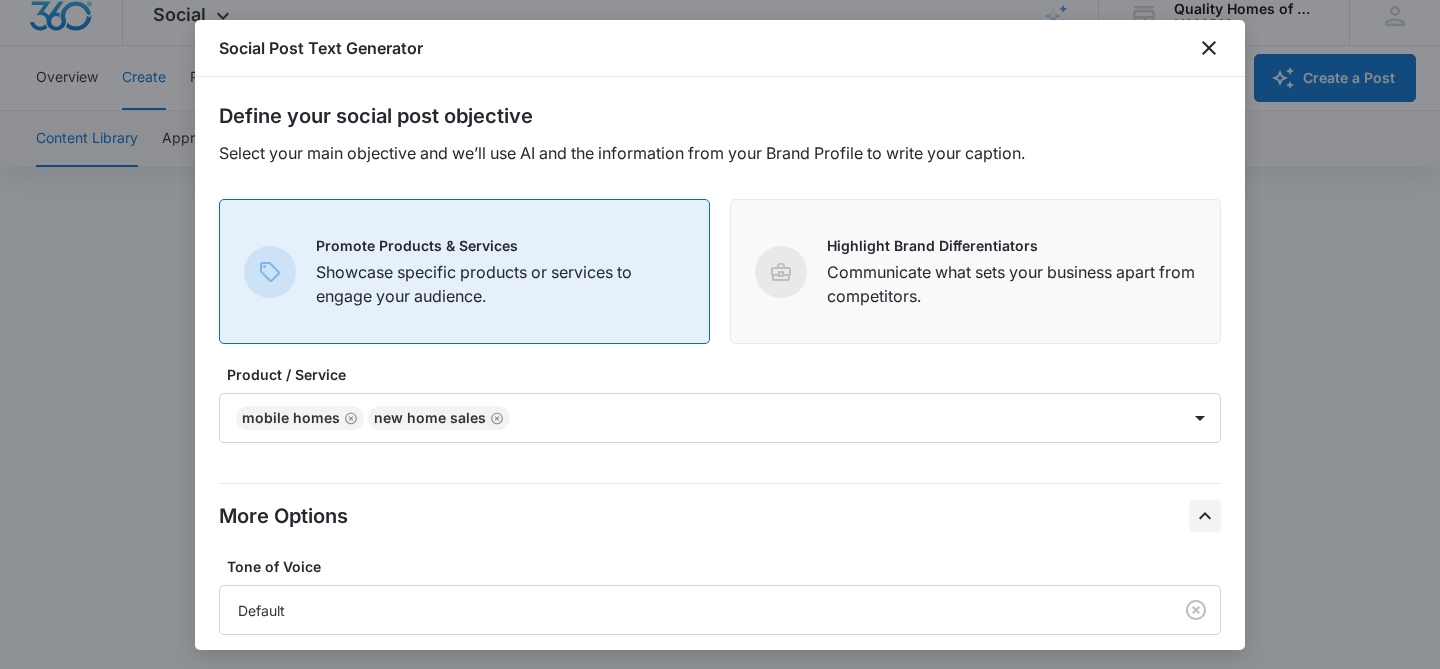 scroll, scrollTop: 283, scrollLeft: 0, axis: vertical 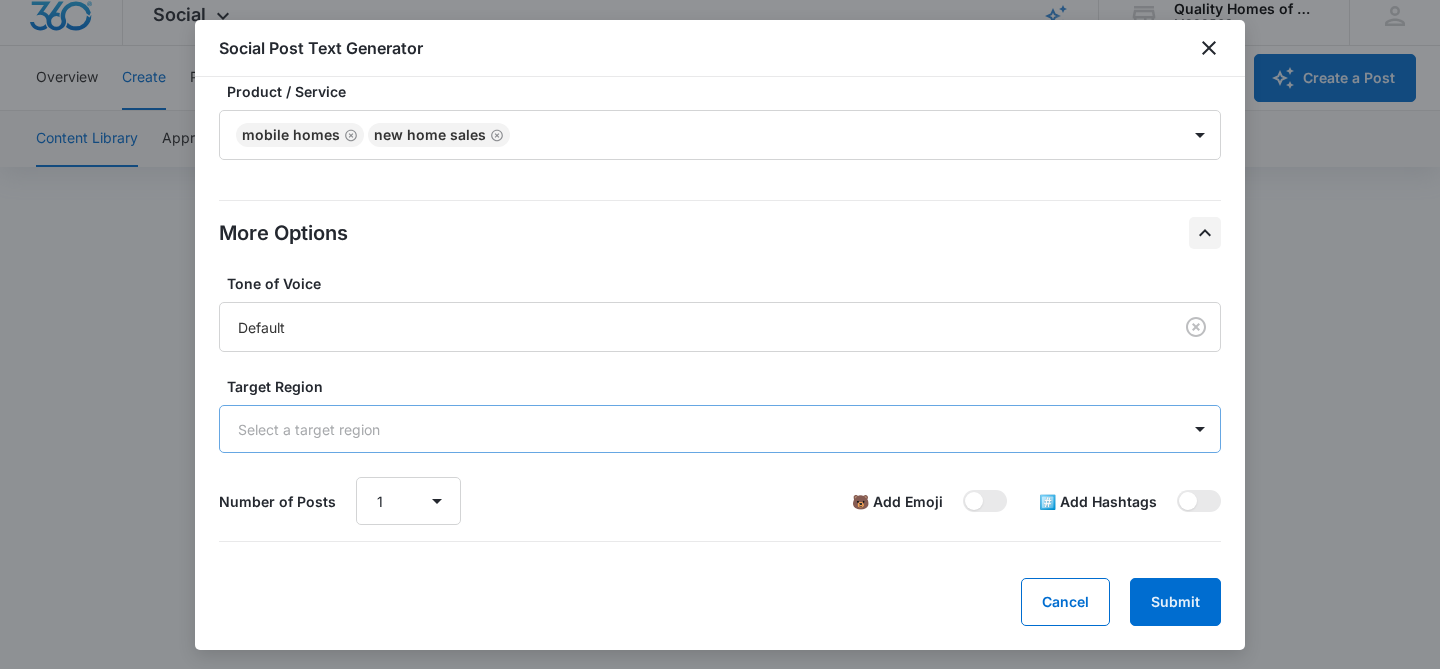 click at bounding box center (696, 429) 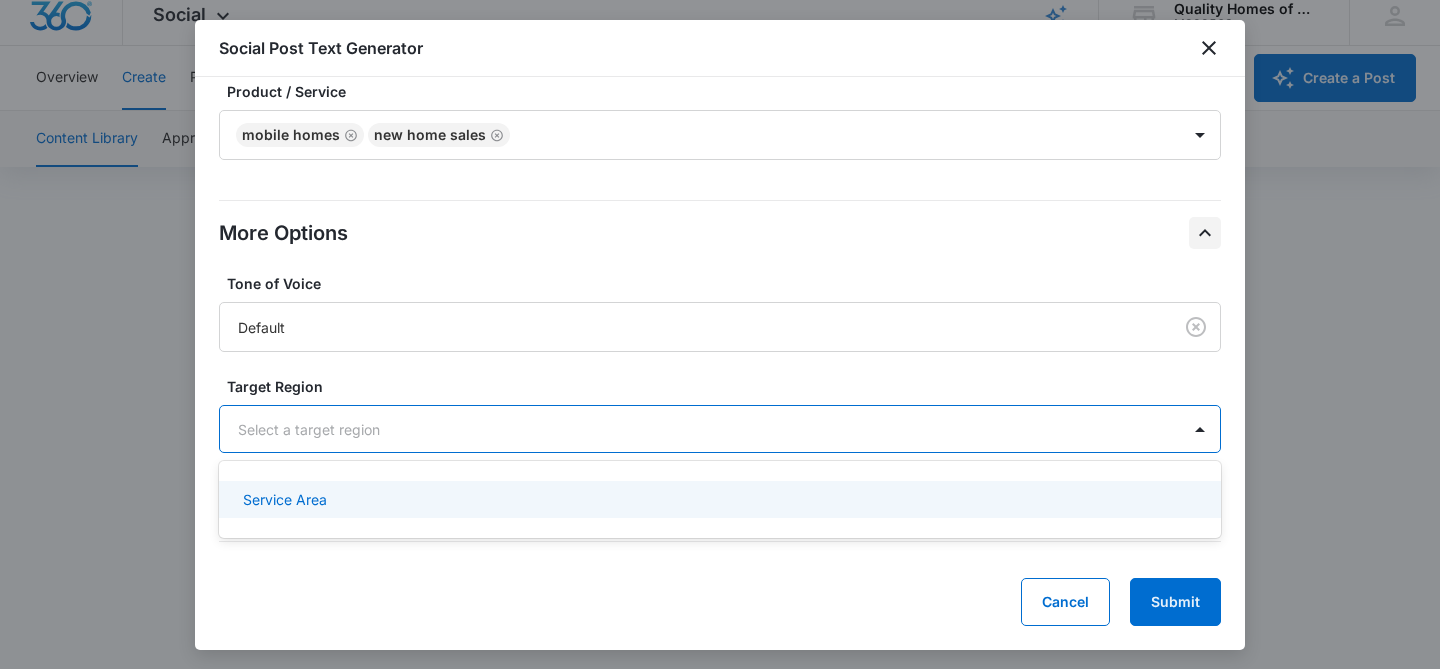 click on "Service Area" at bounding box center [718, 499] 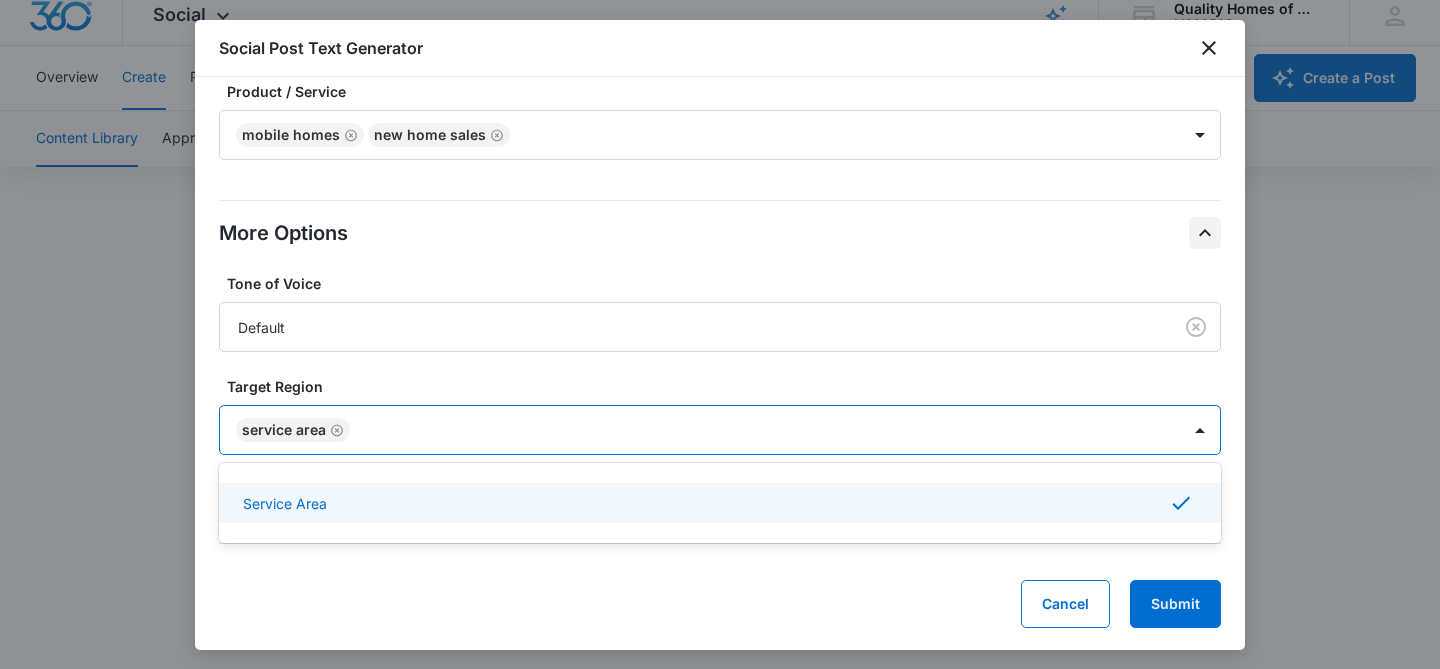 click at bounding box center [755, 430] 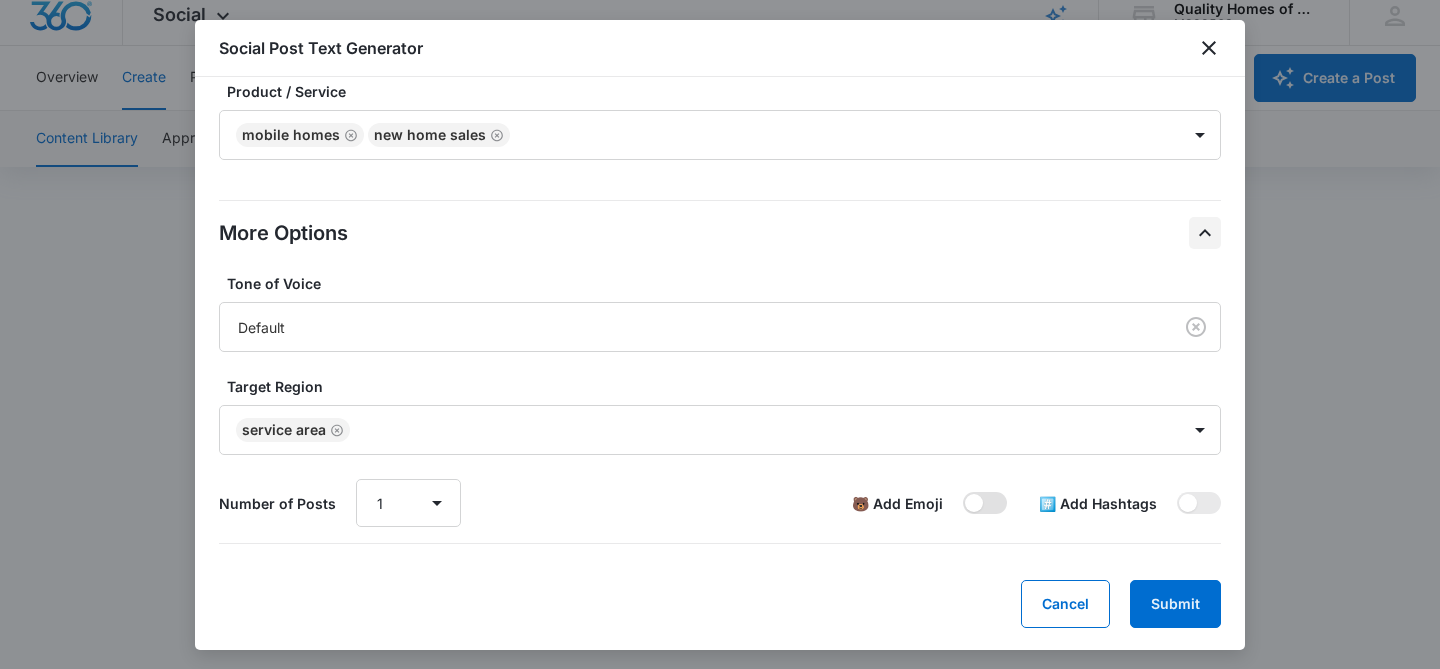 click at bounding box center (974, 503) 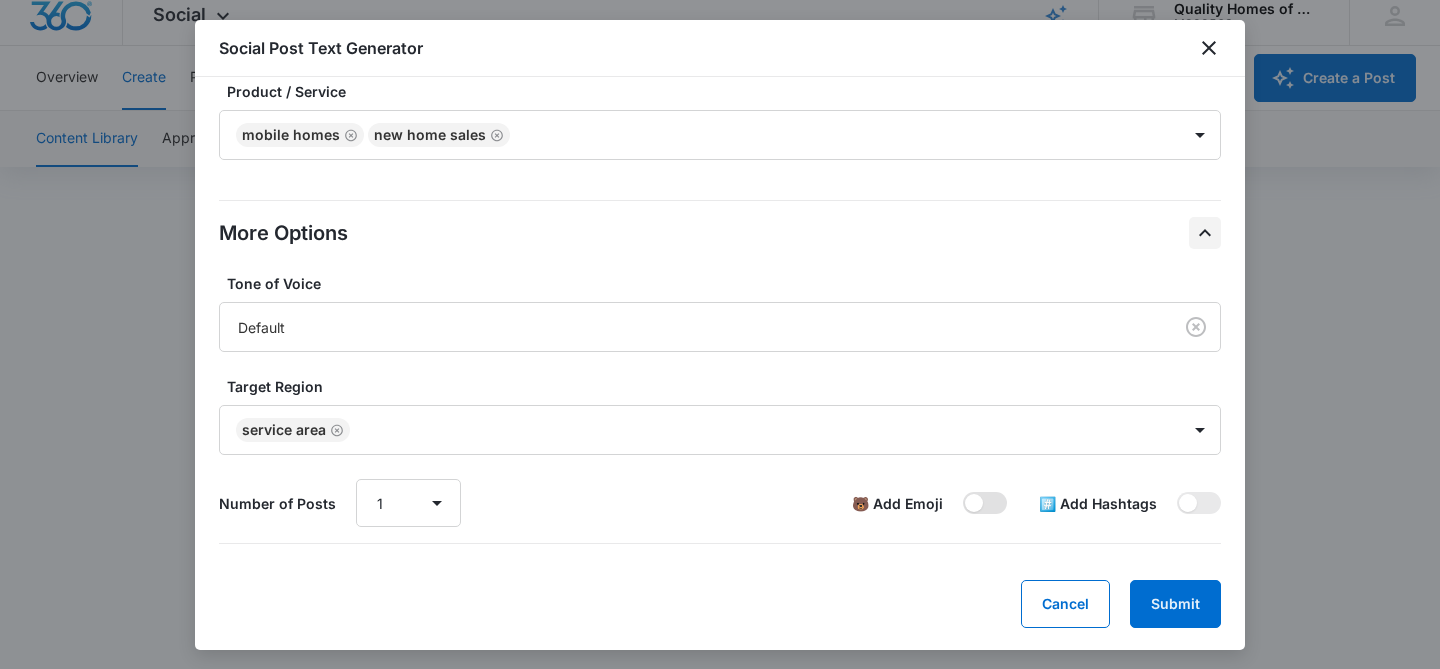click at bounding box center [962, 491] 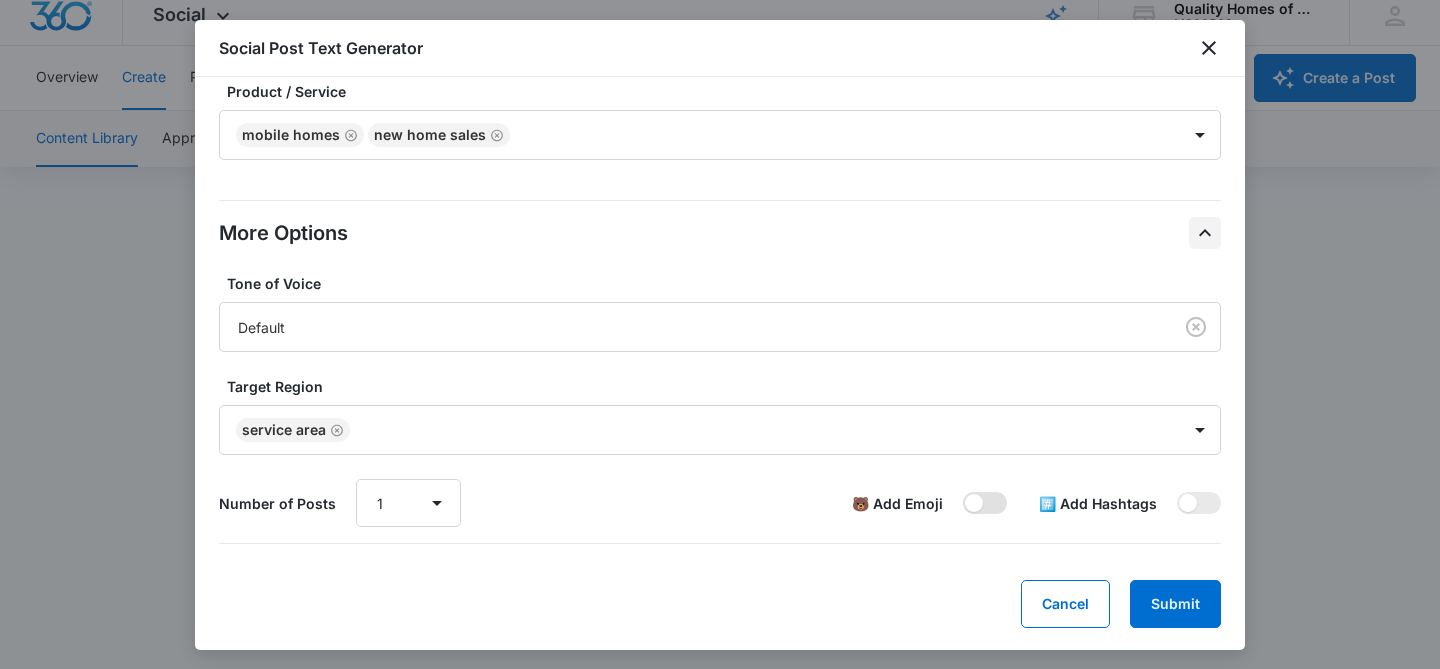 checkbox on "true" 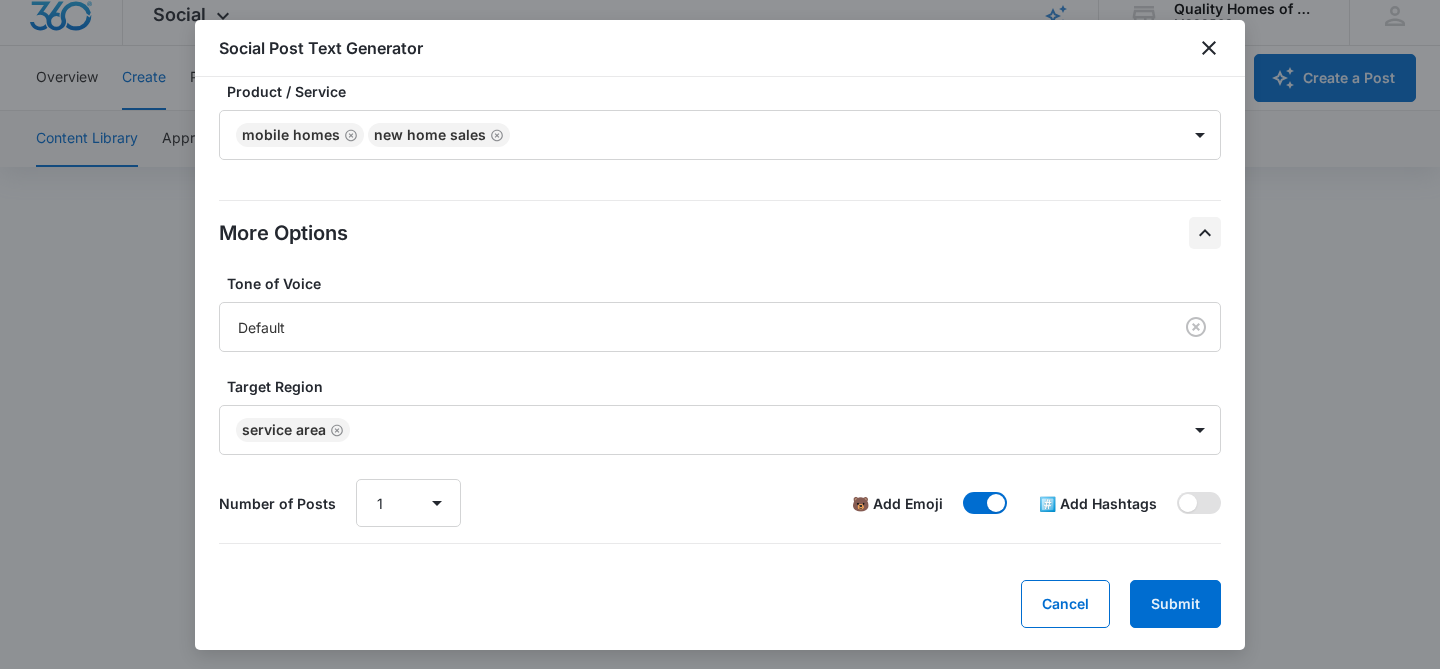 click at bounding box center (1188, 503) 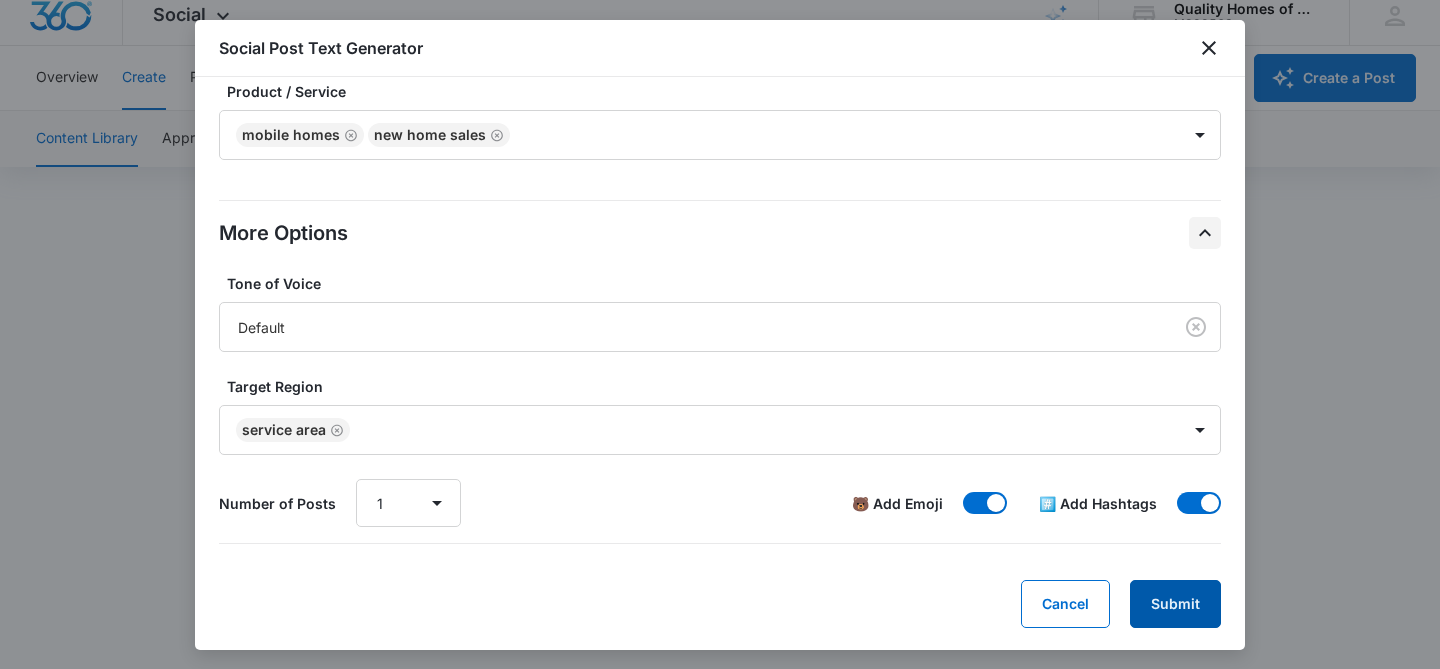 click on "Submit" at bounding box center (1175, 604) 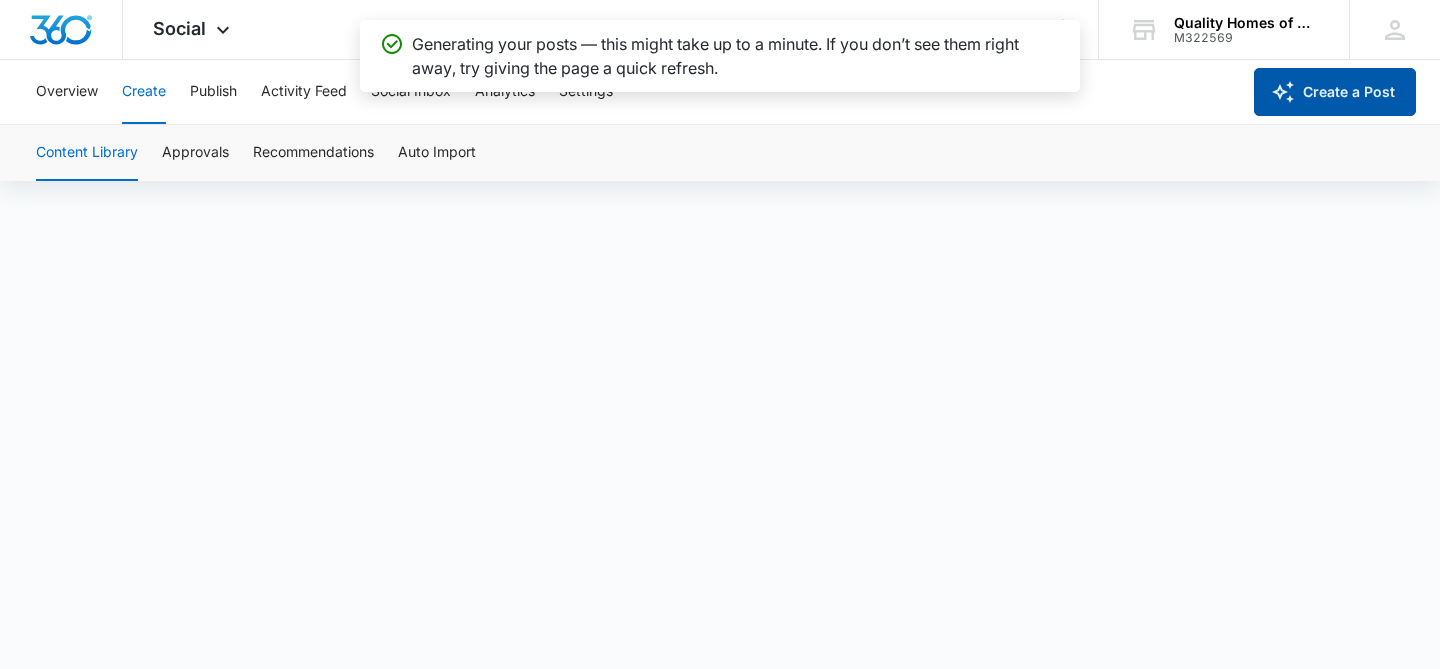scroll, scrollTop: 0, scrollLeft: 0, axis: both 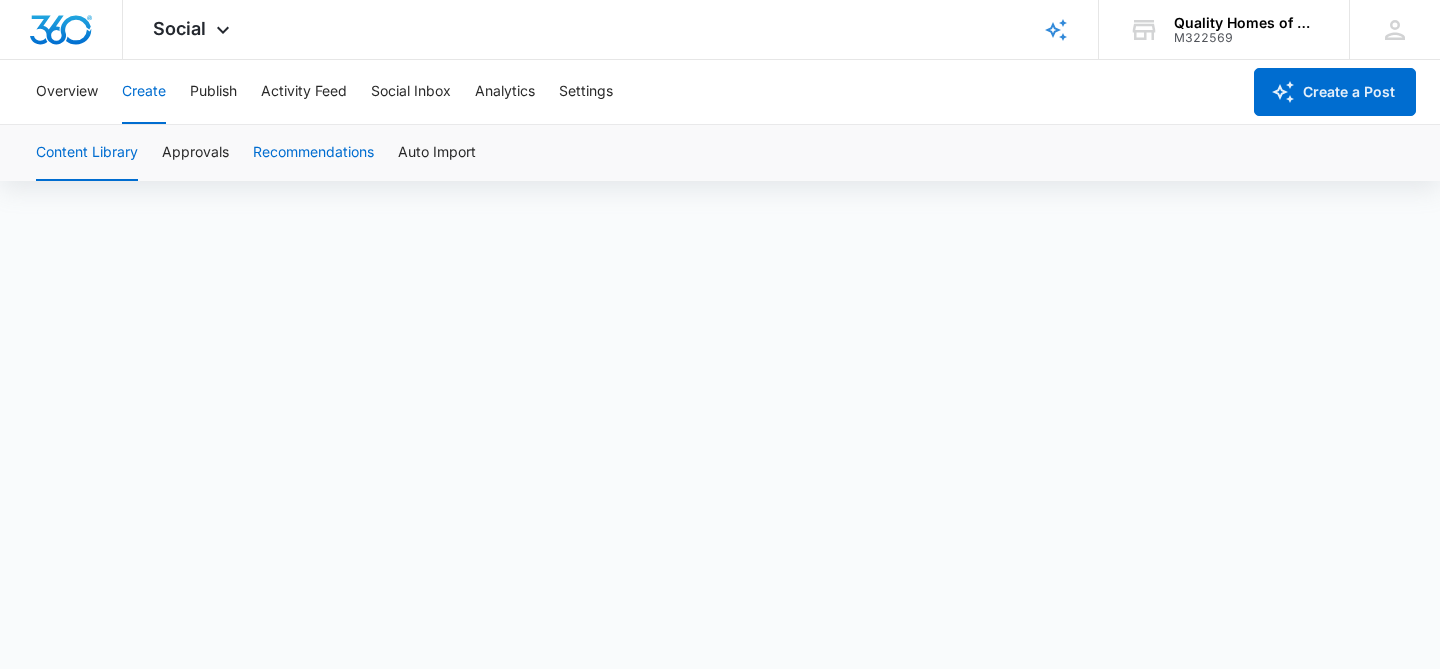 click on "Recommendations" at bounding box center [313, 153] 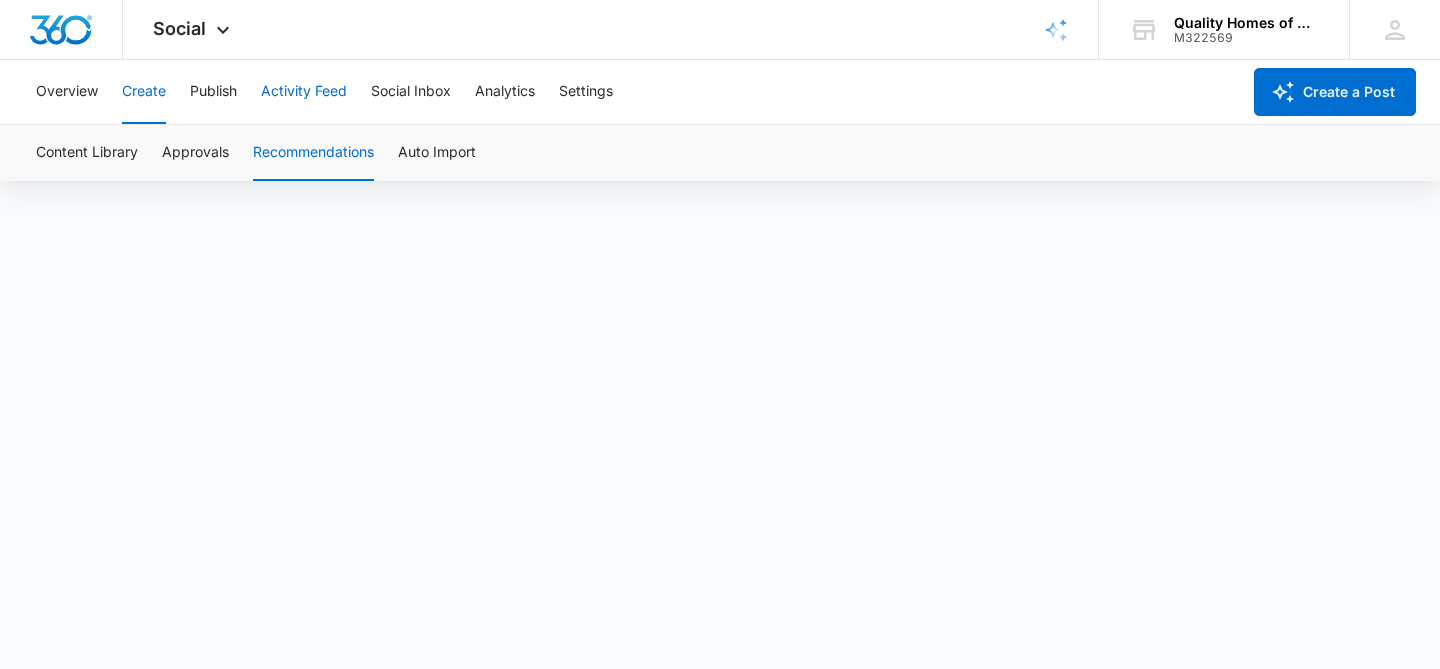 click on "Activity Feed" at bounding box center (304, 92) 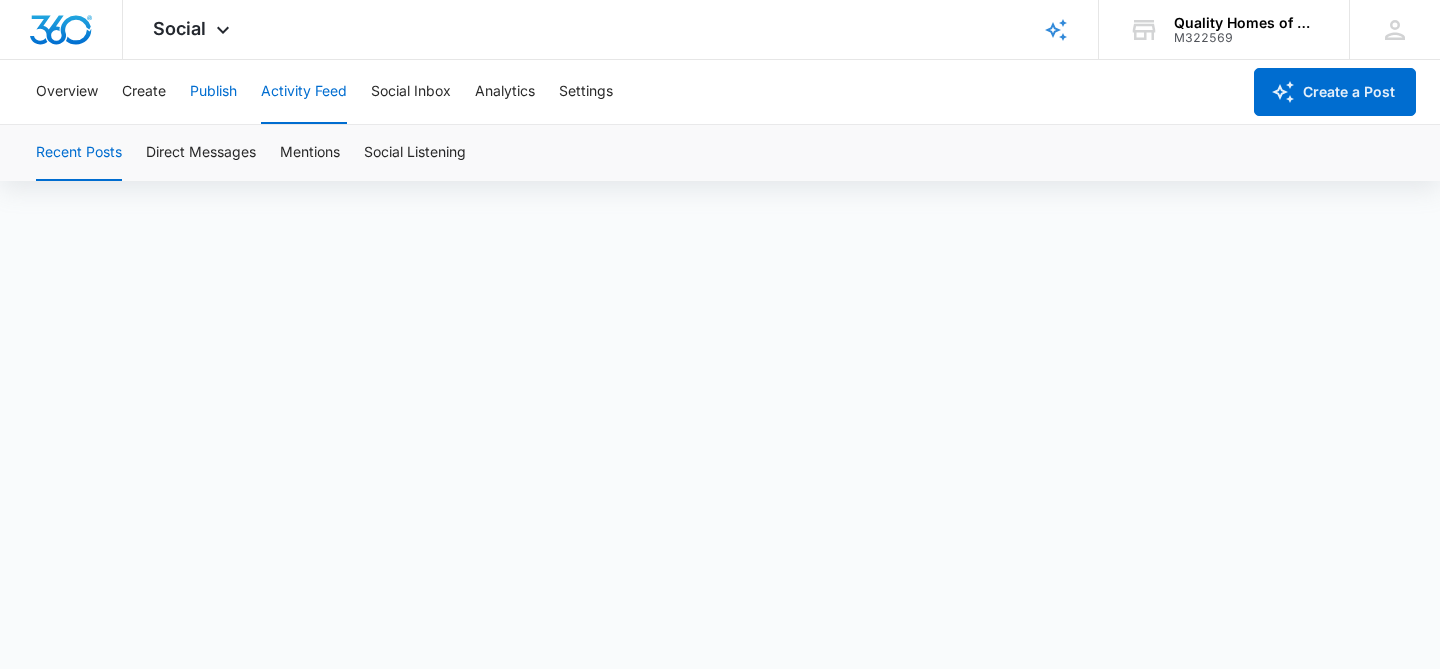 click on "Publish" at bounding box center [213, 92] 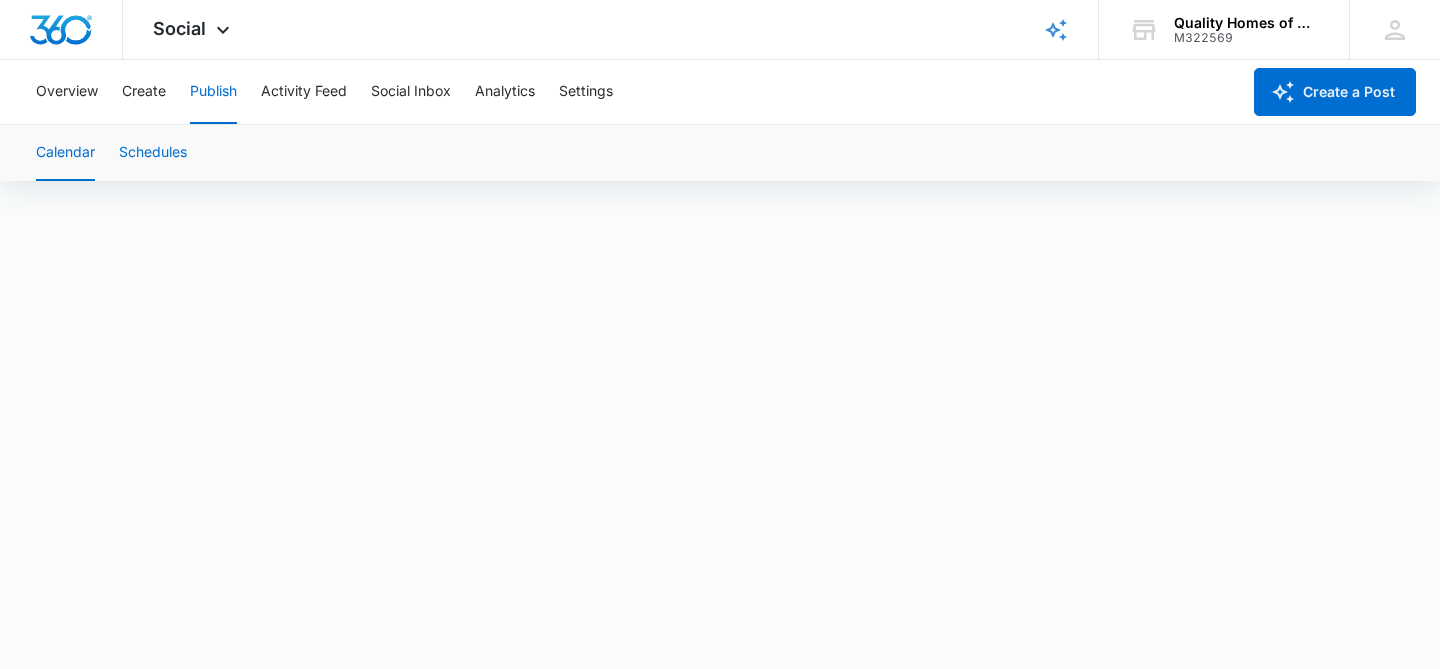 click on "Schedules" at bounding box center (153, 153) 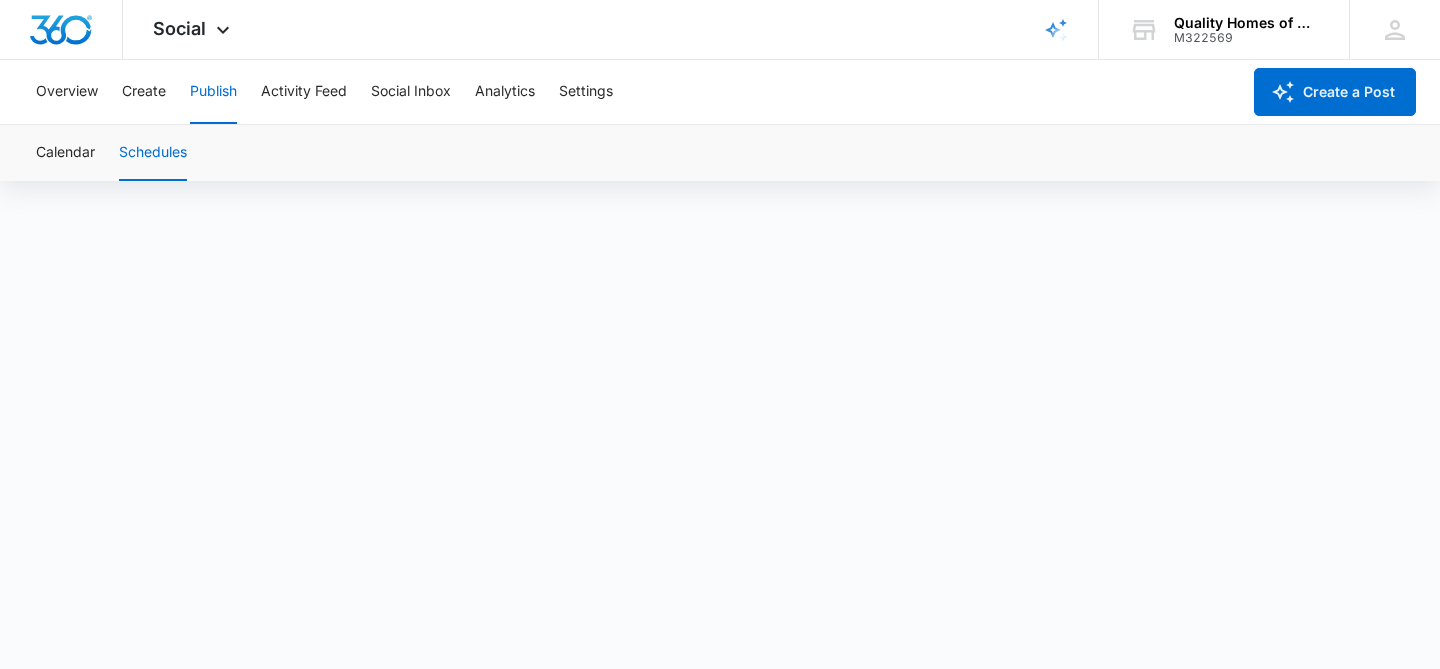 scroll, scrollTop: 14, scrollLeft: 0, axis: vertical 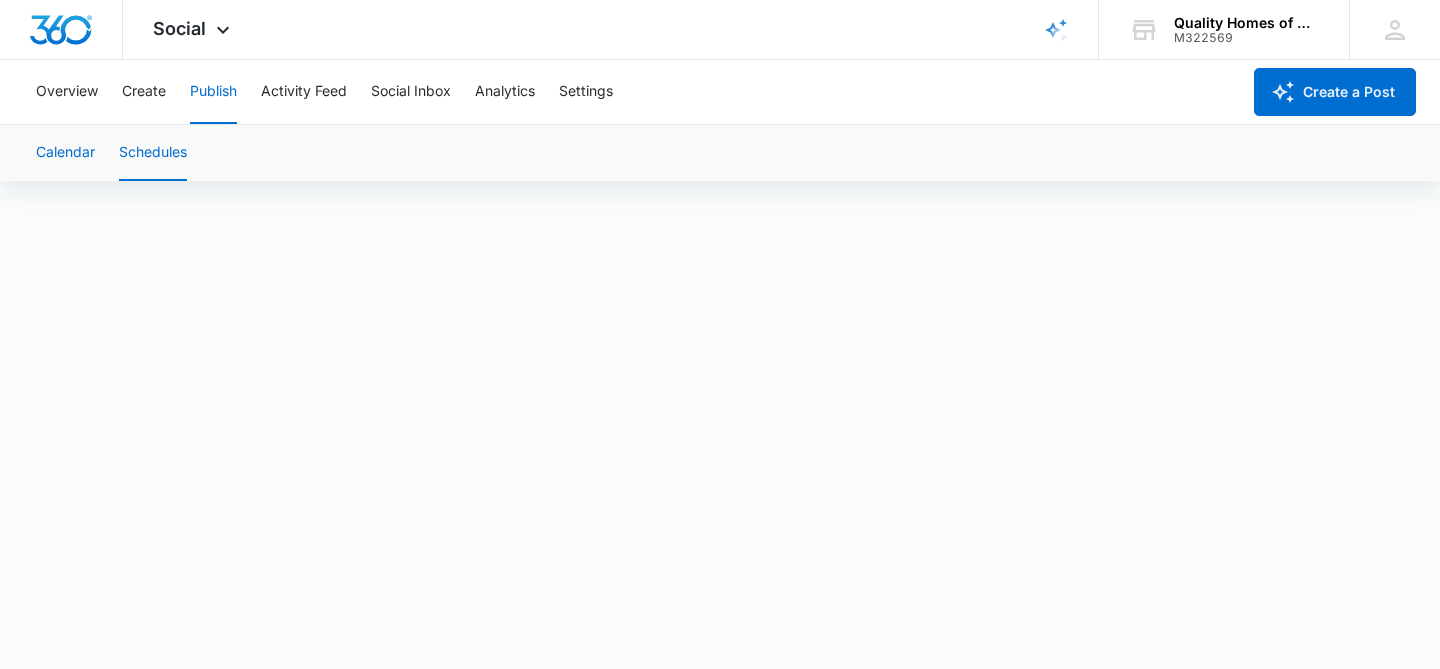 click on "Calendar" at bounding box center [65, 153] 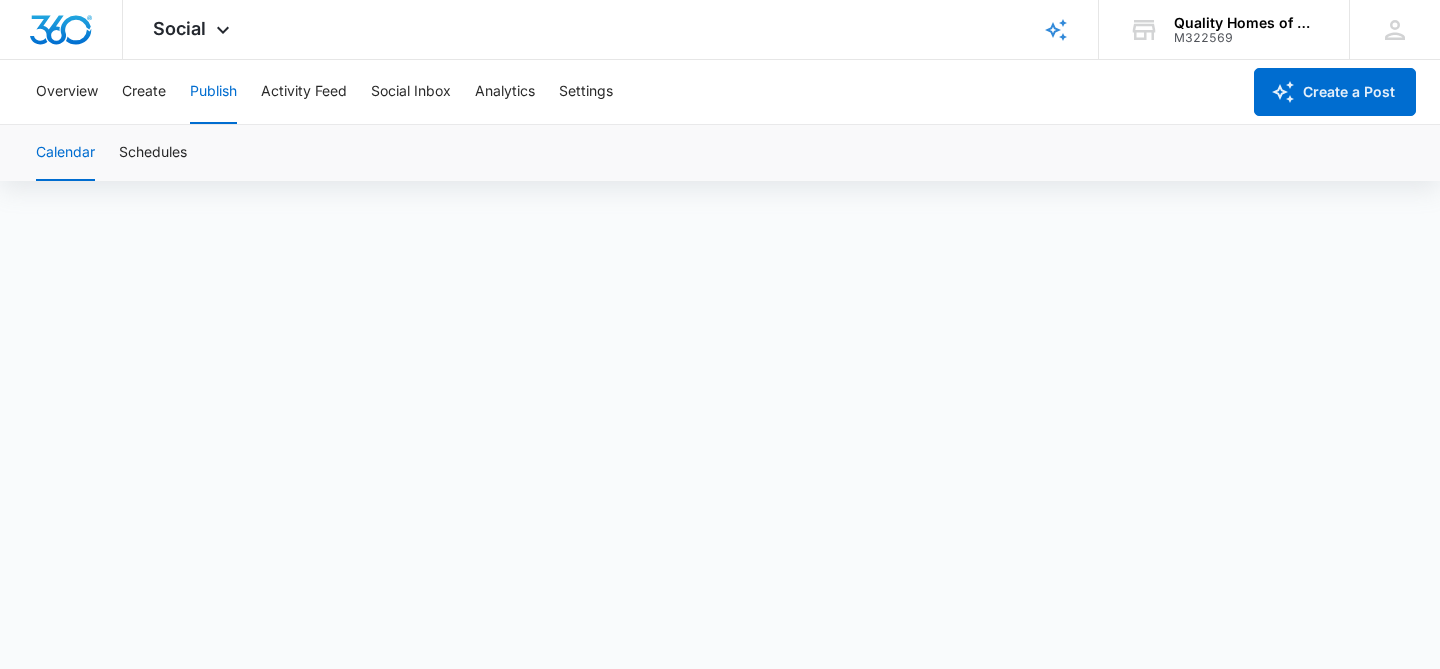 scroll, scrollTop: 0, scrollLeft: 0, axis: both 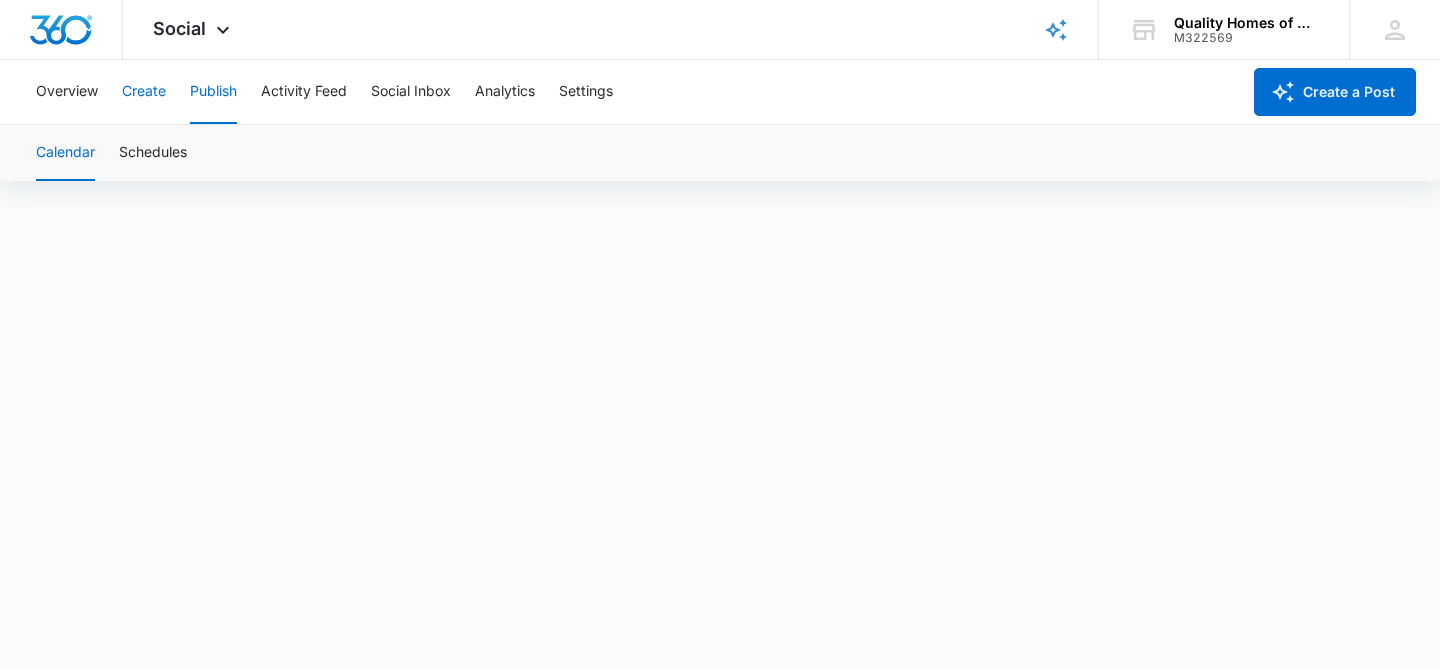 click on "Create" at bounding box center (144, 92) 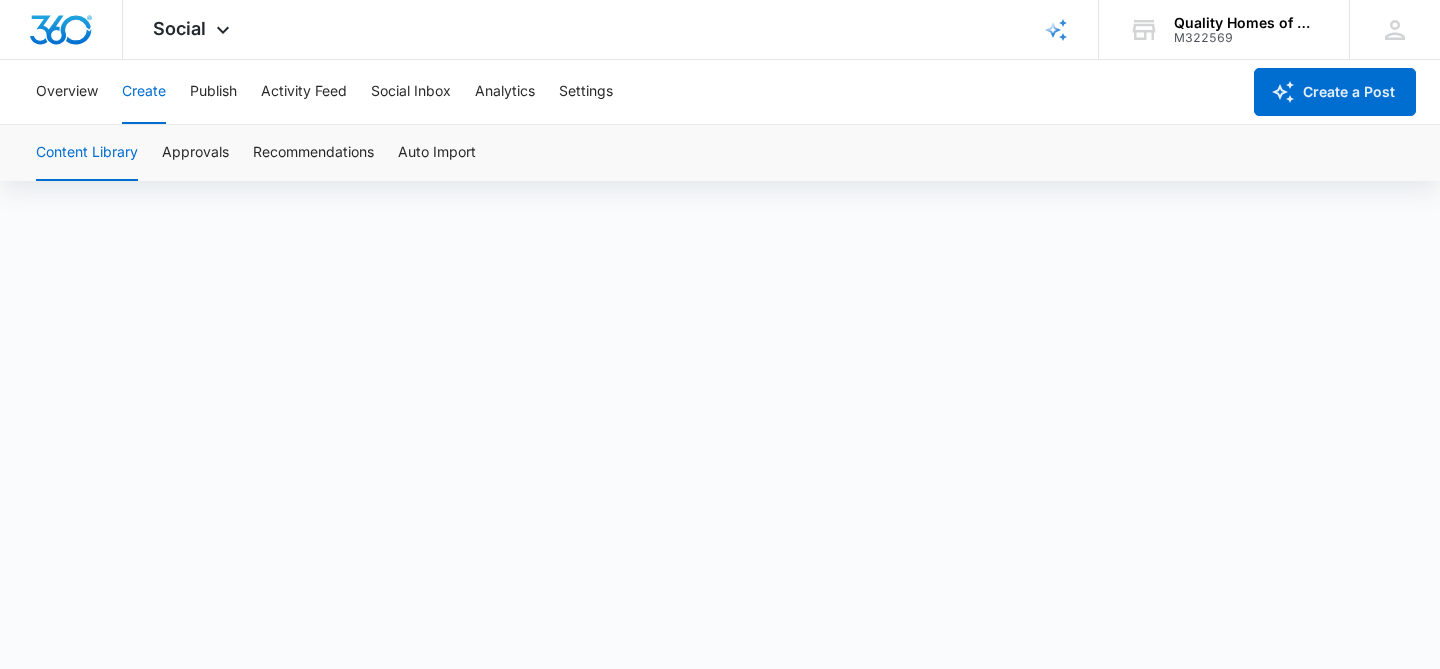 scroll, scrollTop: 14, scrollLeft: 0, axis: vertical 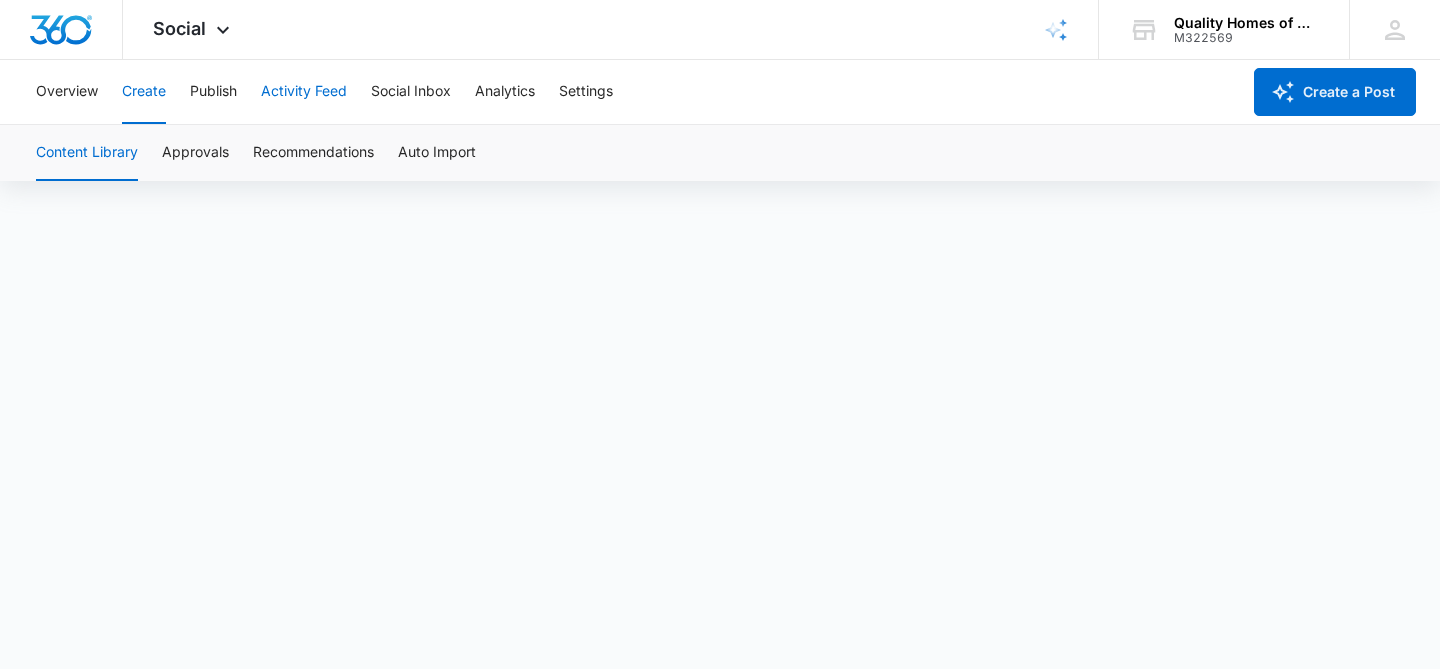 click on "Activity Feed" at bounding box center (304, 92) 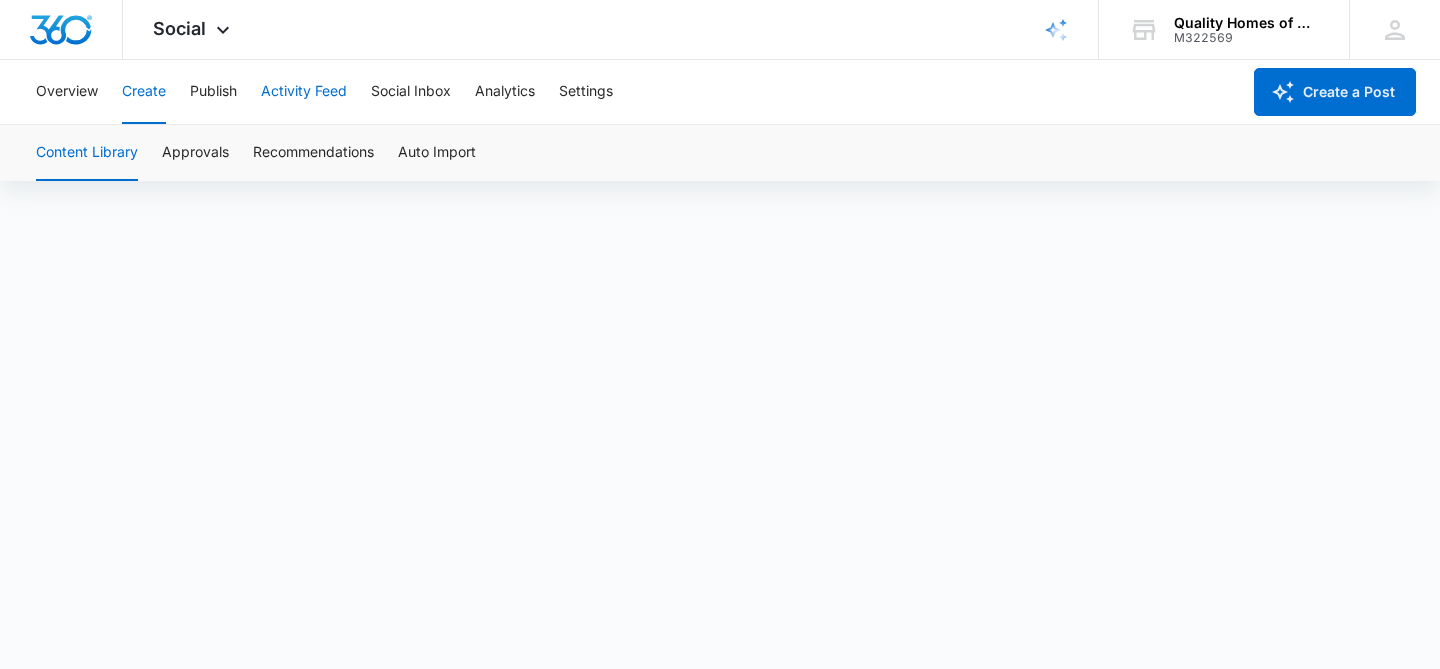 scroll, scrollTop: 0, scrollLeft: 0, axis: both 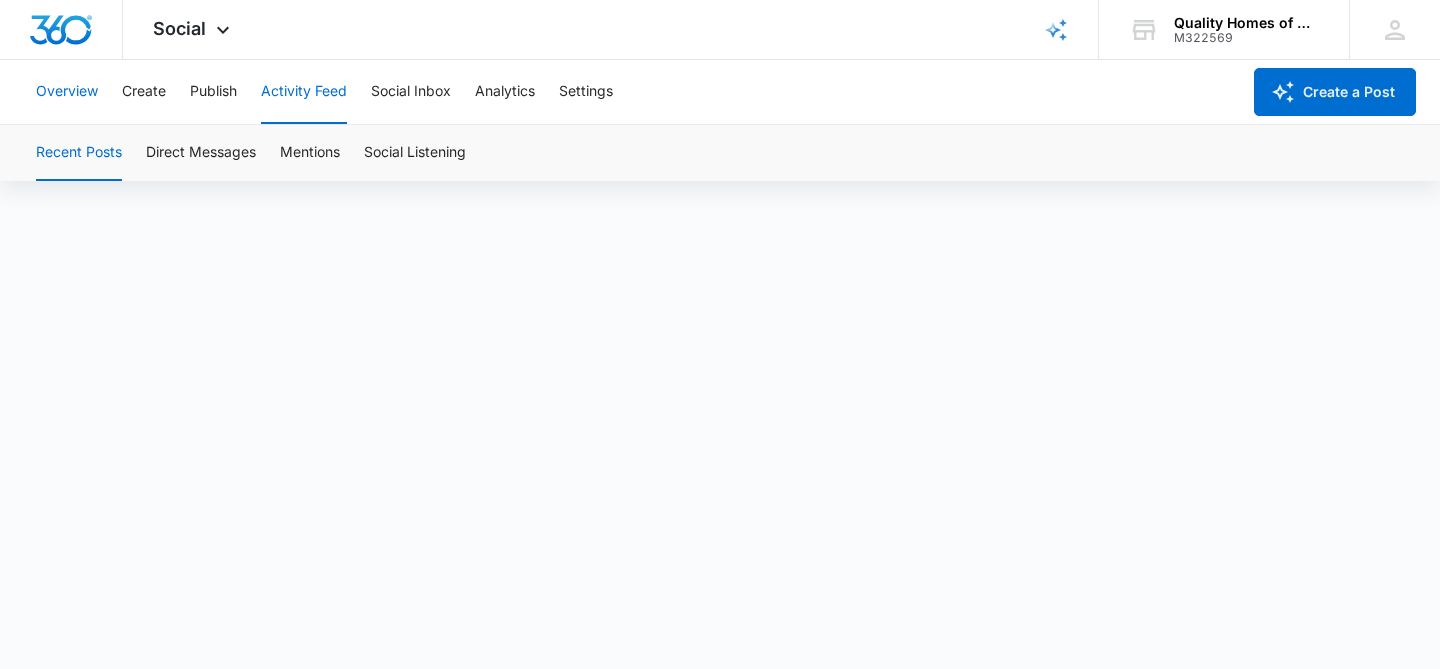 click on "Overview" at bounding box center [67, 92] 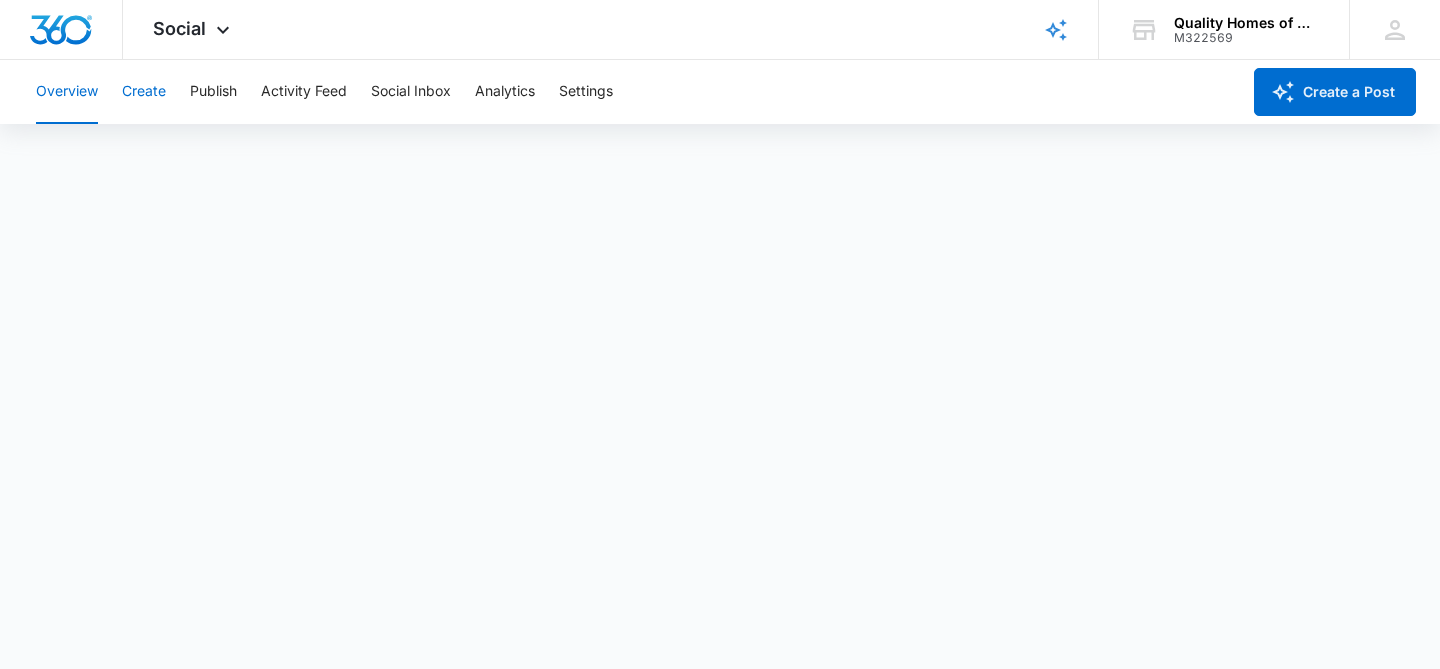 click on "Create" at bounding box center [144, 92] 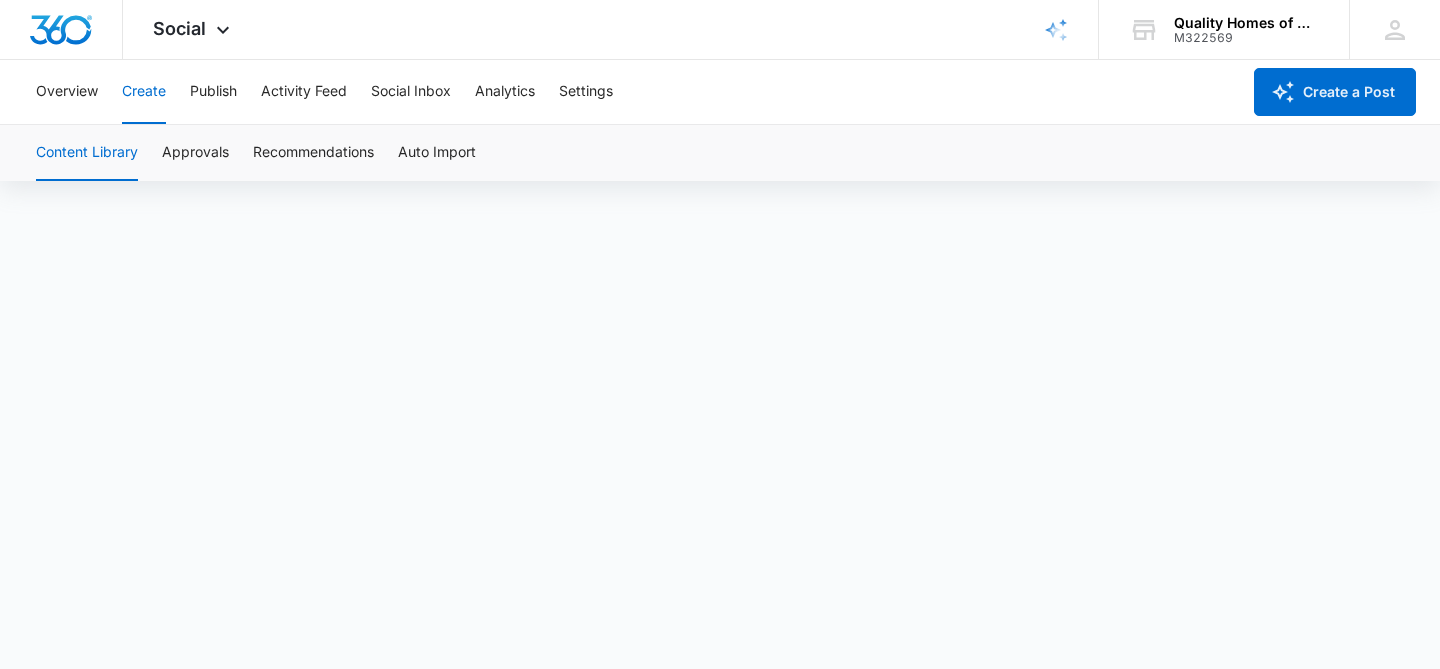 click on "Overview Create Publish Activity Feed Social Inbox Analytics Settings" at bounding box center [632, 92] 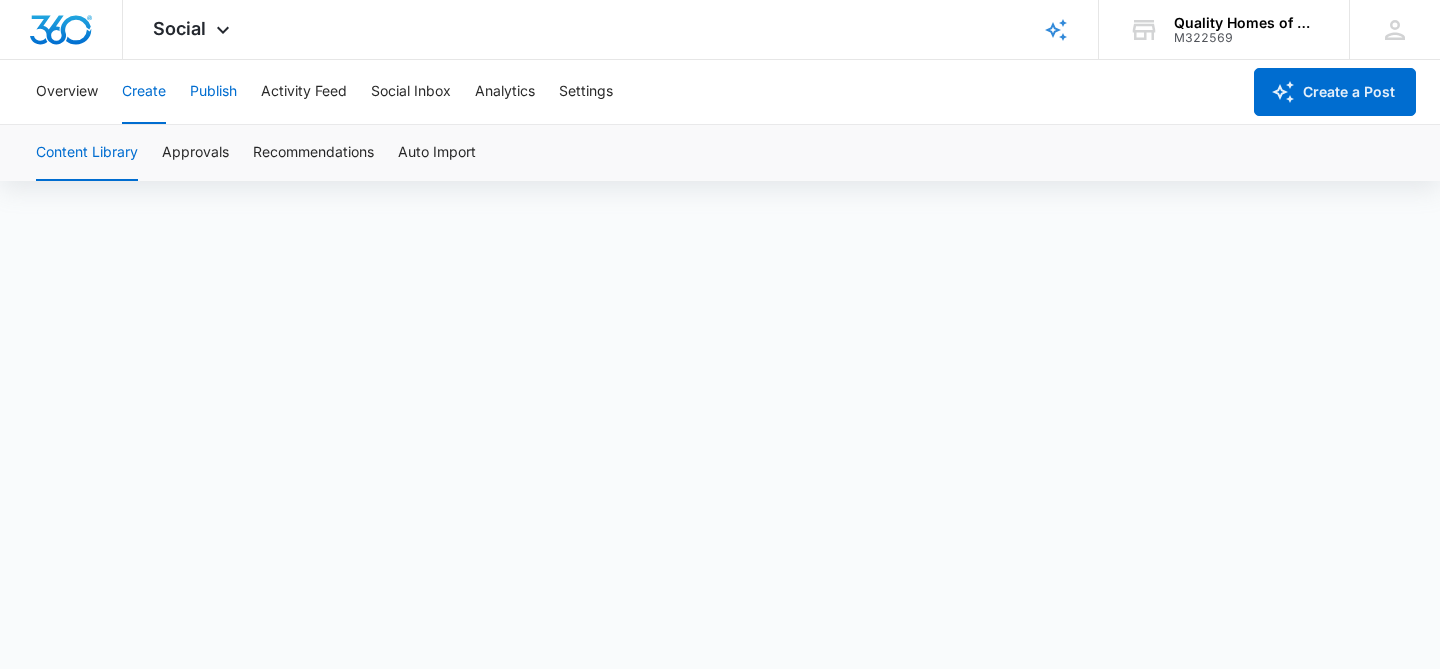 click on "Publish" at bounding box center (213, 92) 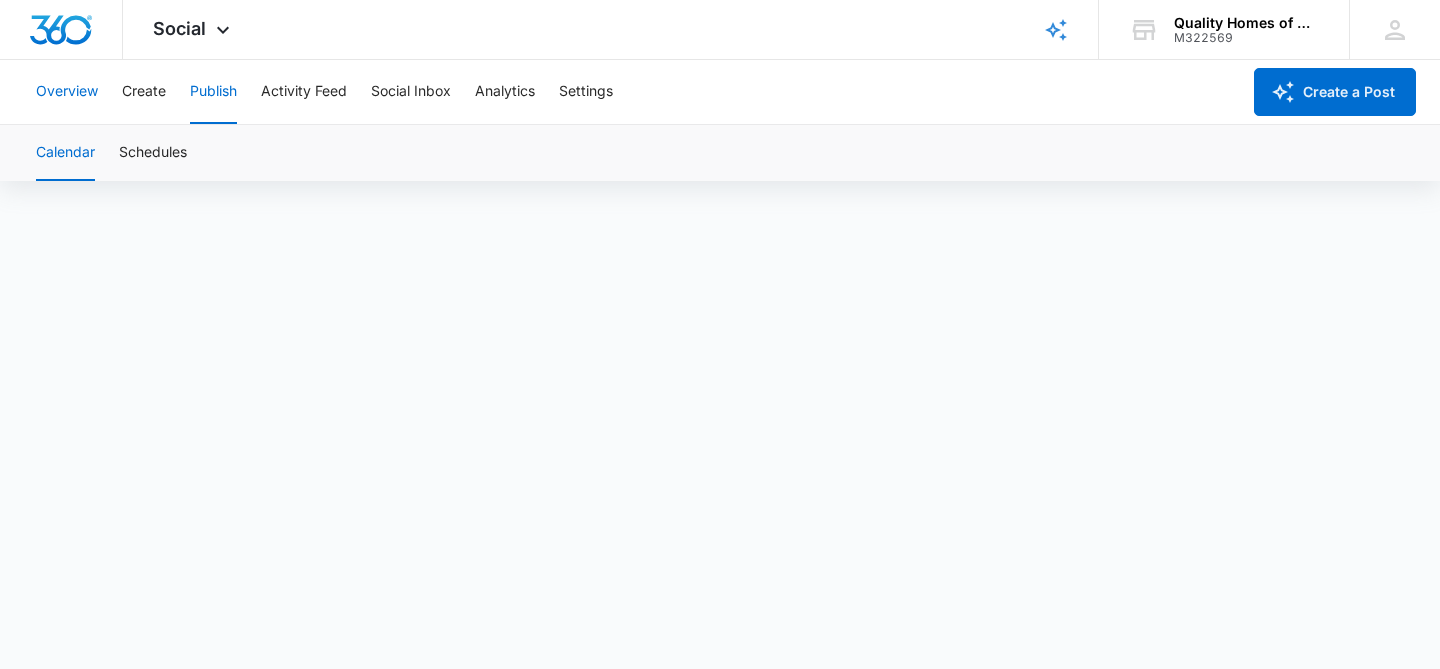 click on "Overview" at bounding box center (67, 92) 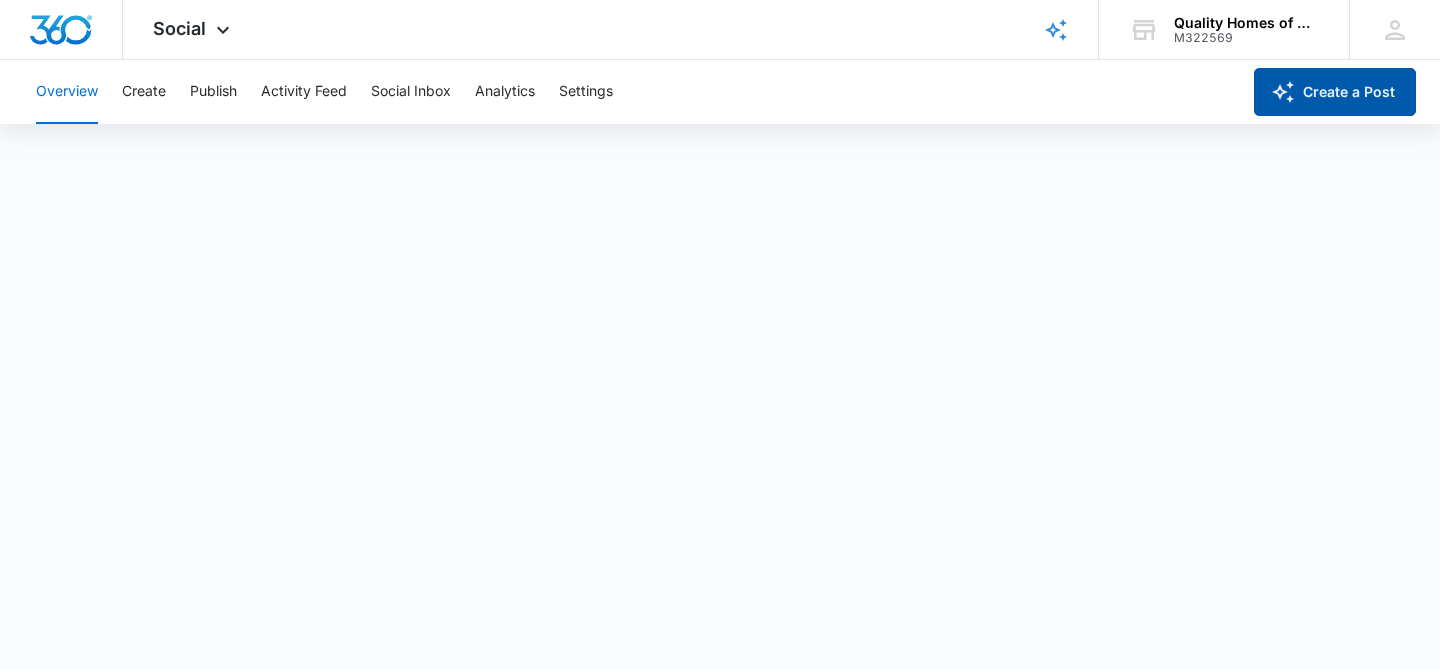 click on "Create a Post" at bounding box center (1335, 92) 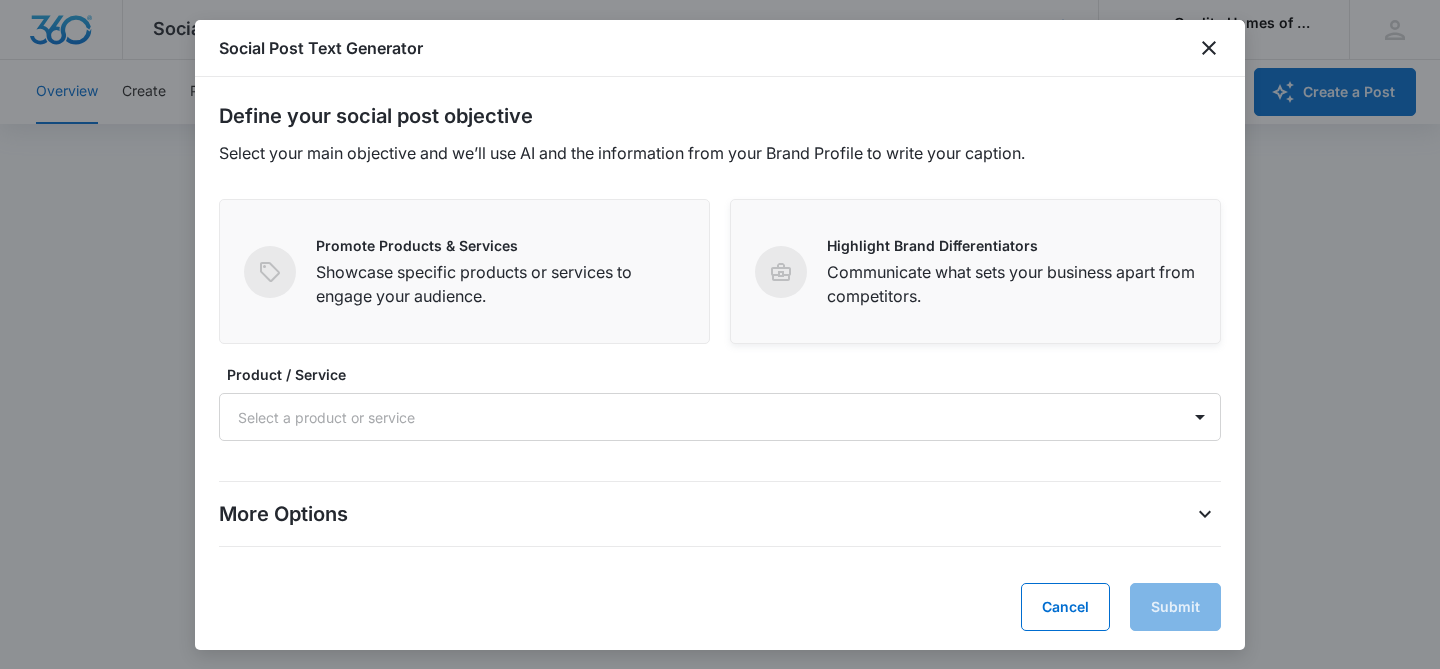 click on "Communicate what sets your business apart from competitors." at bounding box center (1011, 284) 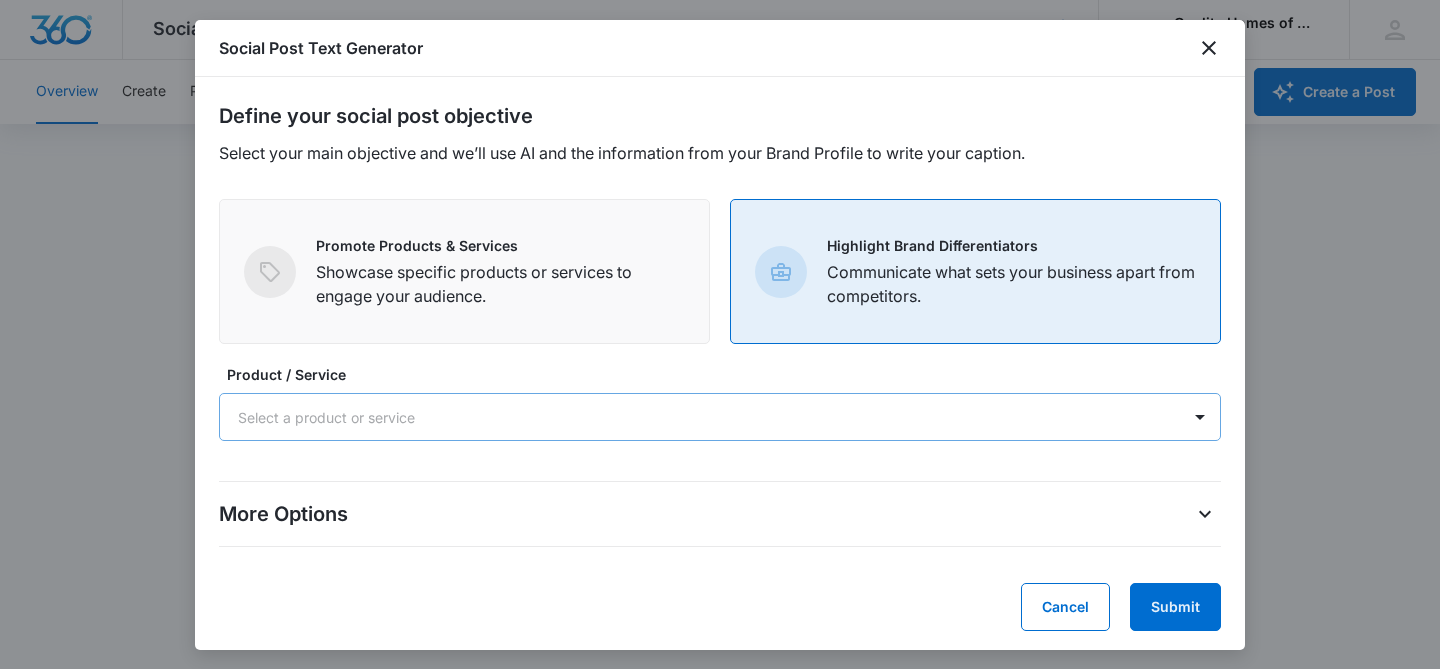 click at bounding box center [696, 417] 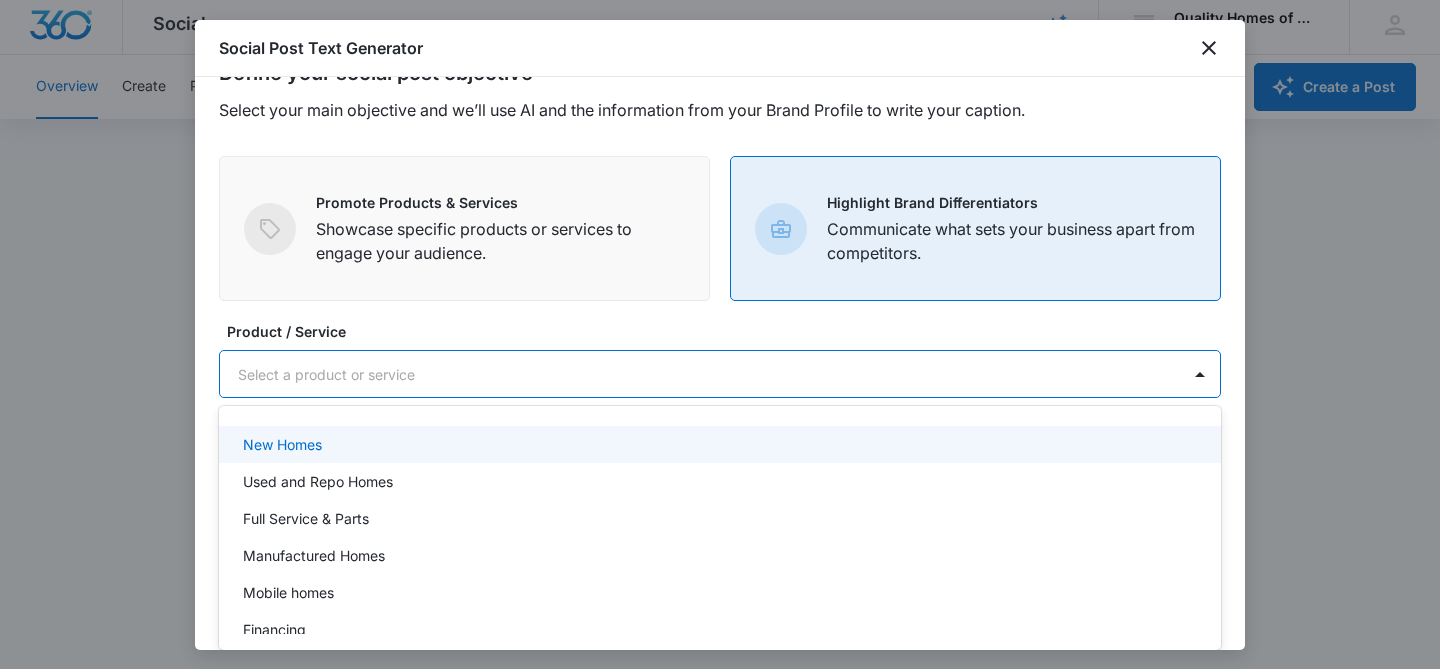 click on "Product / Service New Homes, 1 of 10. 10 results available. Use Up and Down to choose options, press Enter to select the currently focused option, press Escape to exit the menu, press Tab to select the option and exit the menu. Select a product or service New Homes Used and Repo Homes Full Service & Parts Manufactured Homes Mobile homes Financing New Home Sales Pre-Fab homes Used and Repo Homes Mobile Home Parts and Services" at bounding box center [720, 359] 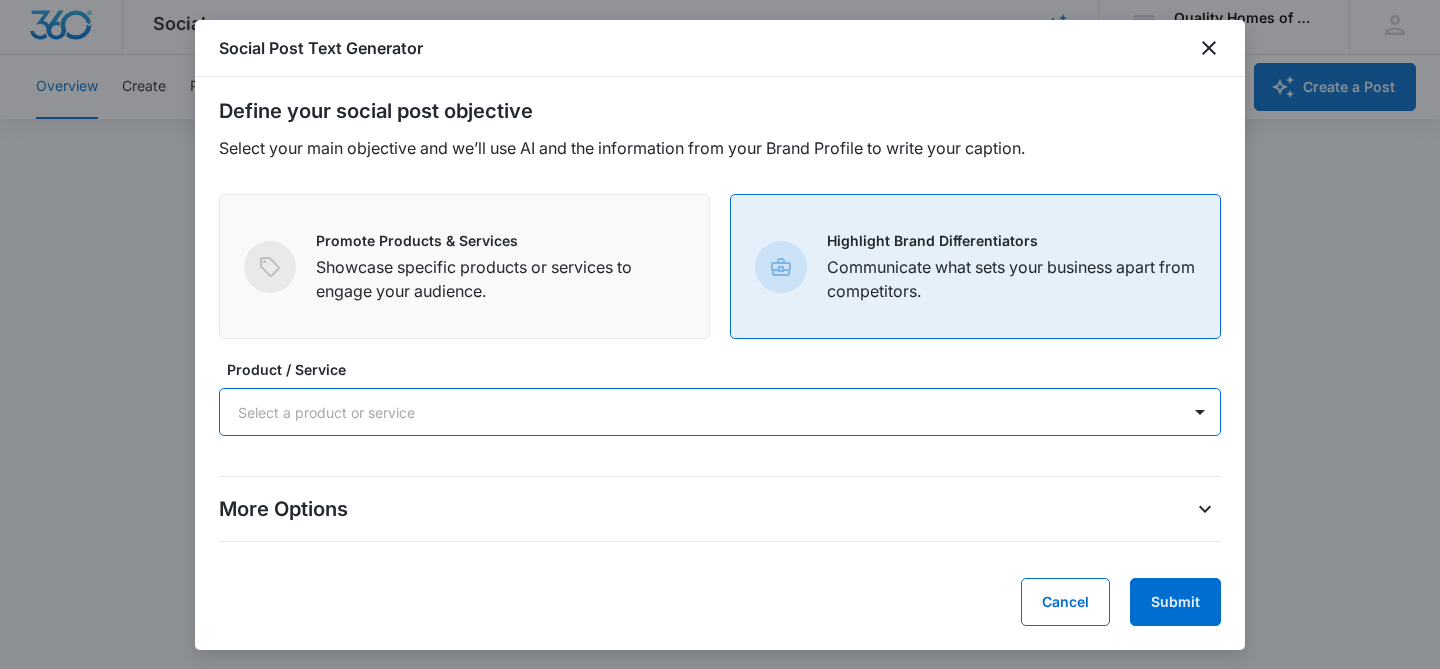 scroll, scrollTop: 5, scrollLeft: 0, axis: vertical 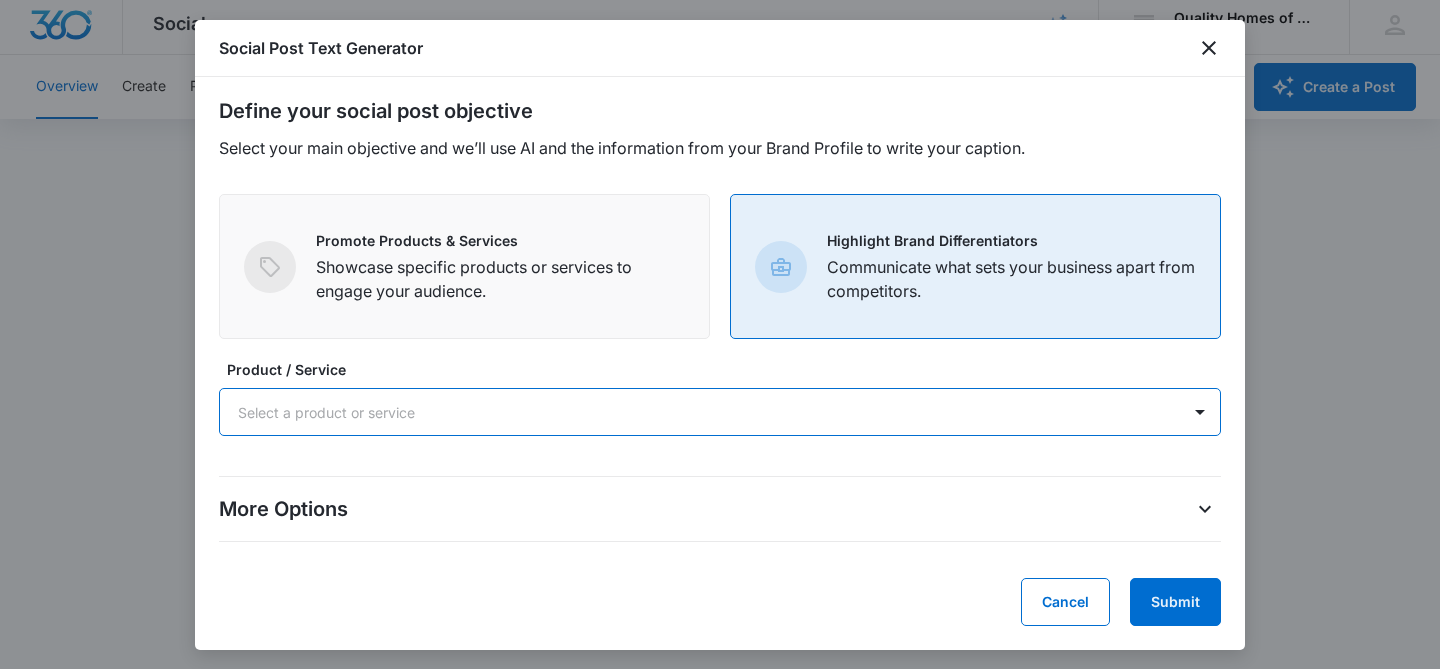 click on "More Options" at bounding box center [720, 509] 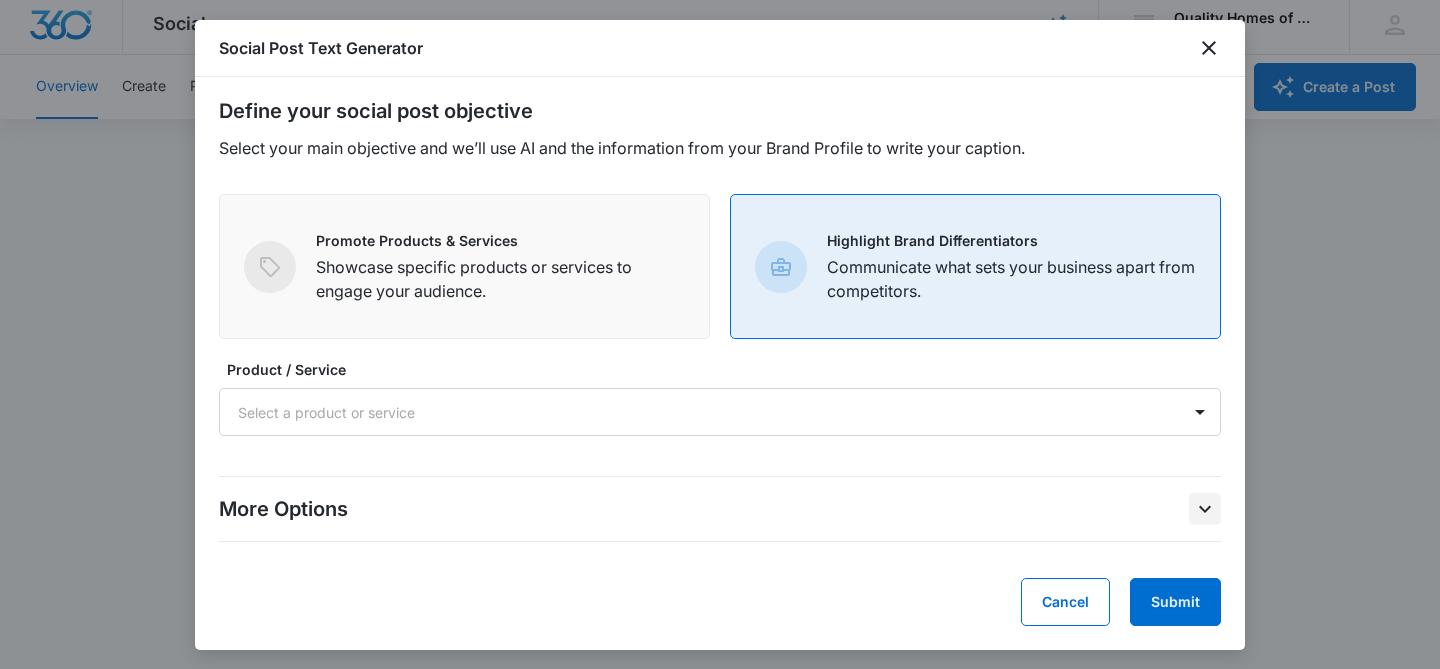 click 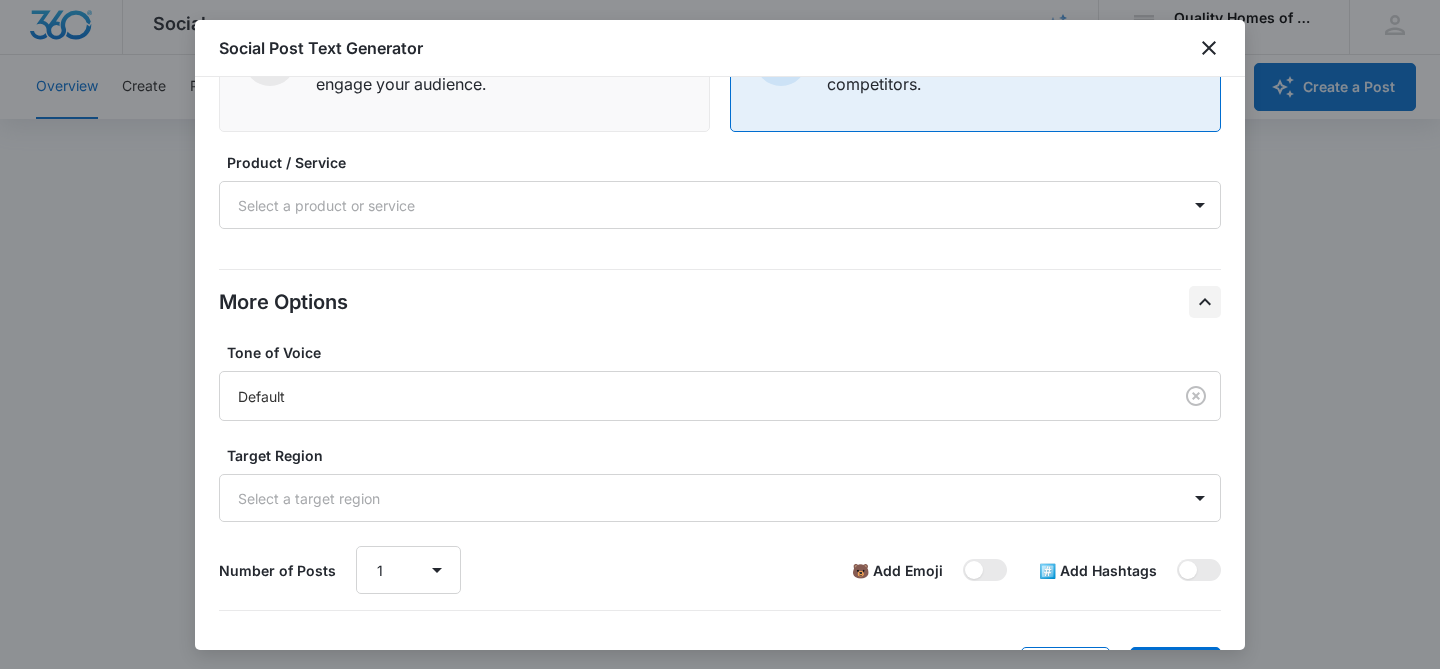 scroll, scrollTop: 181, scrollLeft: 0, axis: vertical 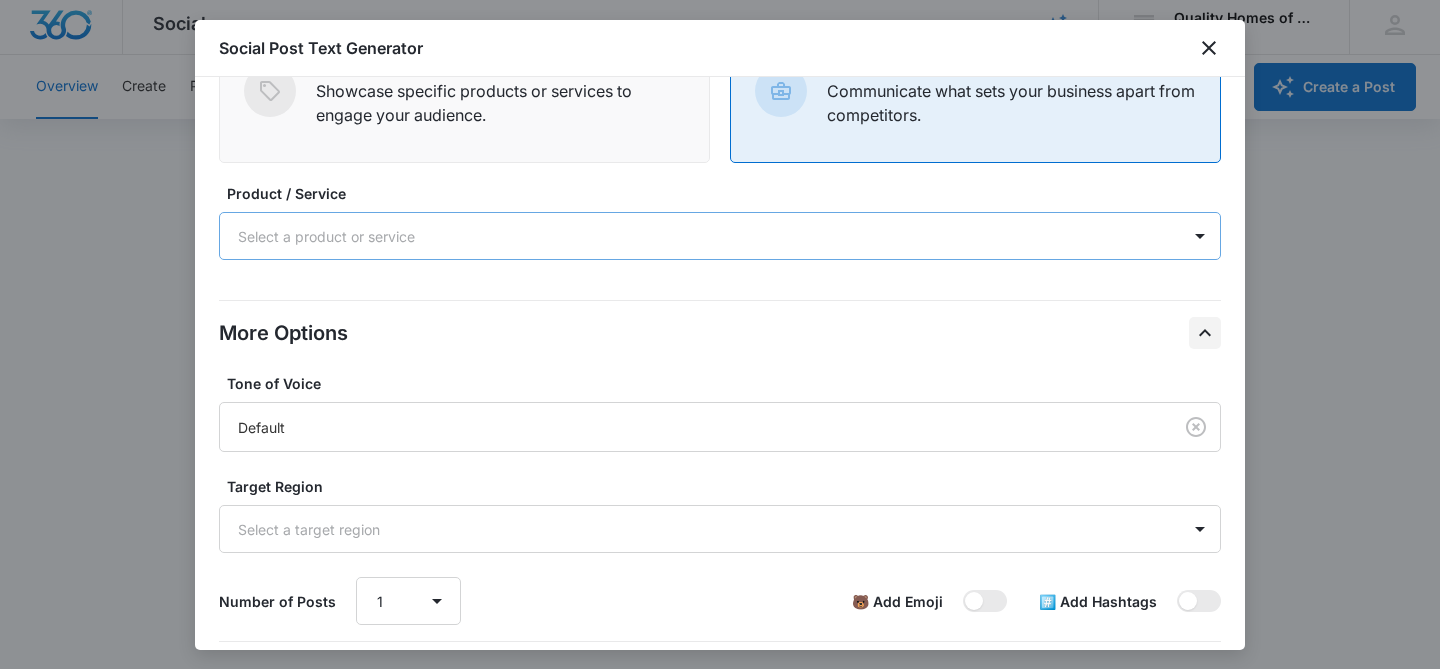 click on "Select a product or service" at bounding box center (700, 236) 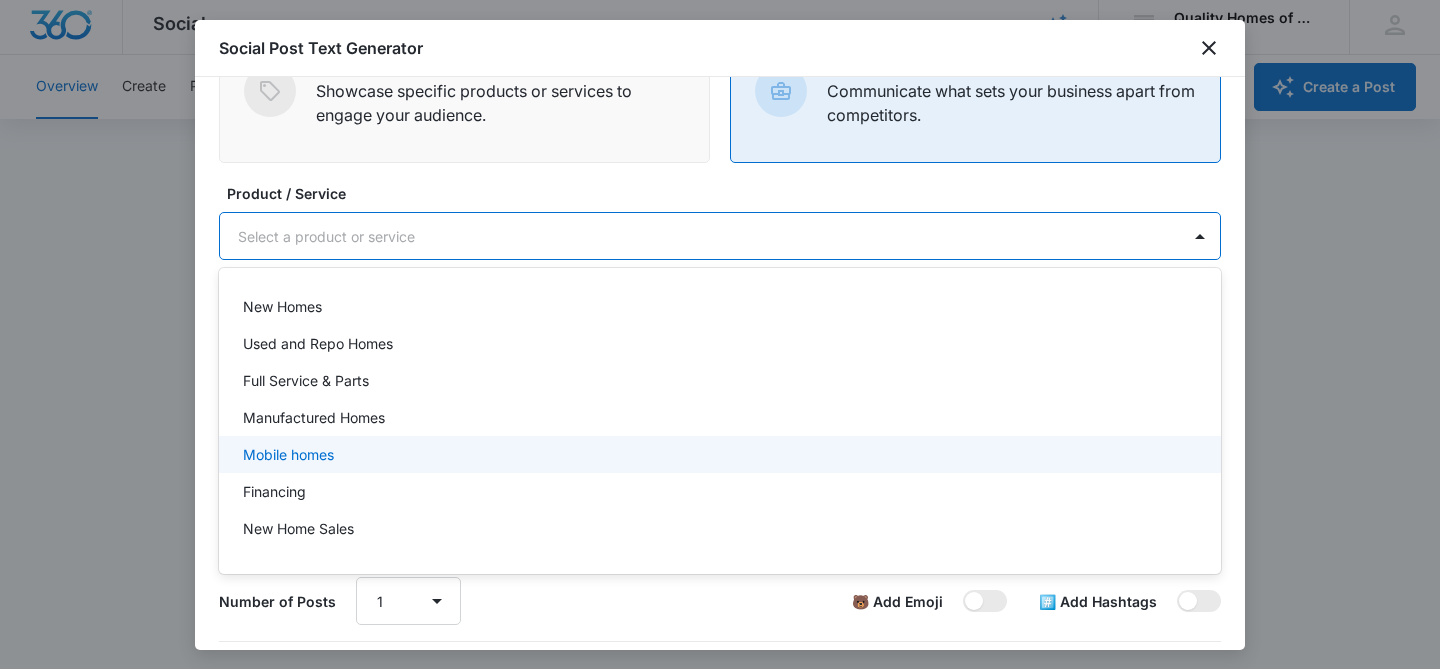scroll, scrollTop: 104, scrollLeft: 0, axis: vertical 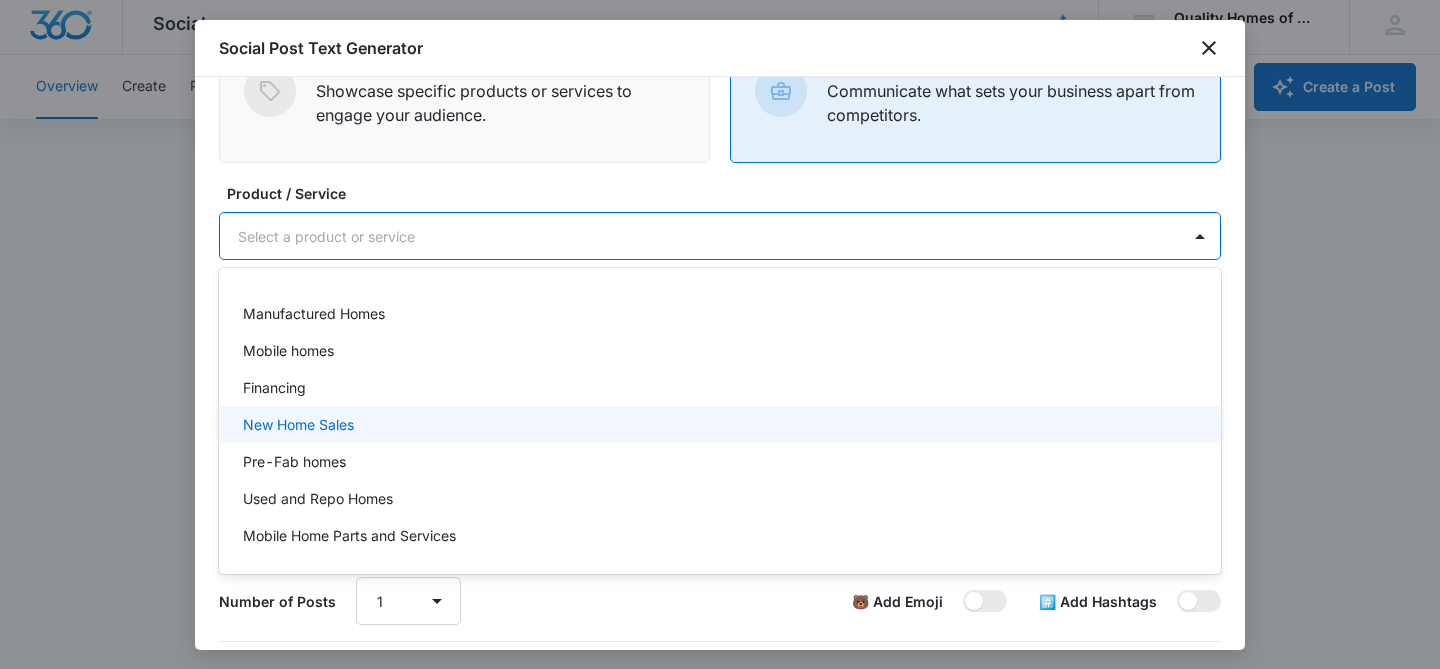 click on "New Home Sales" at bounding box center [720, 424] 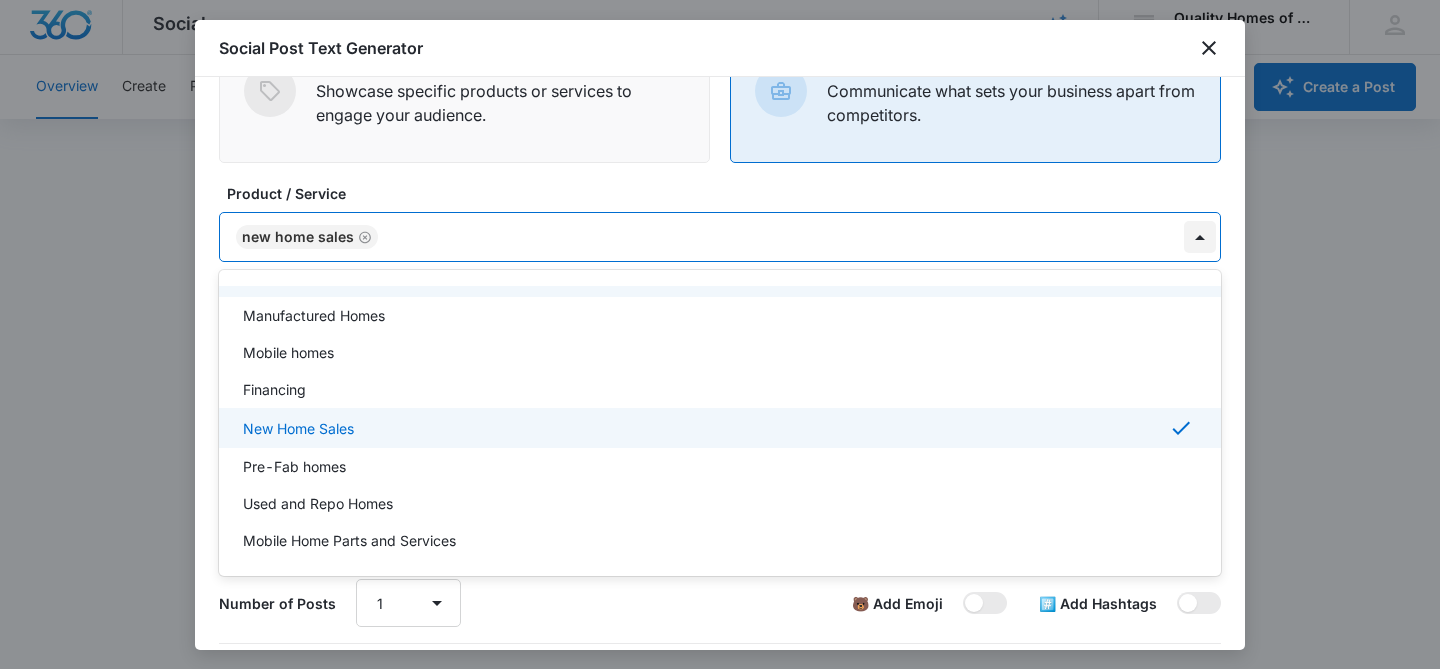 click at bounding box center [1200, 237] 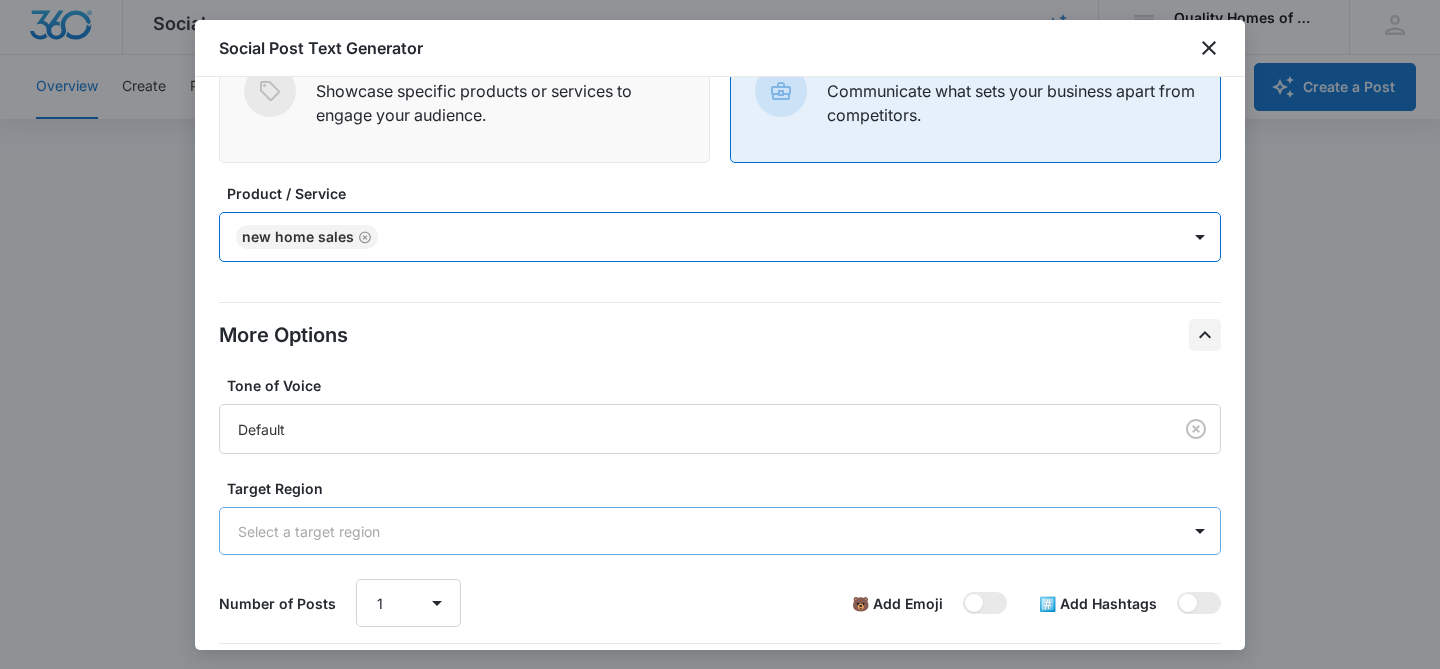 click at bounding box center [696, 531] 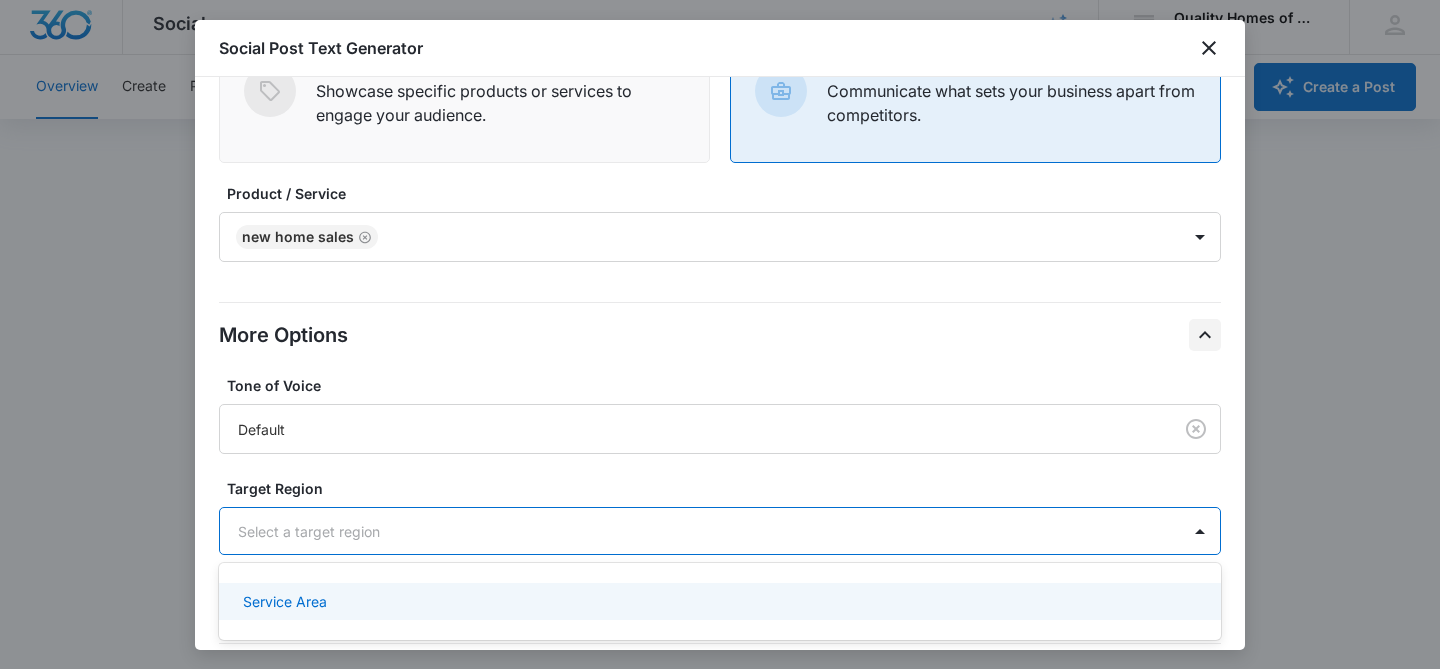 click on "Service Area" at bounding box center (718, 601) 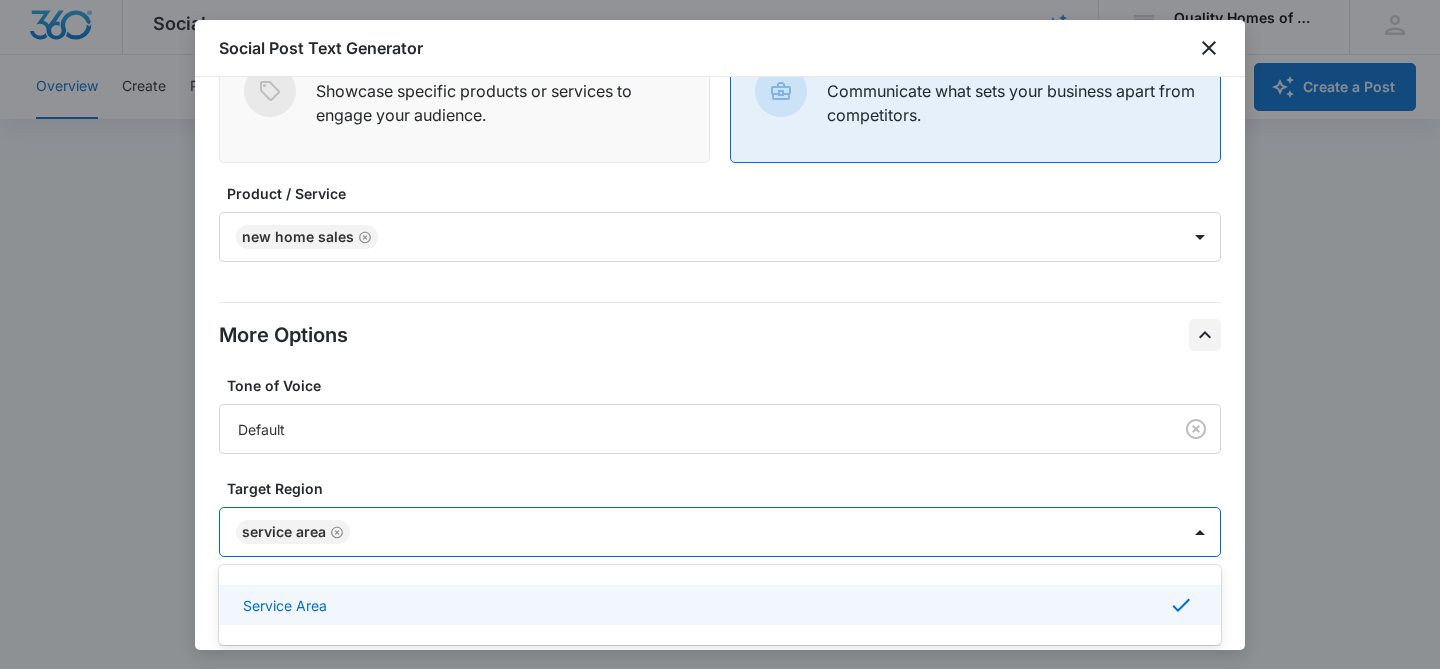 click on "Target Region" at bounding box center (728, 488) 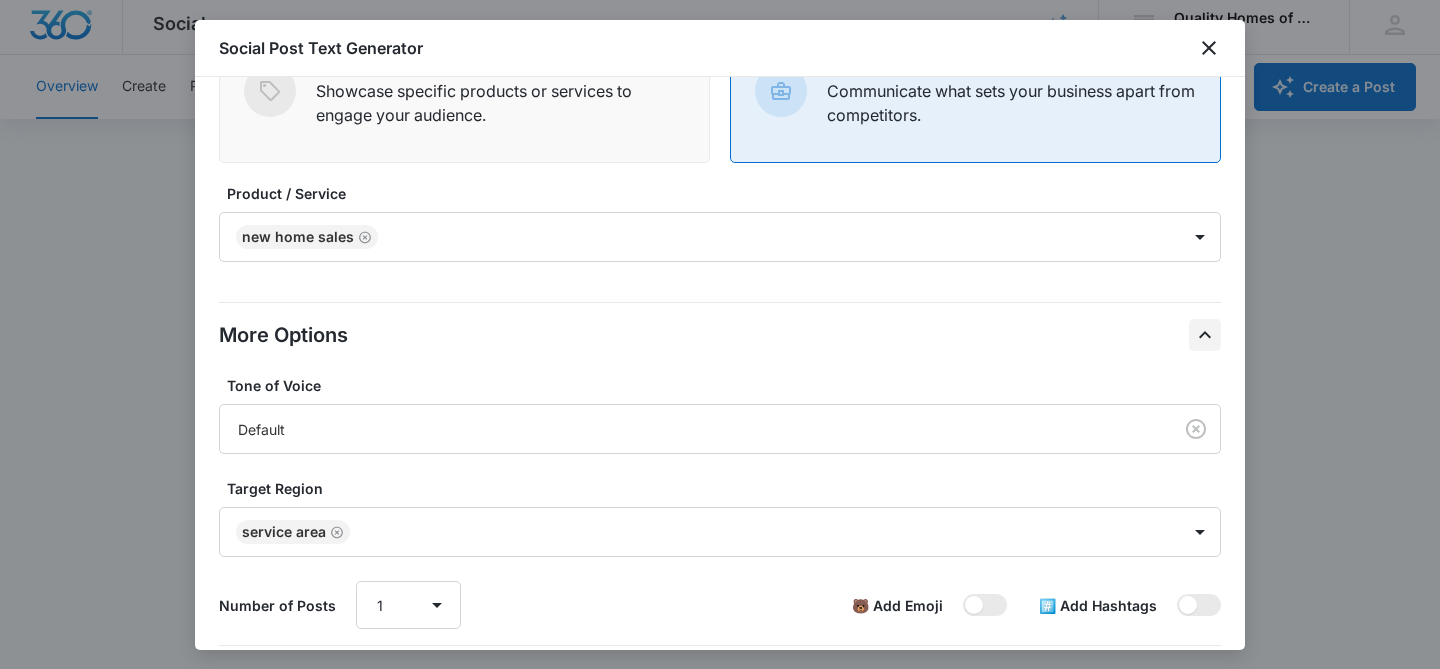scroll, scrollTop: 285, scrollLeft: 0, axis: vertical 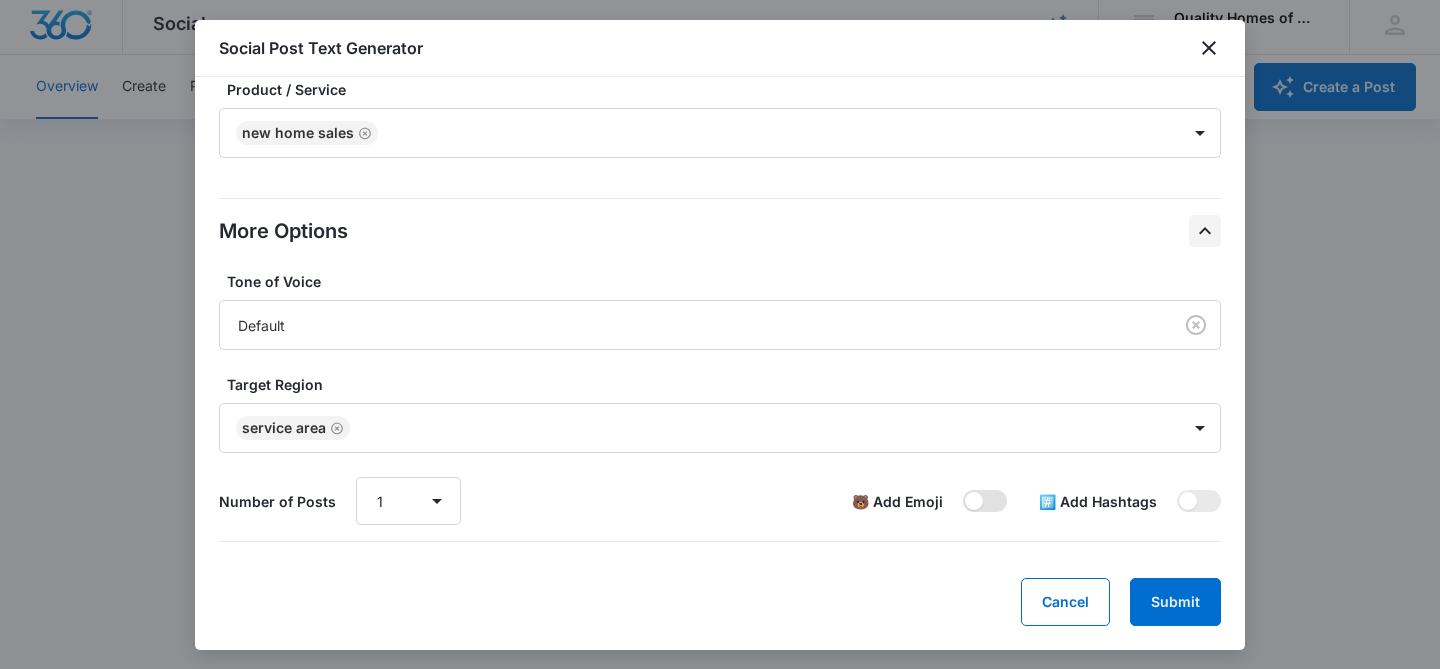 click at bounding box center (974, 501) 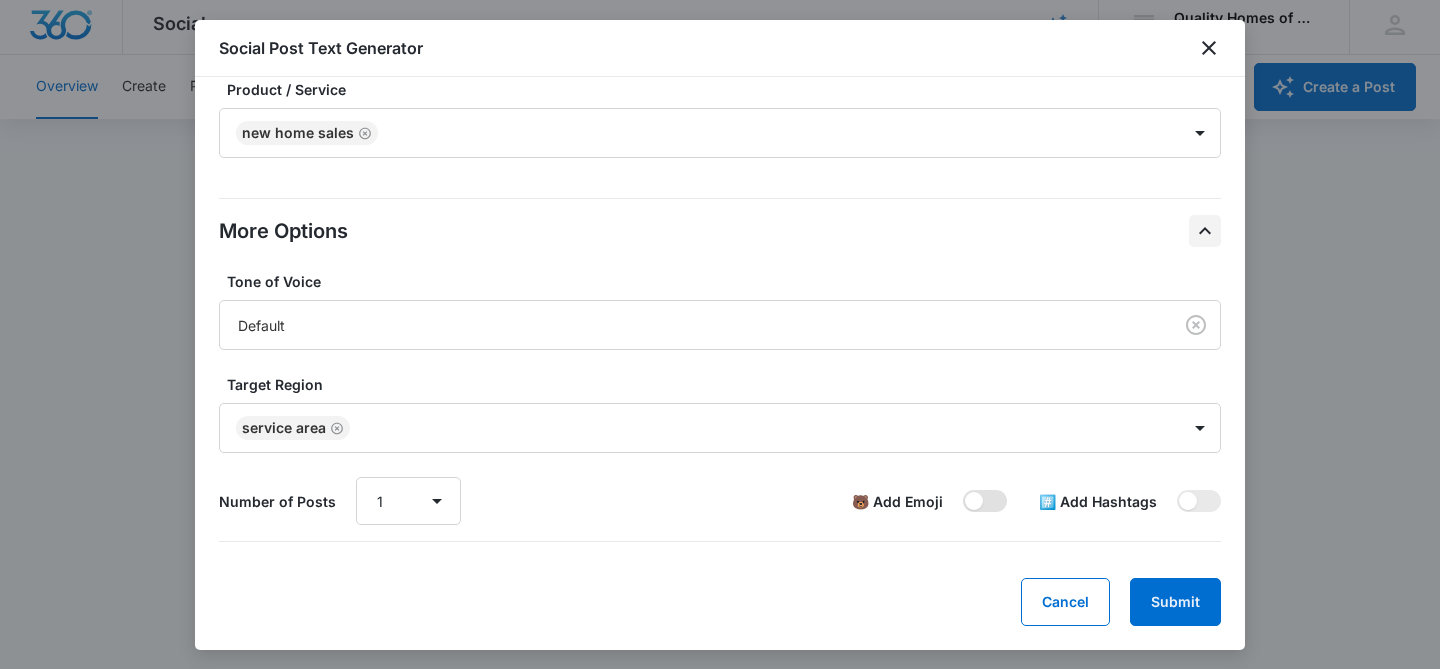 click at bounding box center [962, 489] 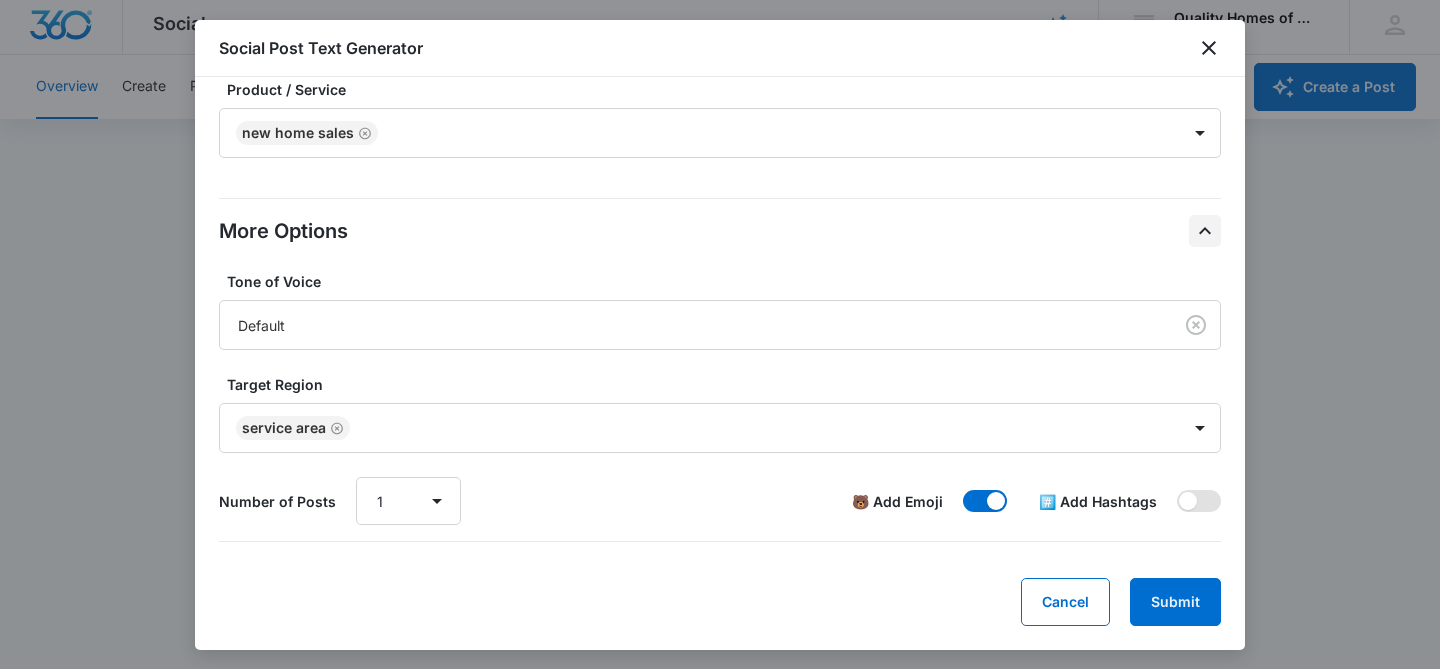 click at bounding box center [1199, 501] 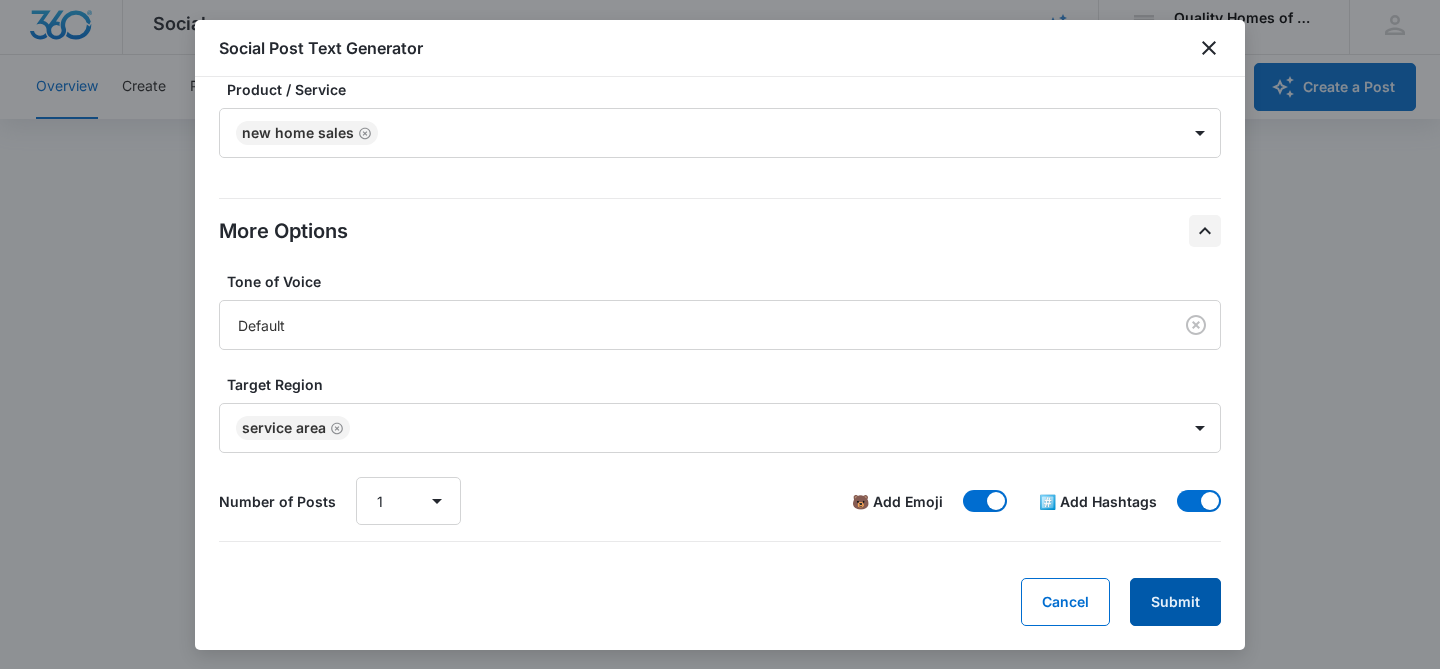 click on "Submit" at bounding box center [1175, 602] 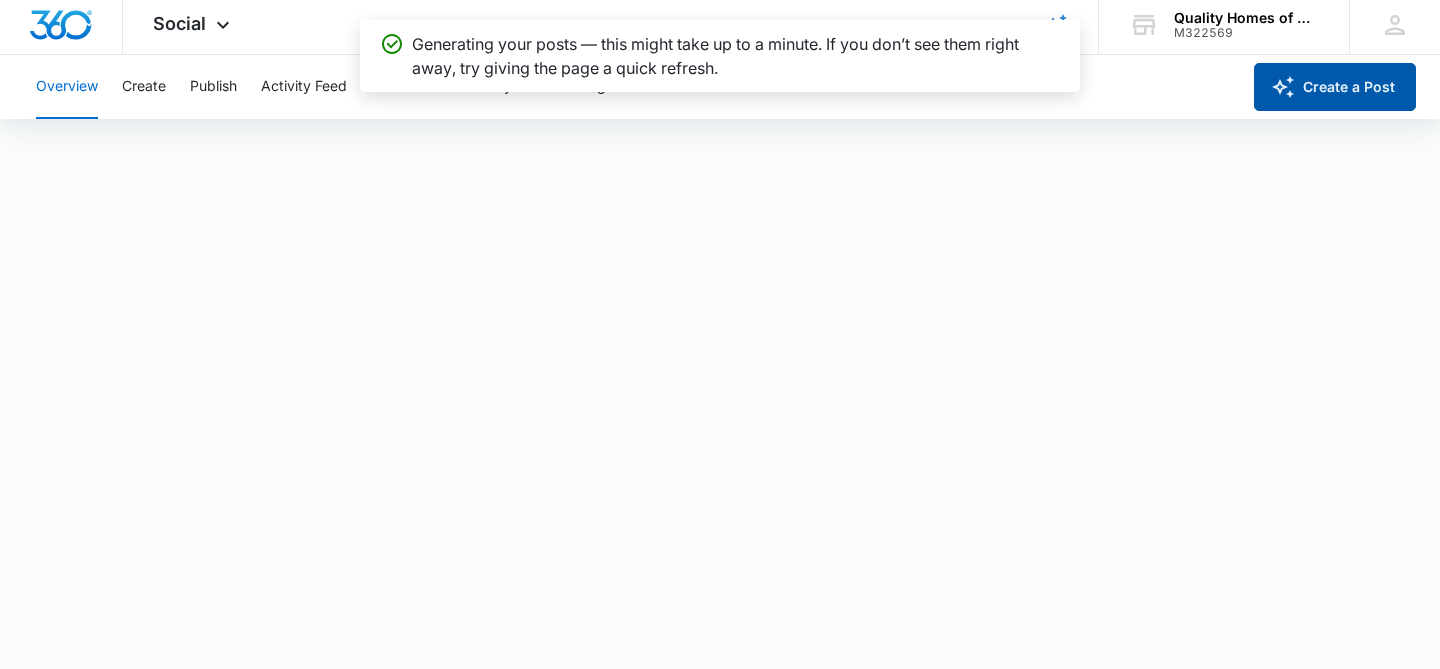 scroll, scrollTop: 0, scrollLeft: 0, axis: both 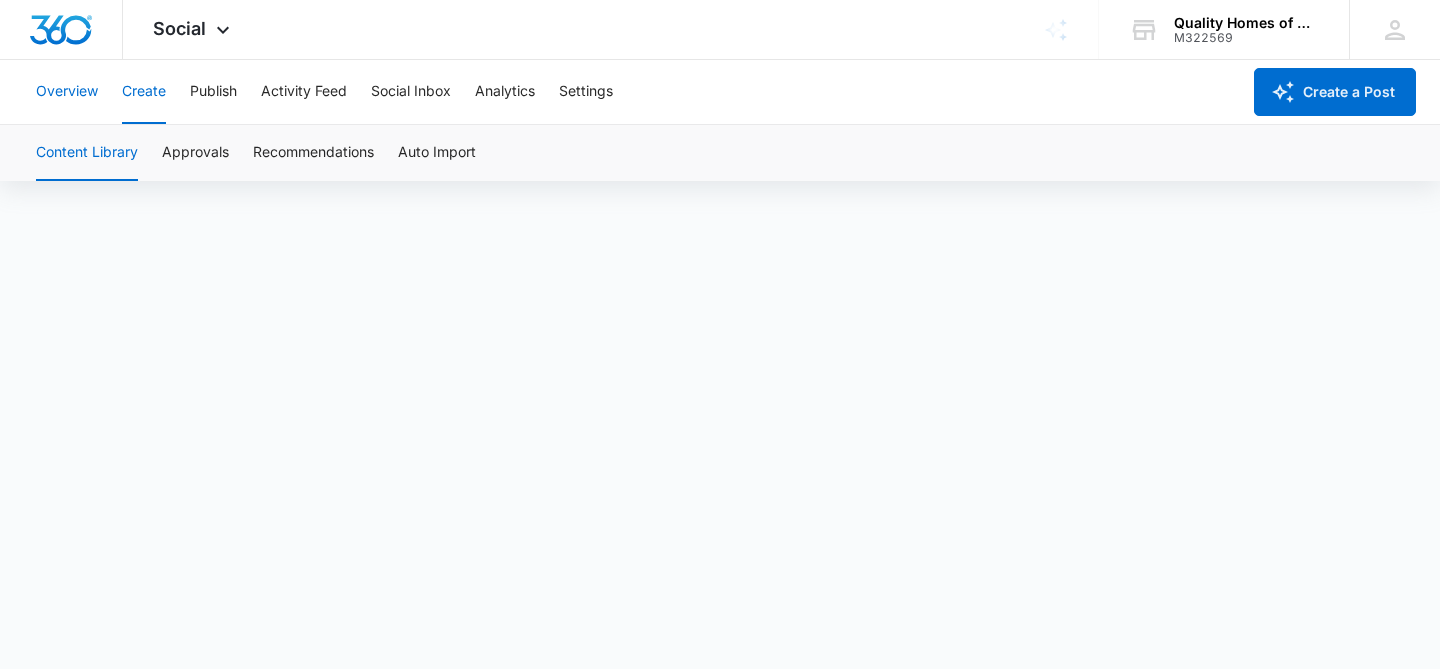 click on "Overview" at bounding box center (67, 92) 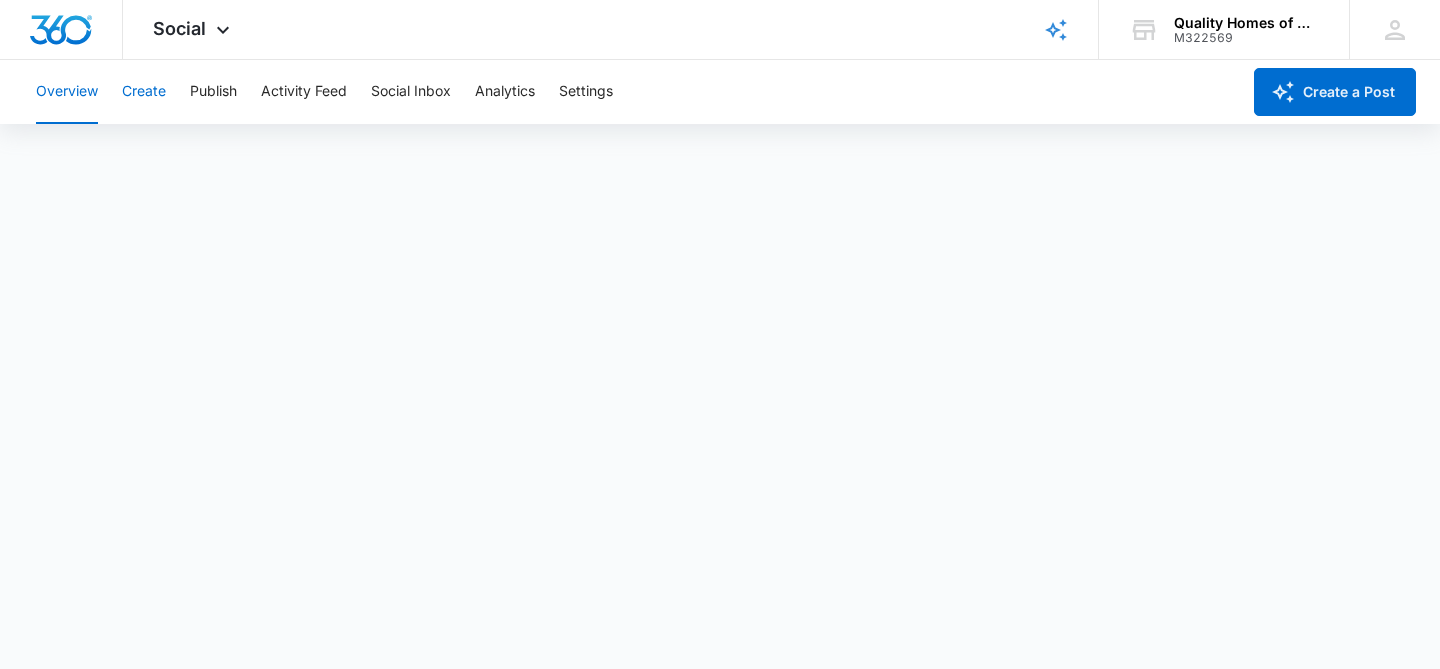 scroll, scrollTop: 5, scrollLeft: 0, axis: vertical 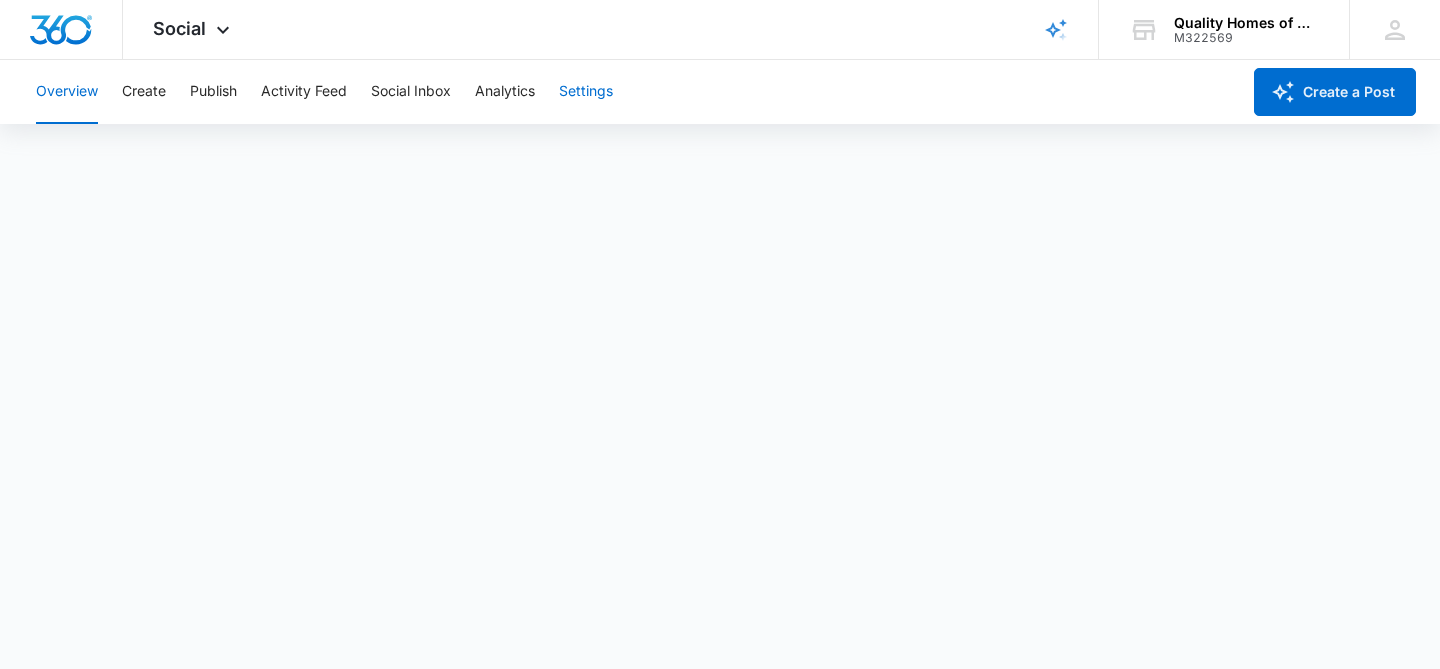 click on "Settings" at bounding box center [586, 92] 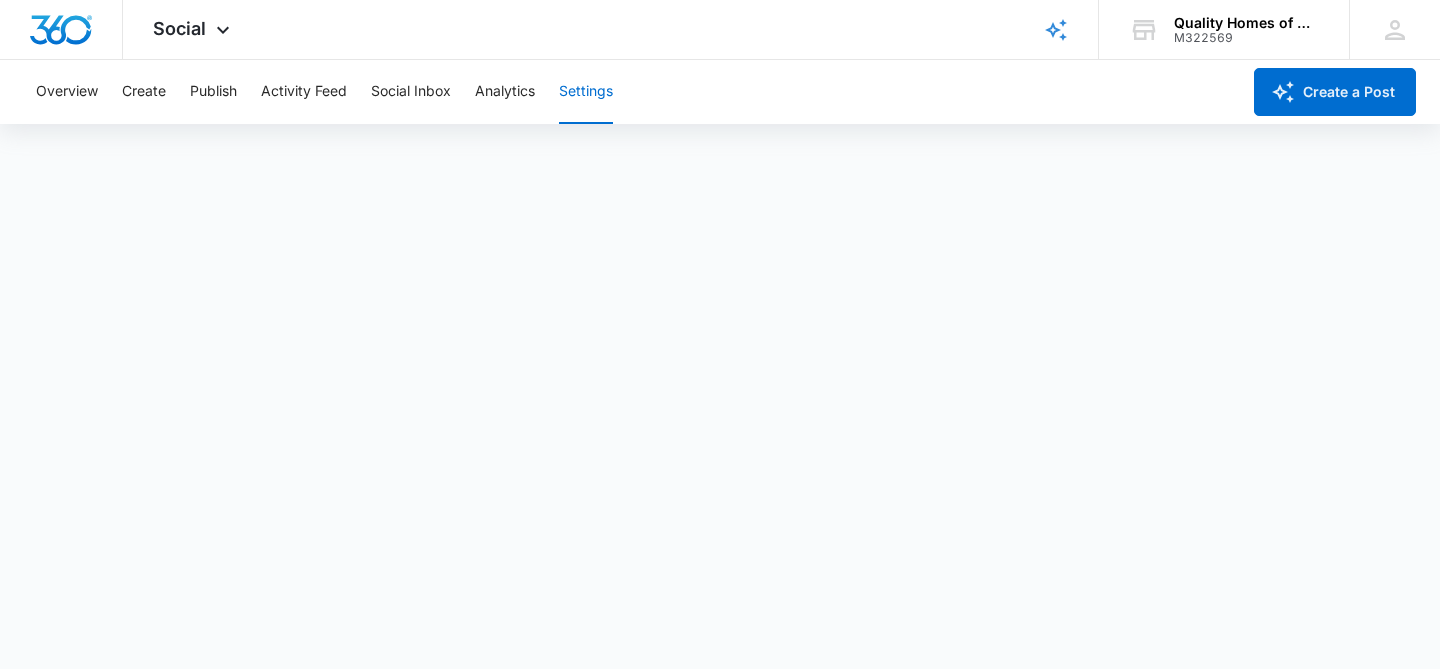 scroll, scrollTop: 0, scrollLeft: 0, axis: both 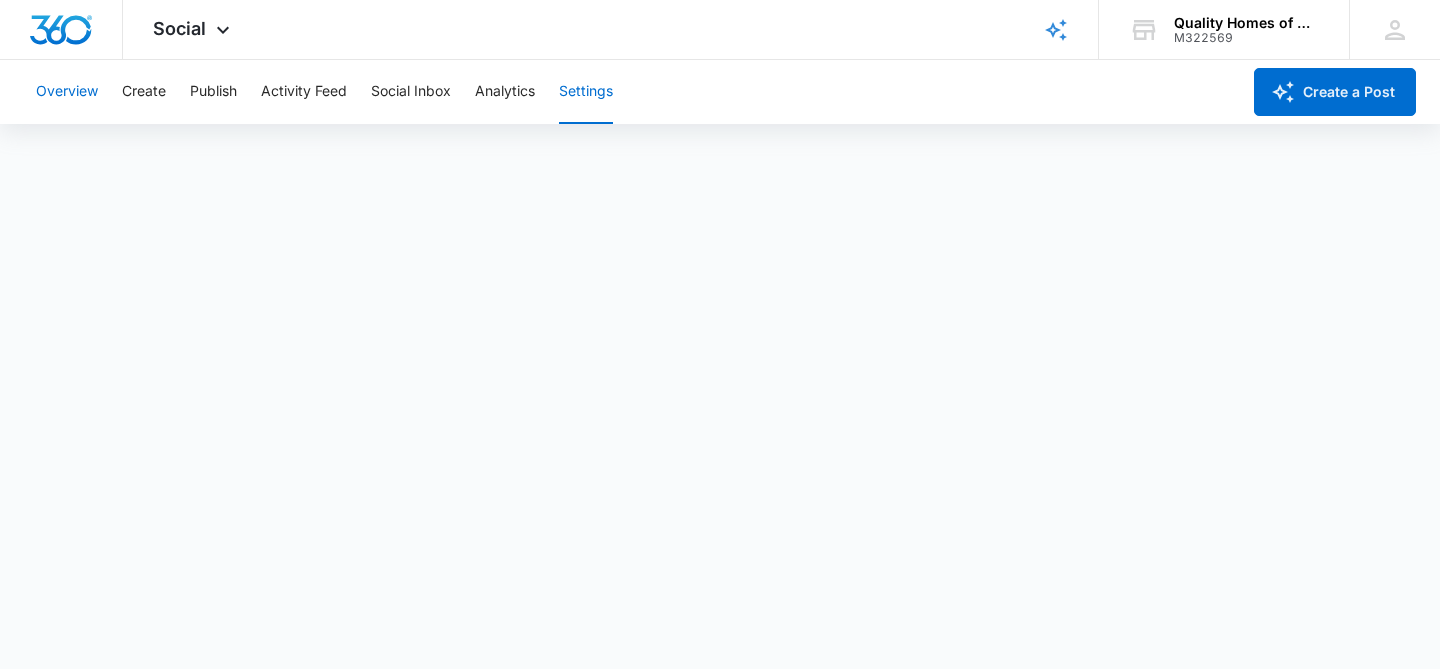 click on "Overview" at bounding box center (67, 92) 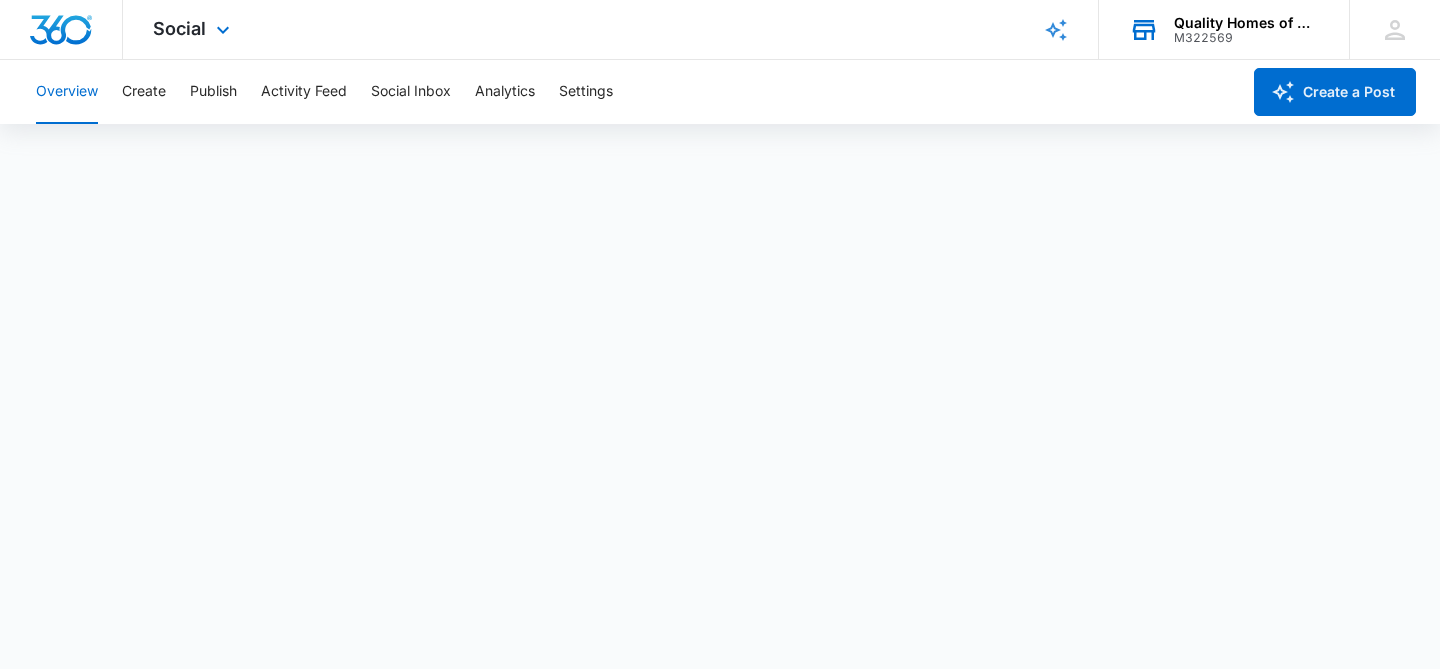click on "Quality Homes of McComb, Inc." at bounding box center [1247, 23] 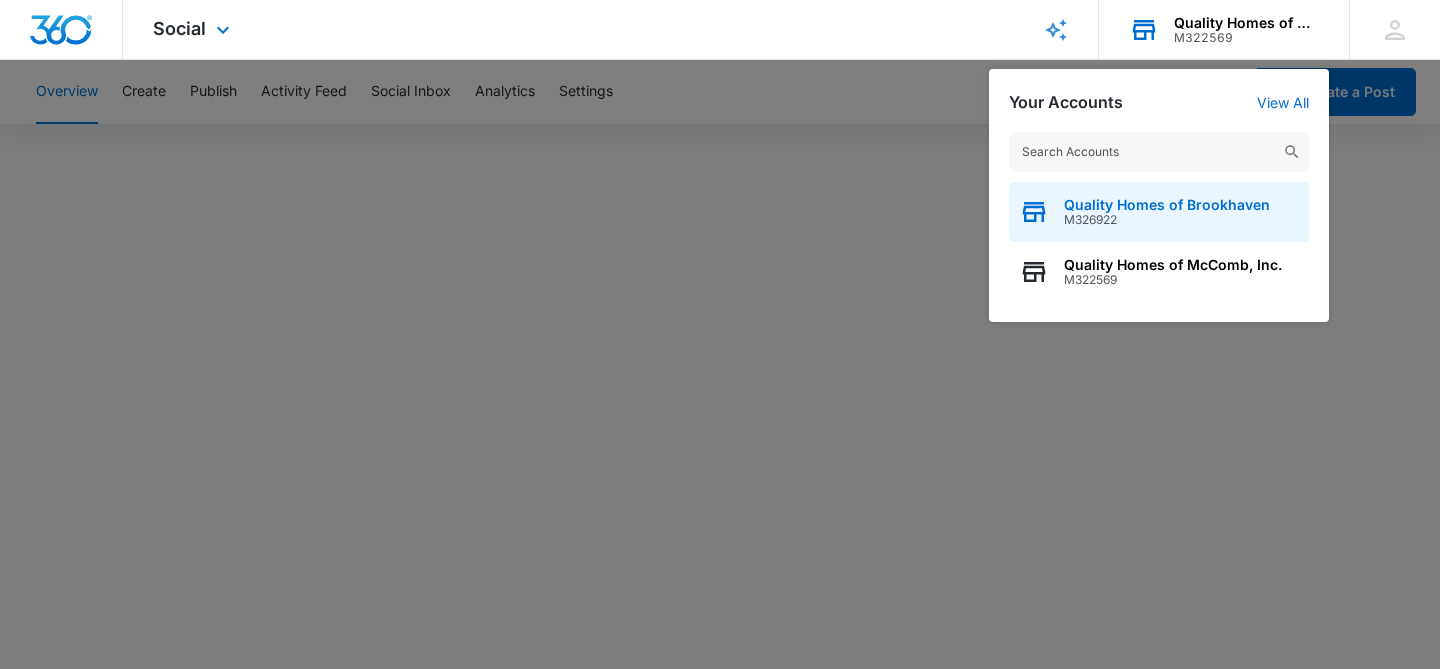 click on "Quality Homes of Brookhaven" at bounding box center [1167, 205] 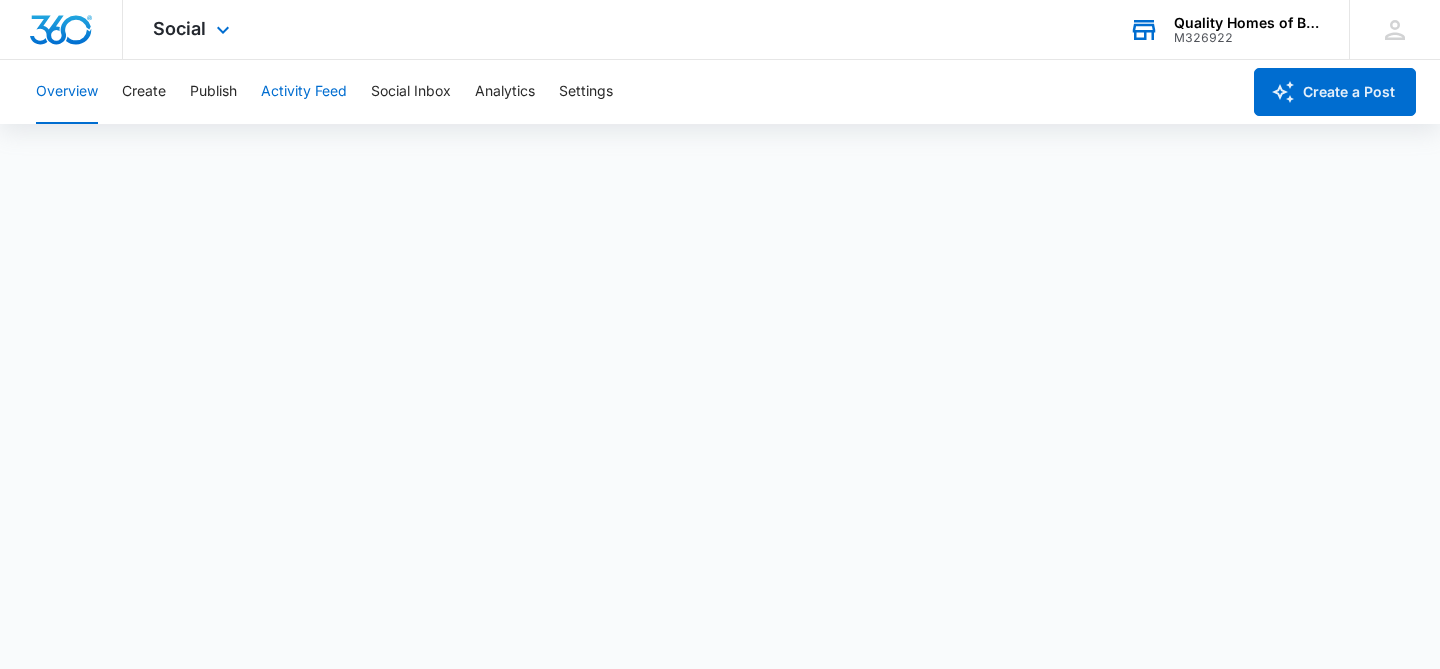 scroll, scrollTop: 5, scrollLeft: 0, axis: vertical 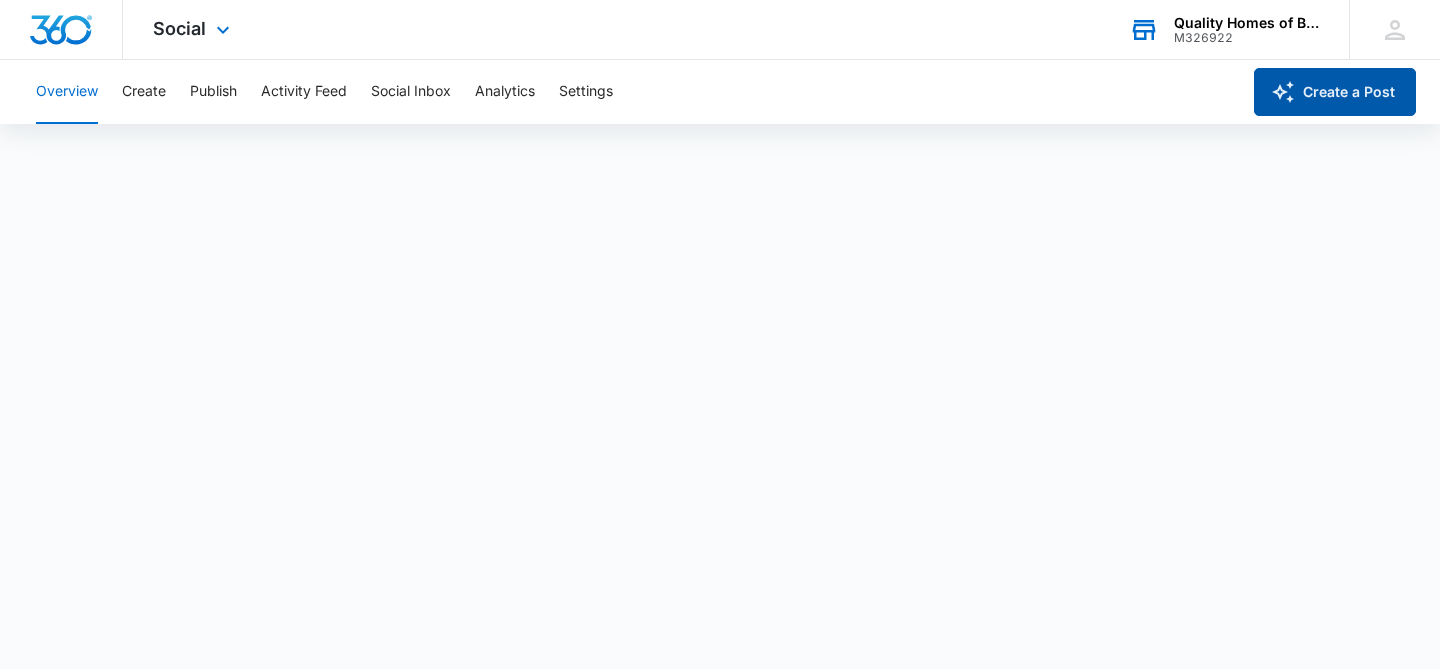 click on "Create a Post" at bounding box center (1335, 92) 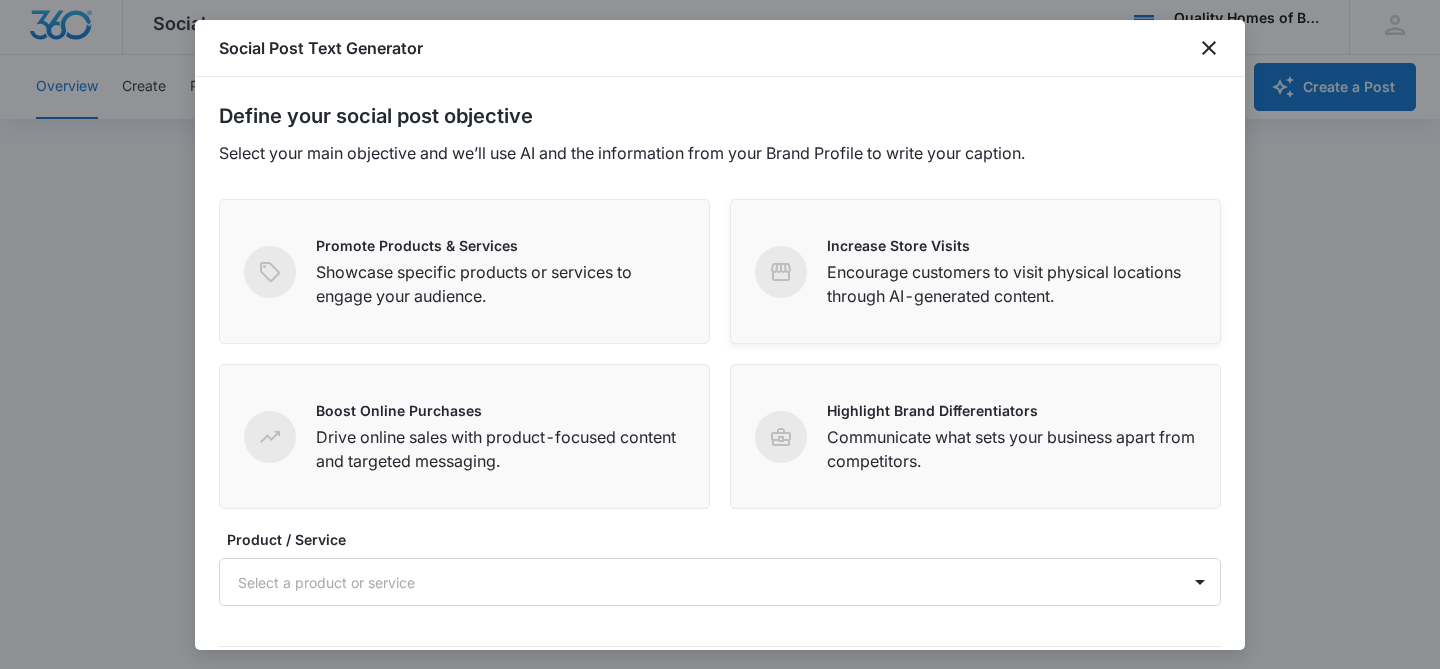 click on "Increase Store Visits Encourage customers to visit physical locations through AI-generated content." at bounding box center [975, 271] 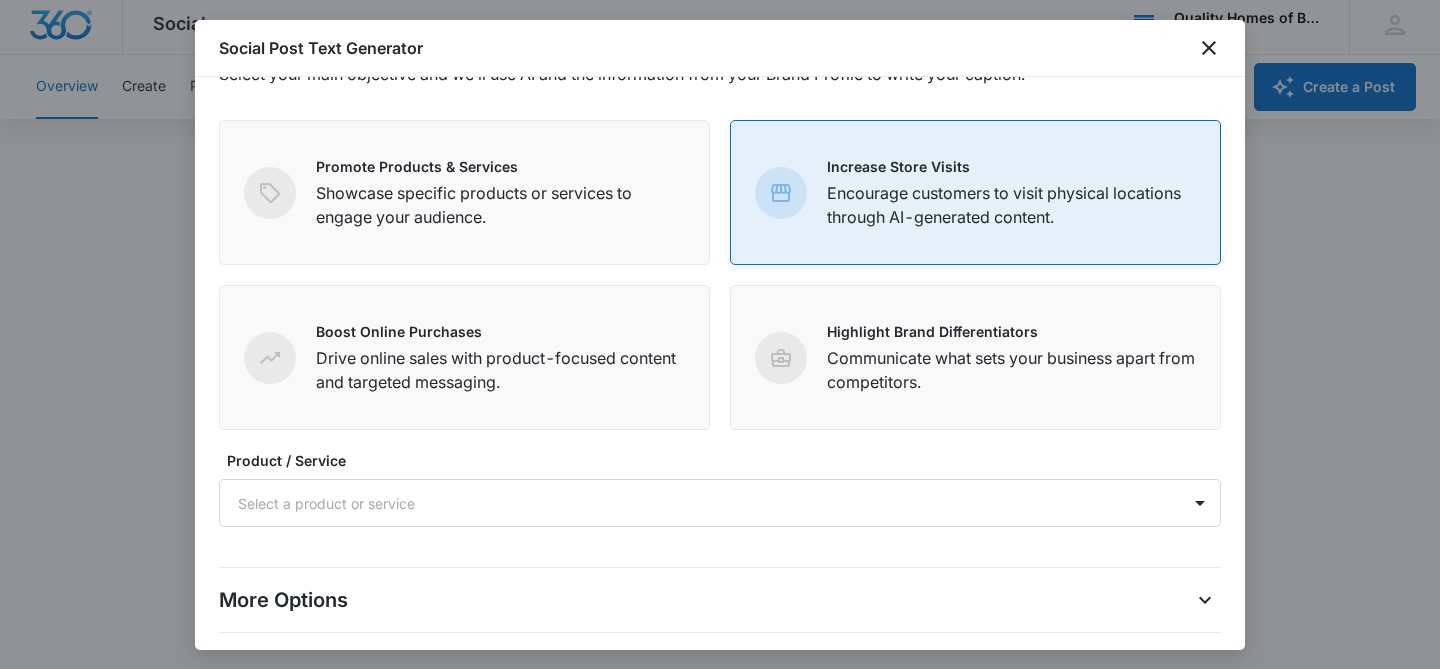 scroll, scrollTop: 170, scrollLeft: 0, axis: vertical 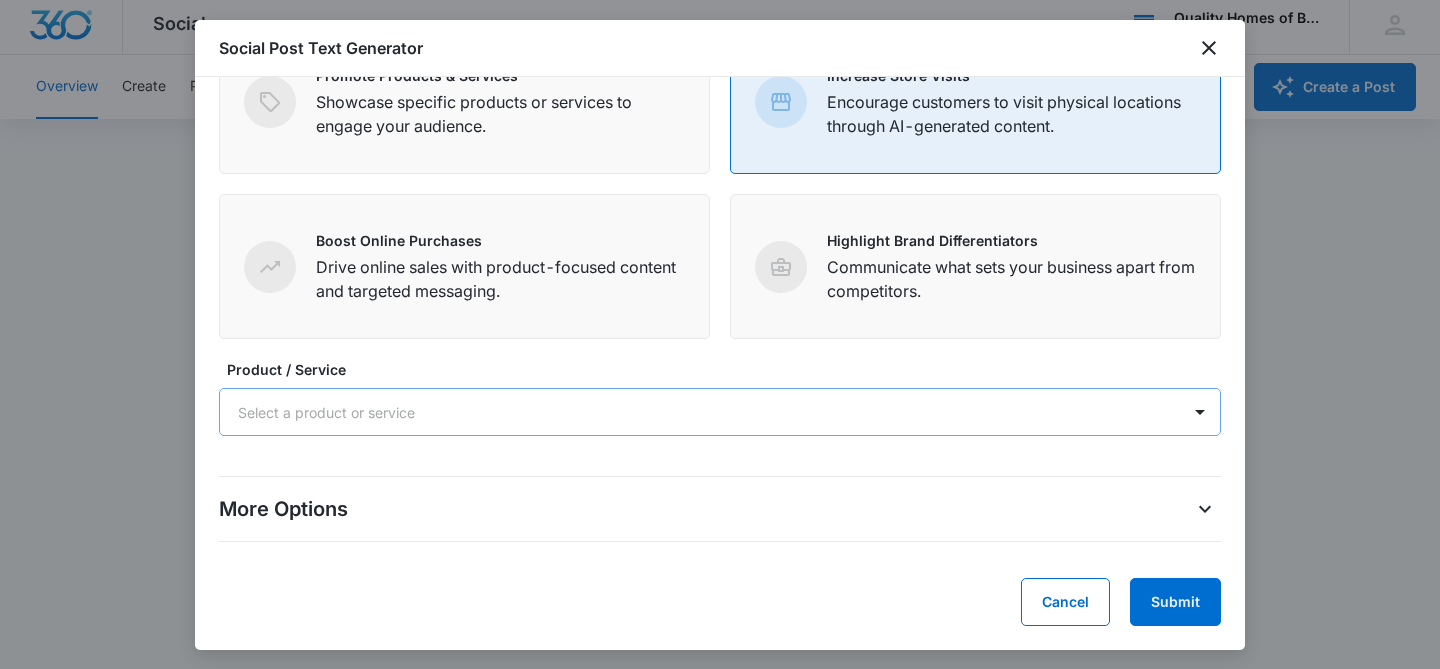 click at bounding box center (696, 412) 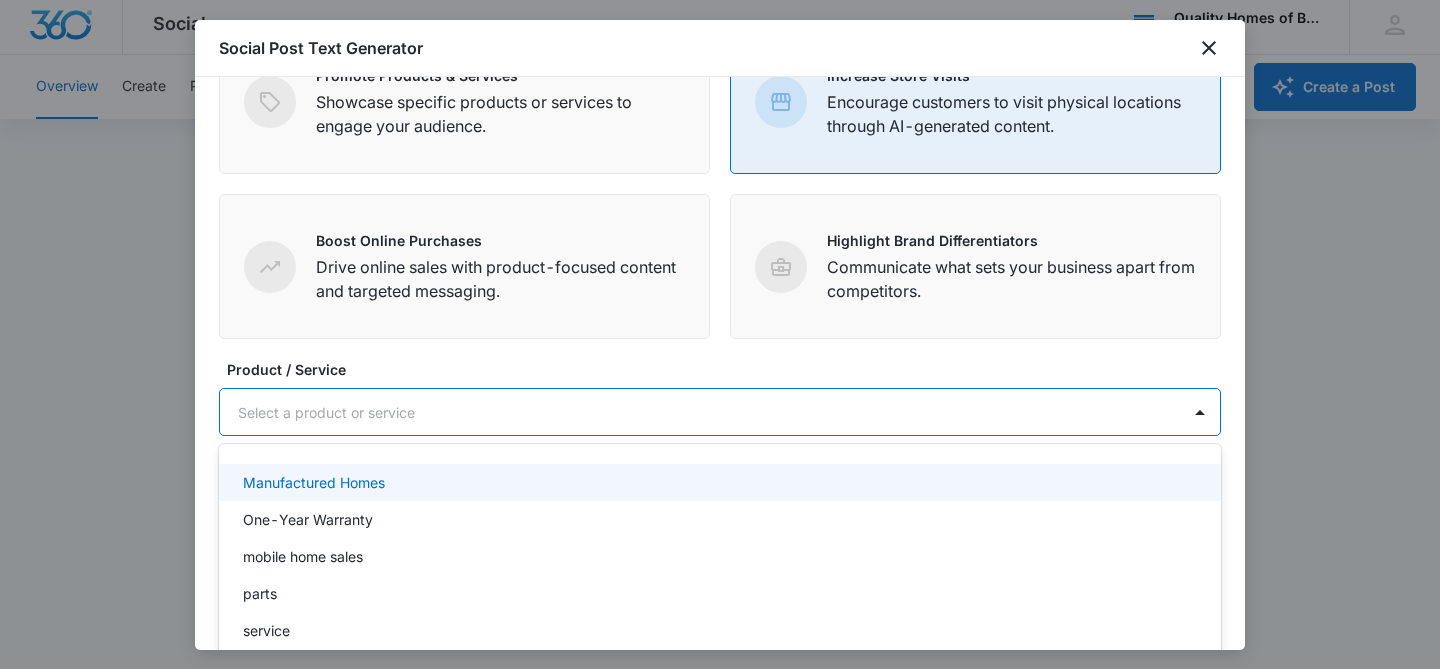 scroll, scrollTop: 207, scrollLeft: 0, axis: vertical 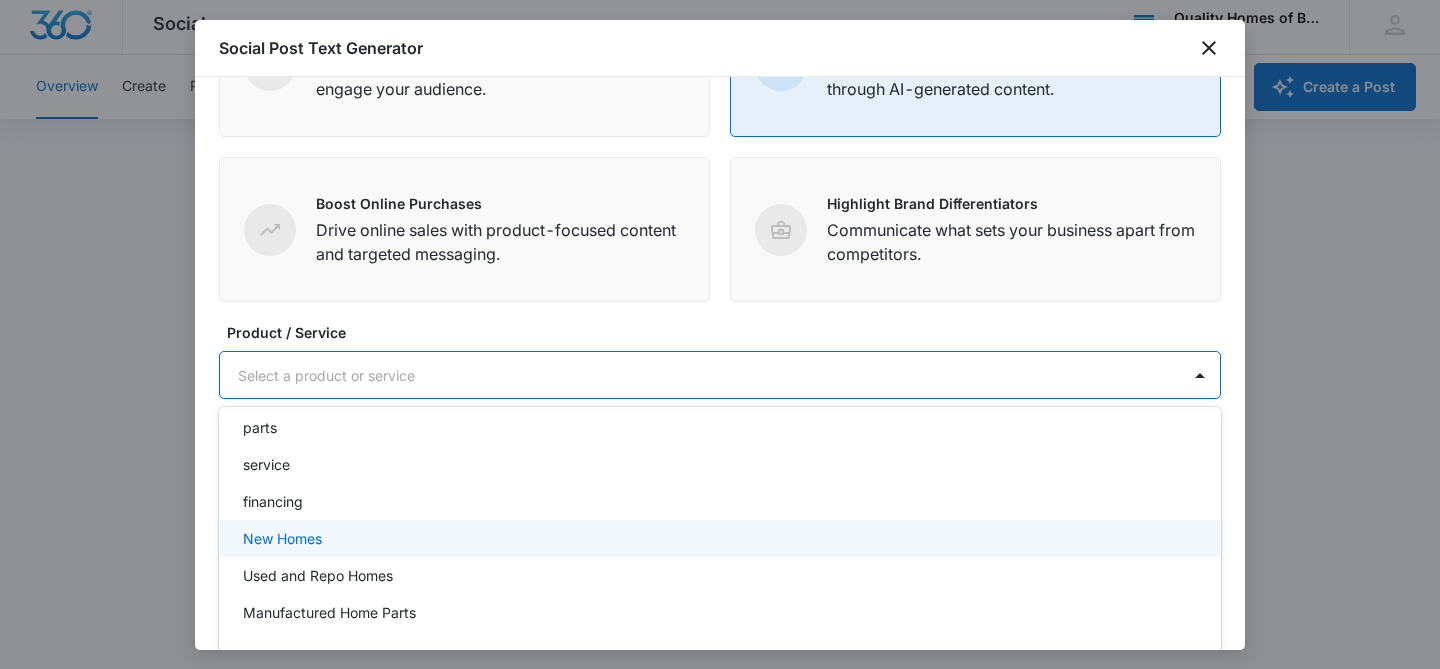 click on "New Homes" at bounding box center (718, 538) 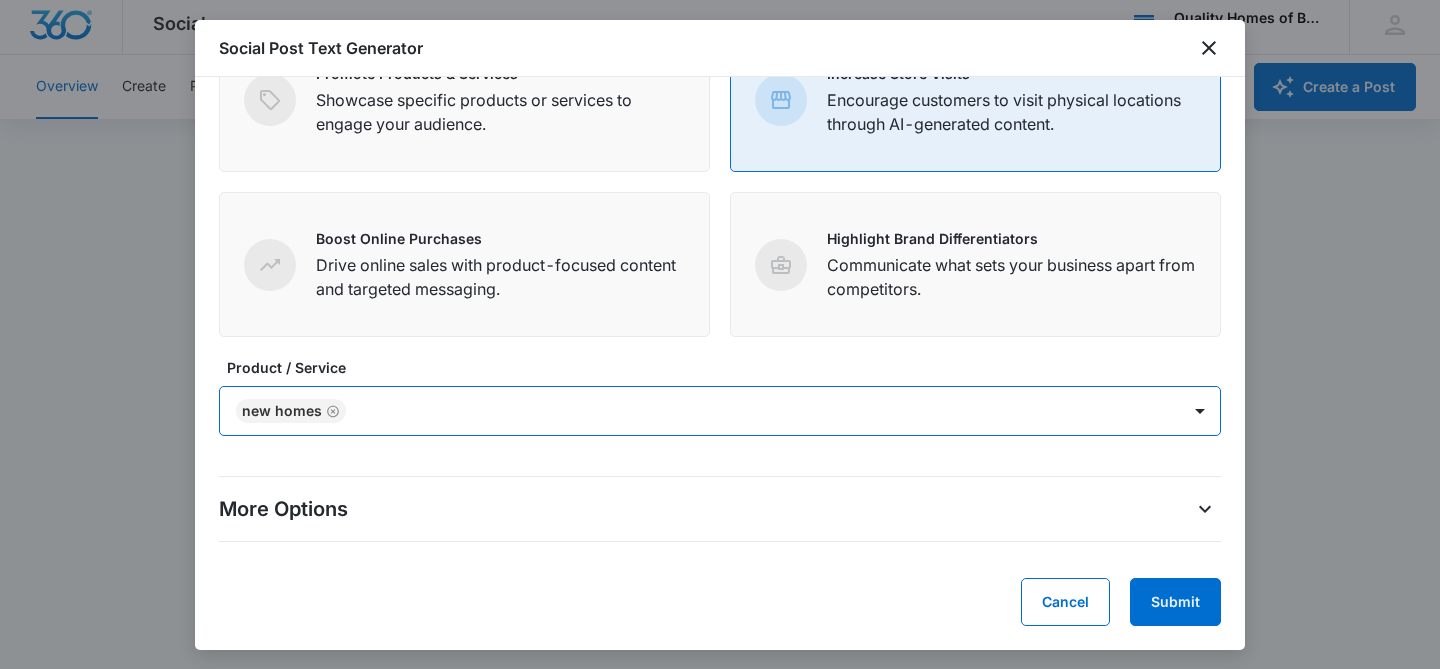 click on "Product / Service option New Homes, selected. New Homes" at bounding box center [720, 396] 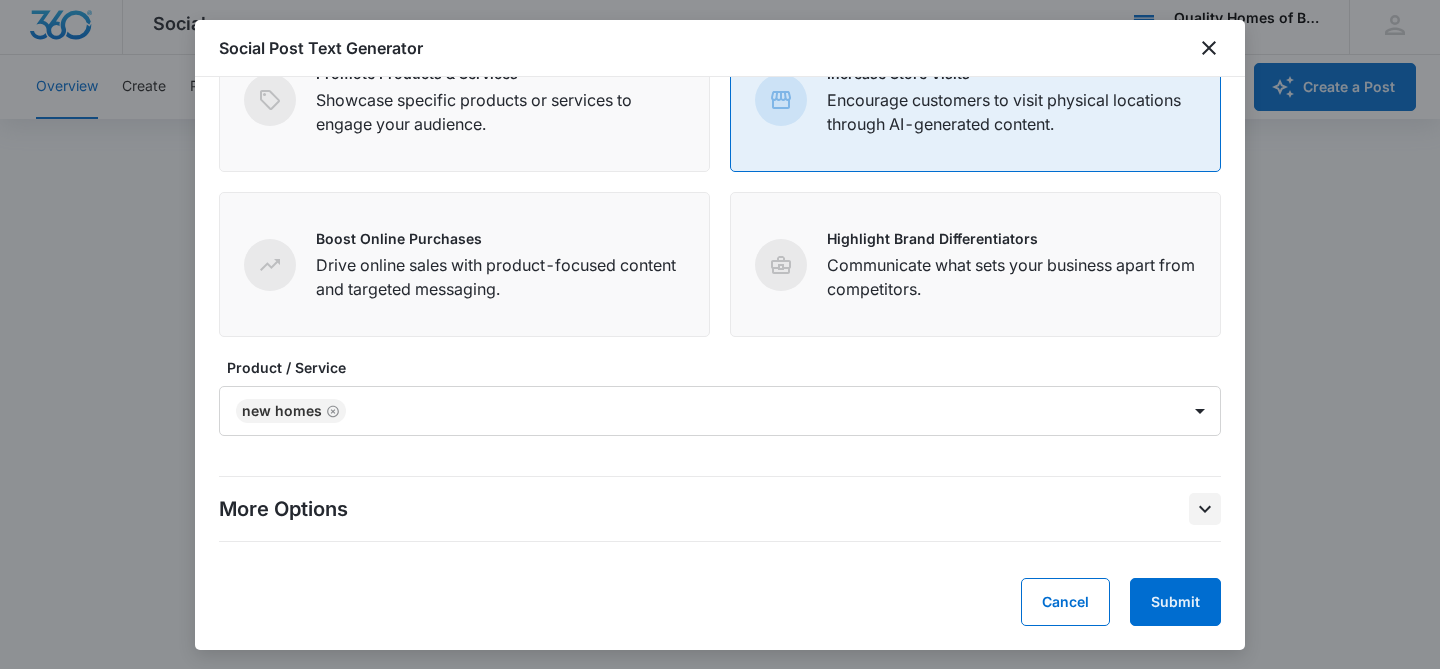 click 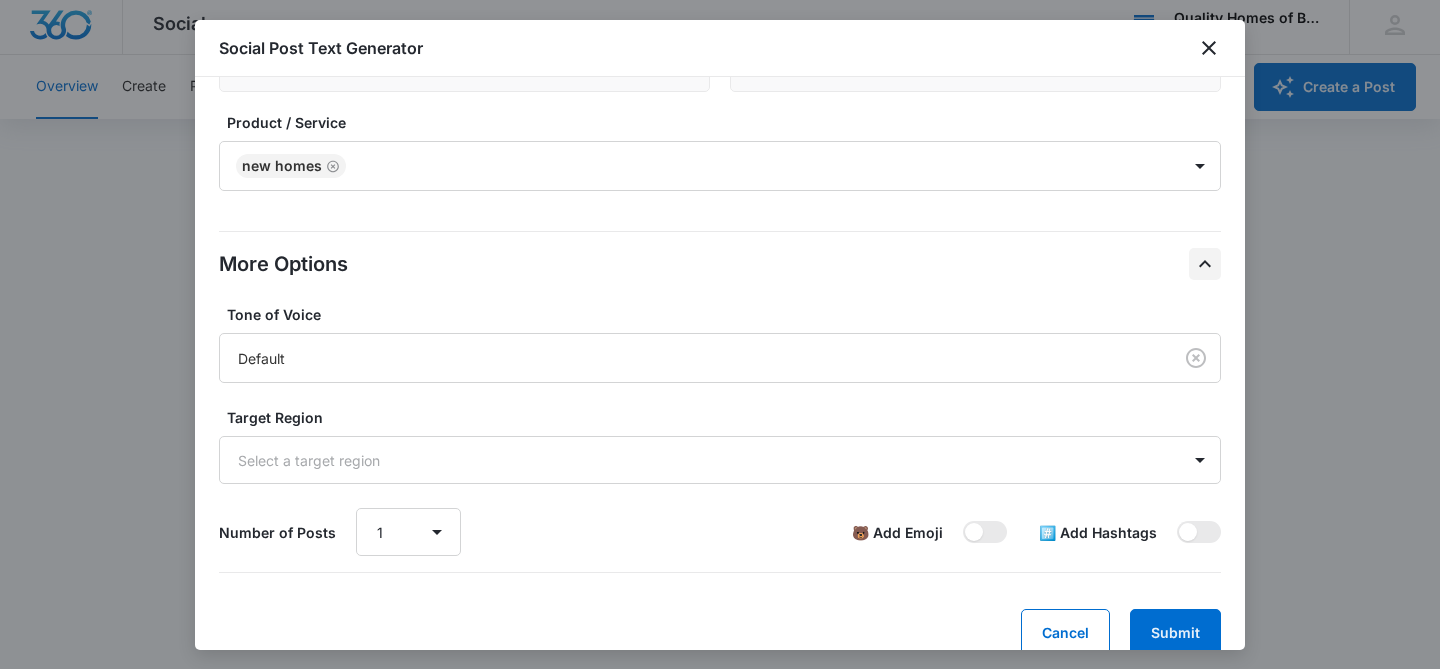 scroll, scrollTop: 448, scrollLeft: 0, axis: vertical 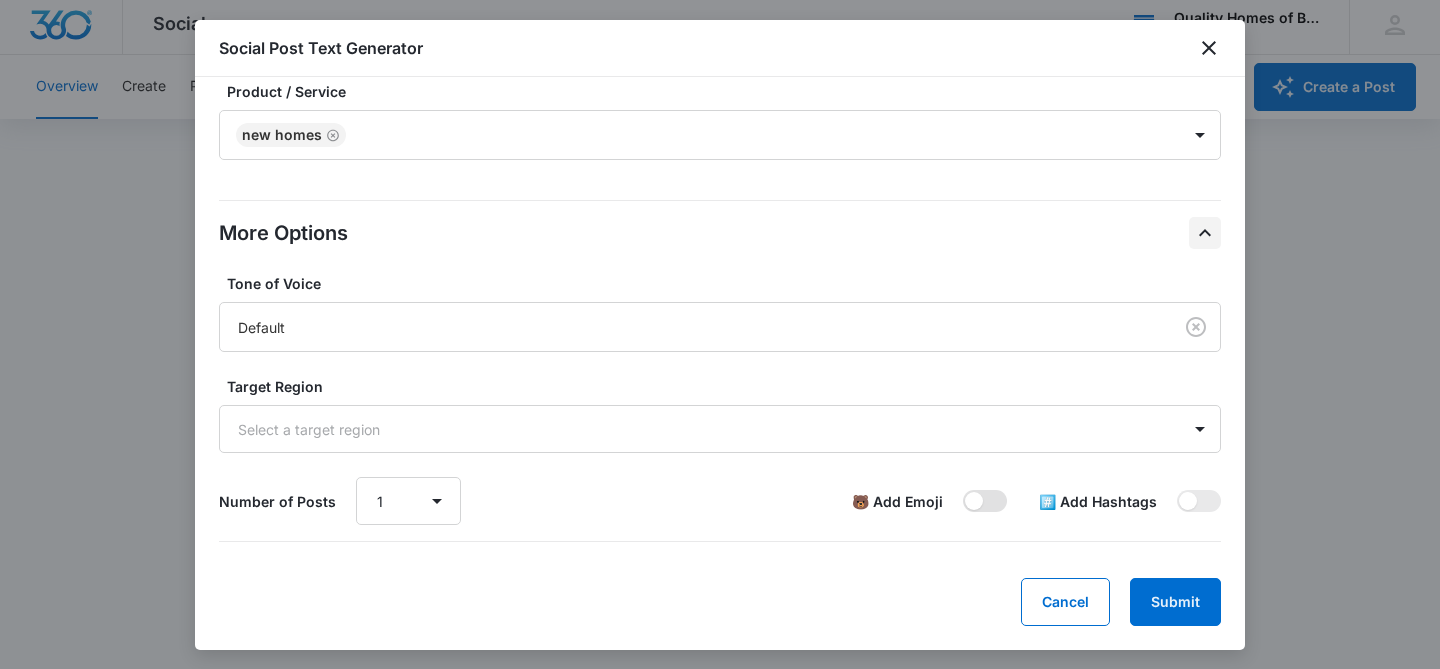 click at bounding box center (985, 501) 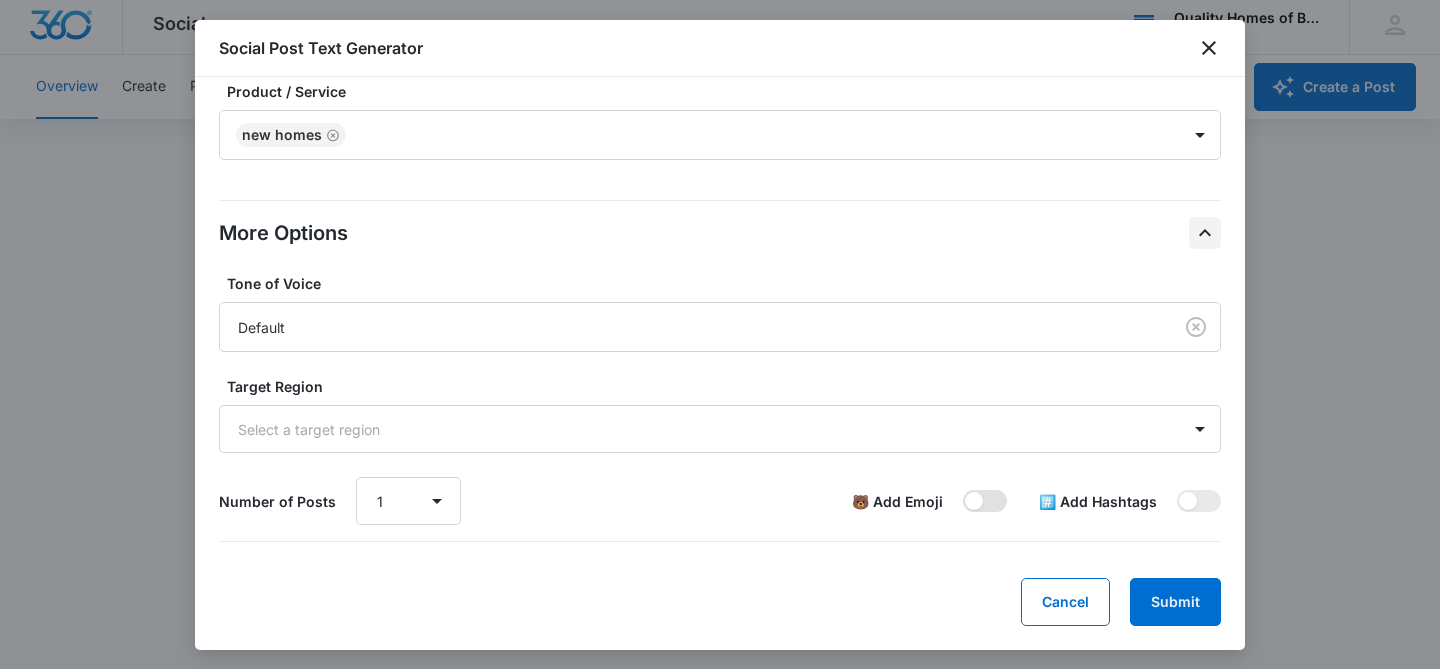 click at bounding box center (962, 489) 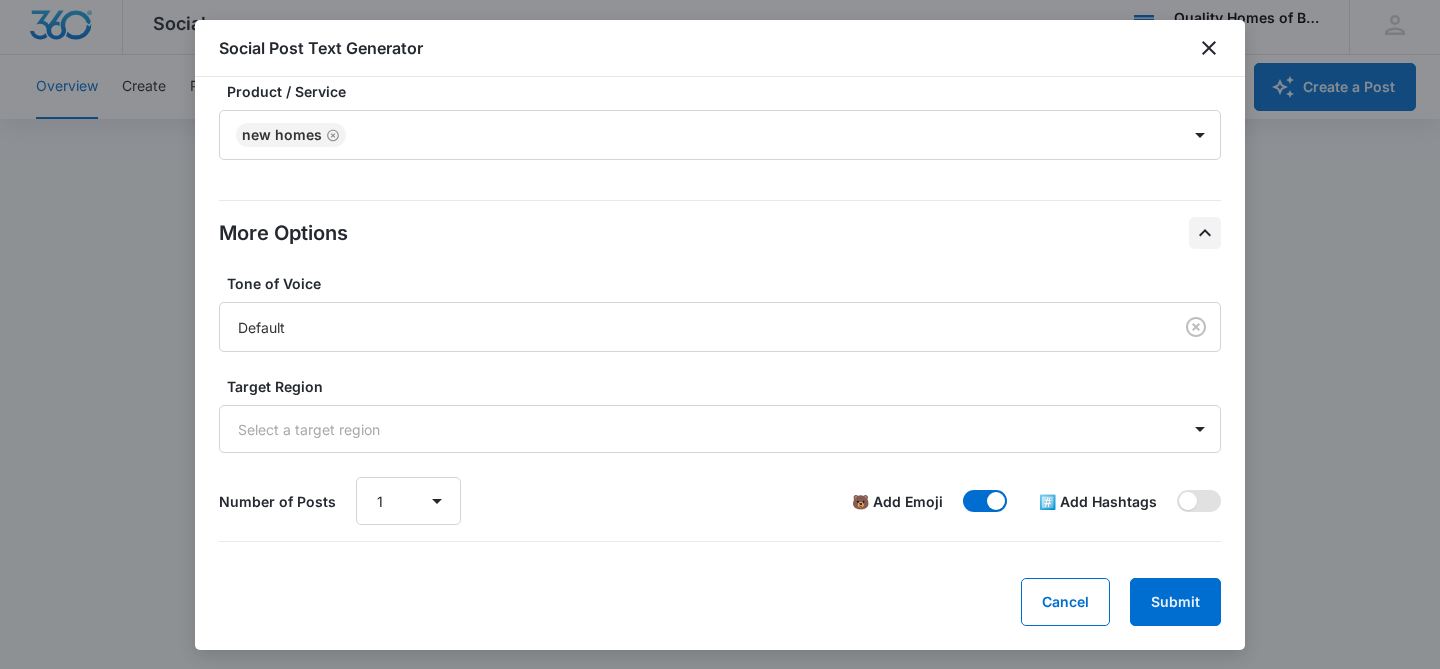 click at bounding box center (1188, 501) 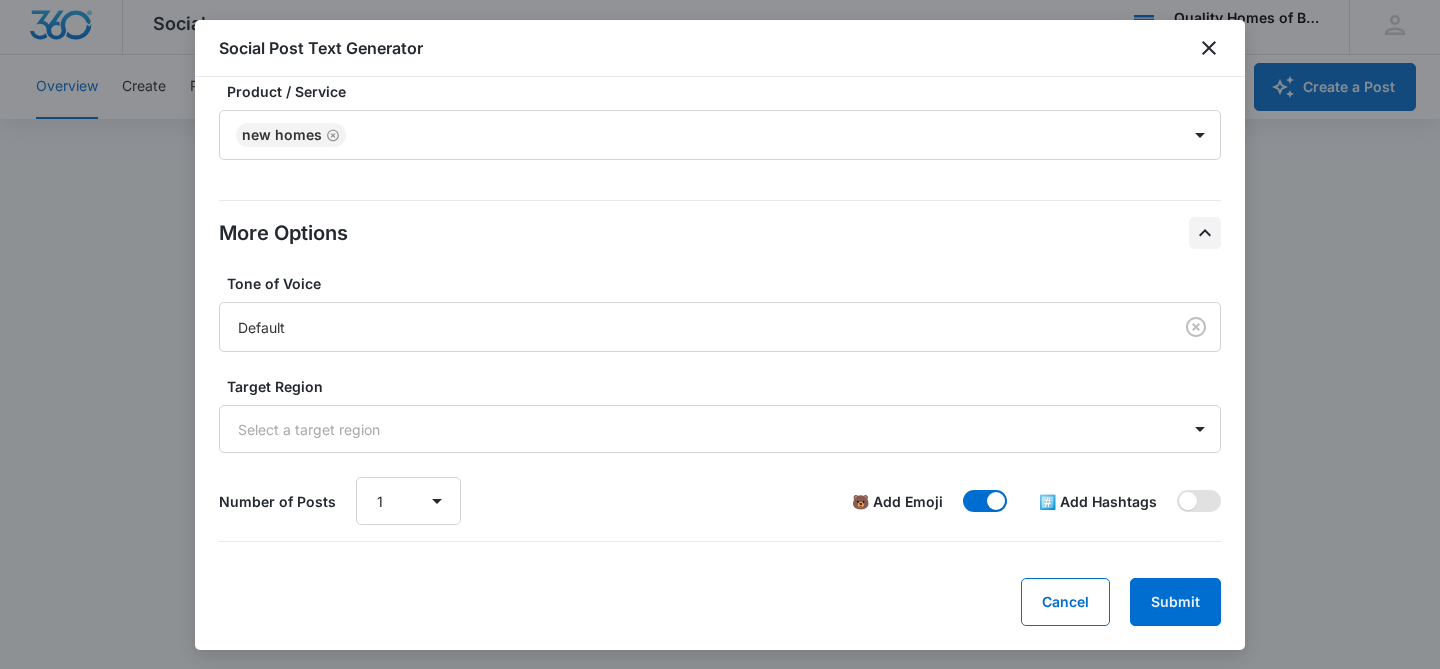 click at bounding box center [1176, 489] 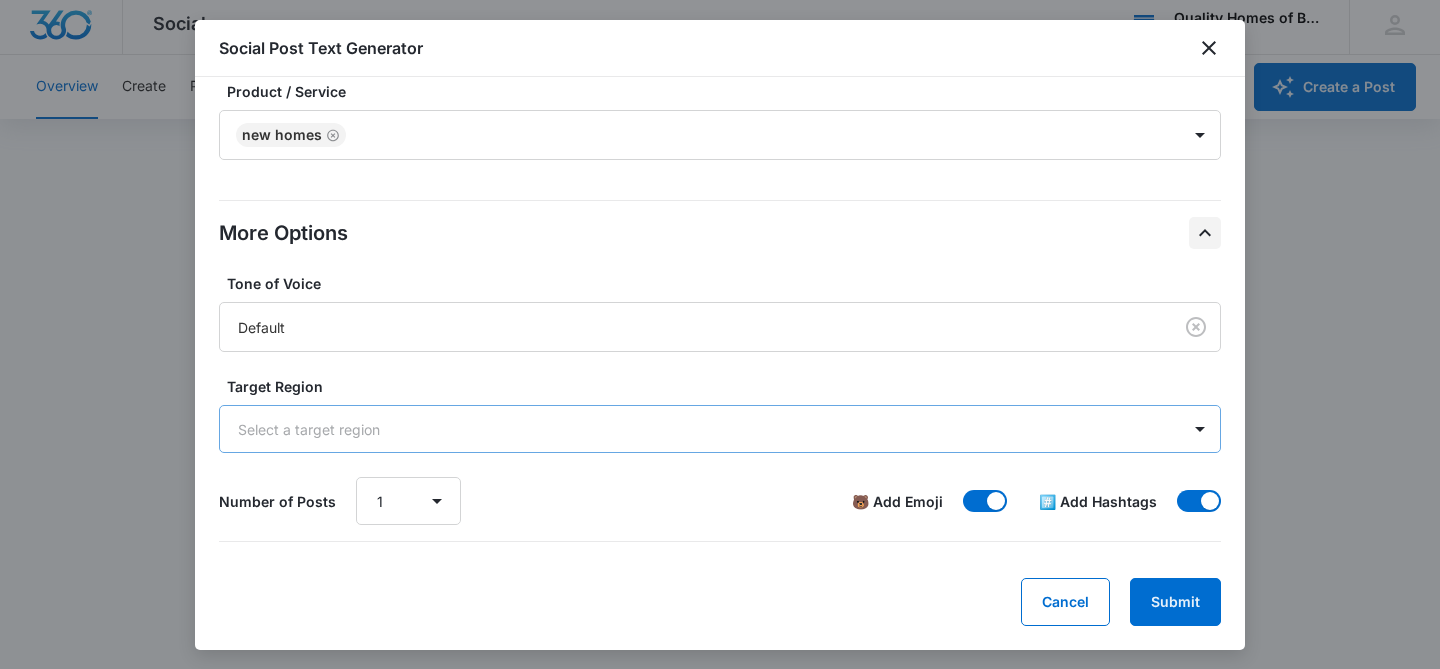 click at bounding box center (1200, 429) 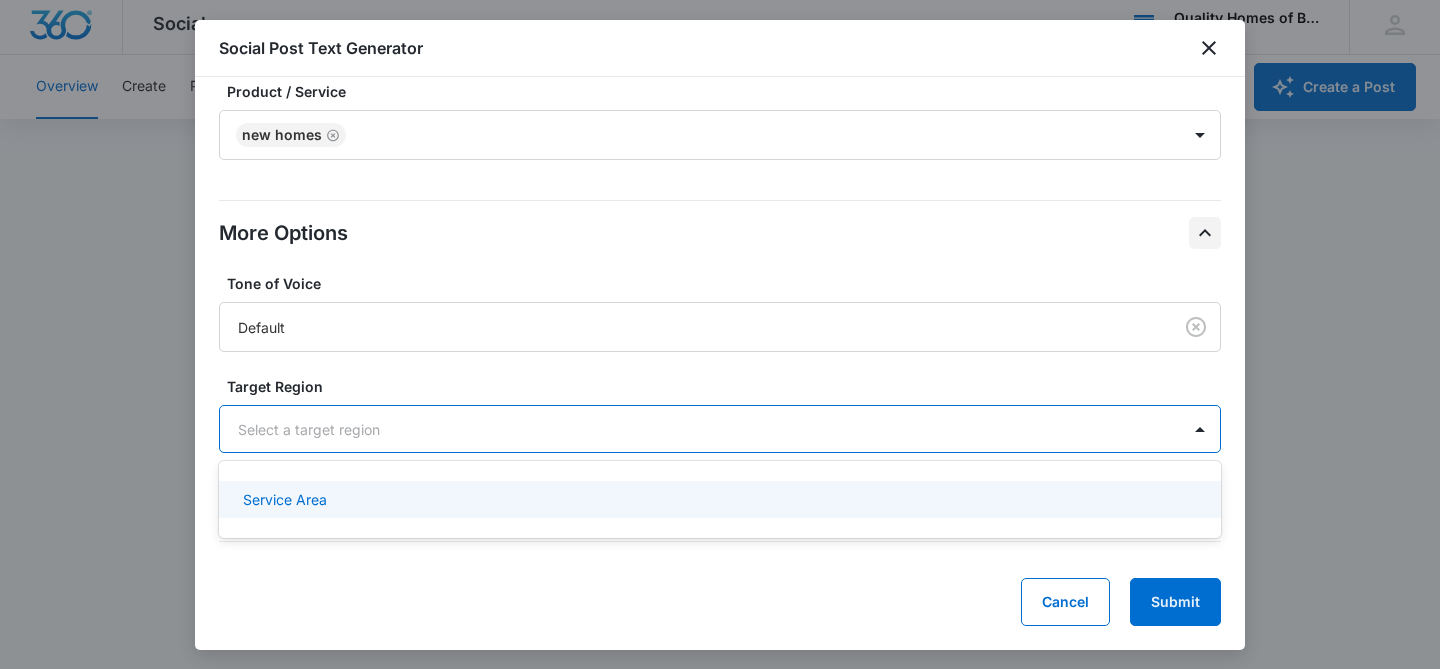 click on "Service Area" at bounding box center [718, 499] 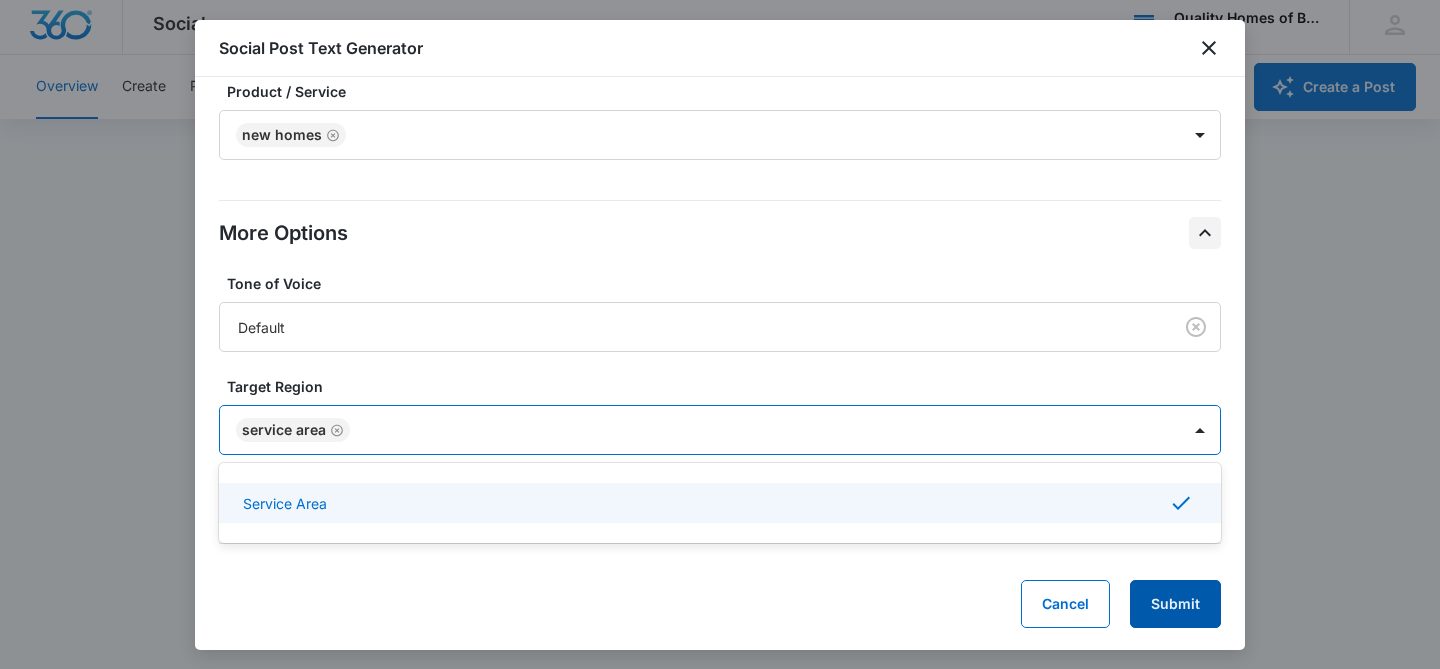 click on "Submit" at bounding box center (1175, 604) 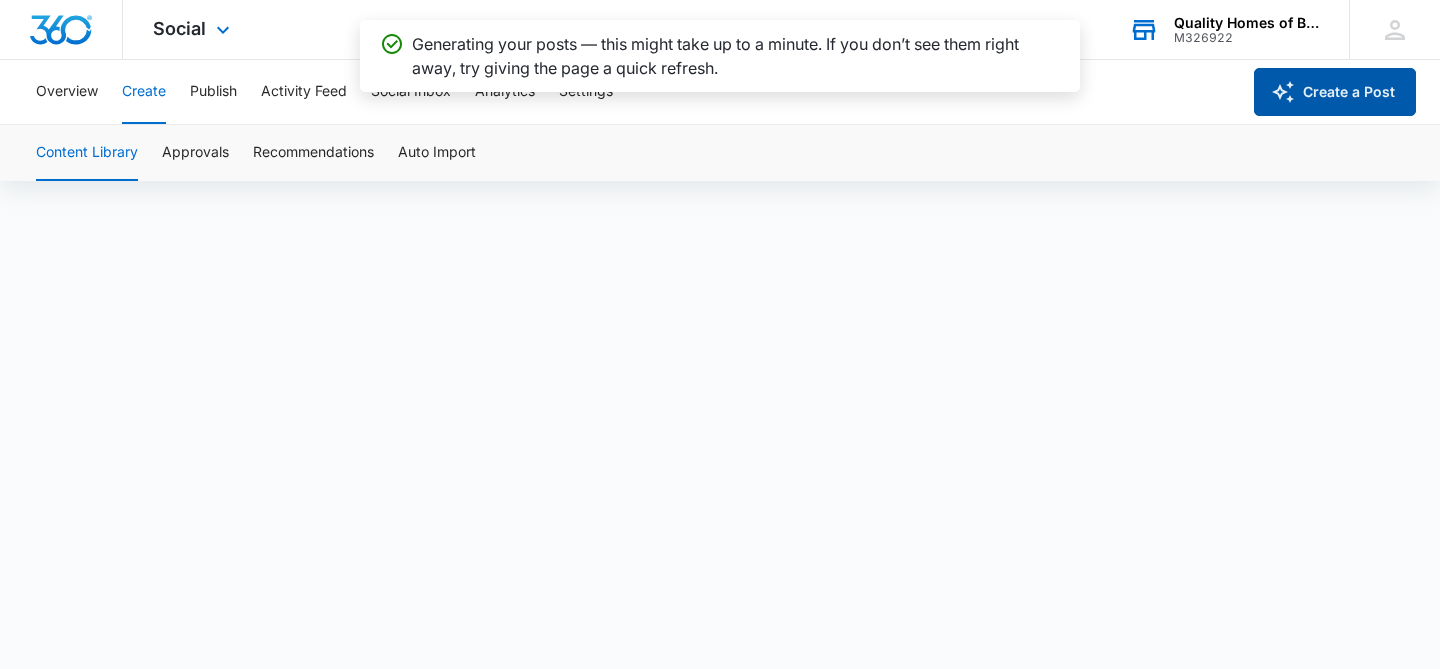scroll, scrollTop: 0, scrollLeft: 0, axis: both 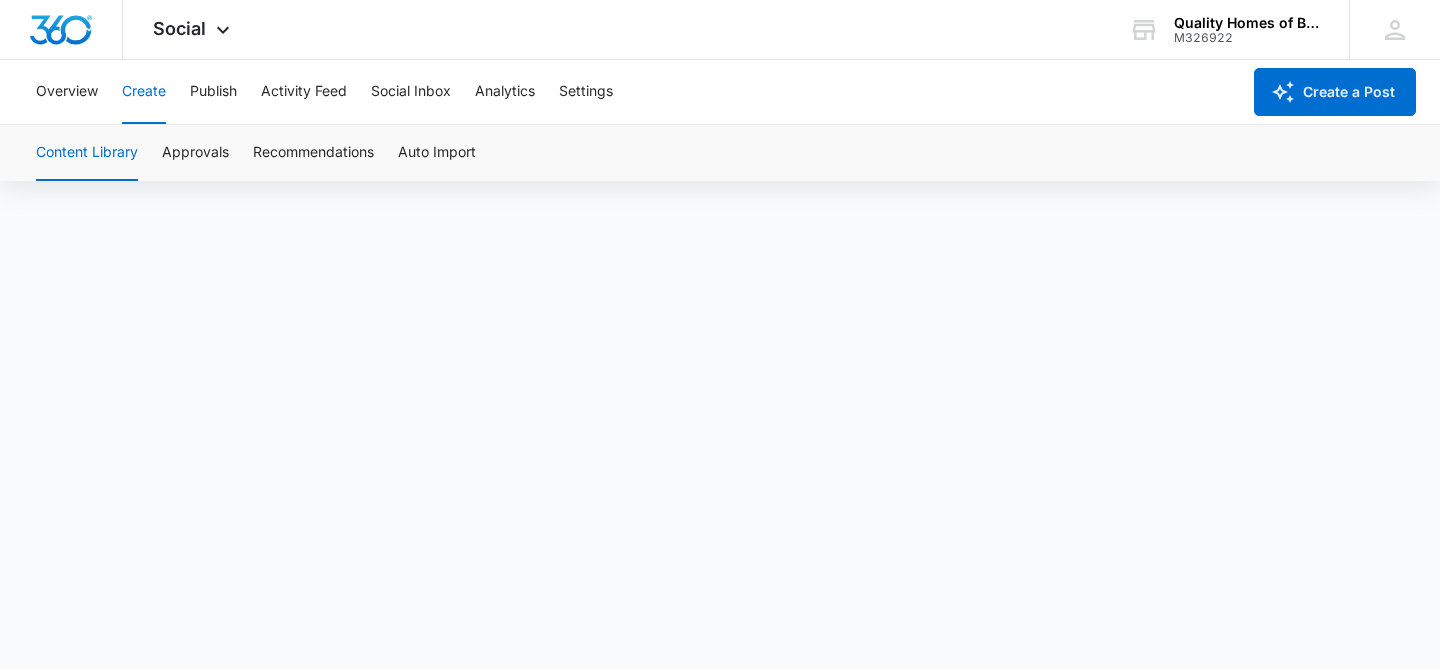 click on "Content Library" at bounding box center (87, 153) 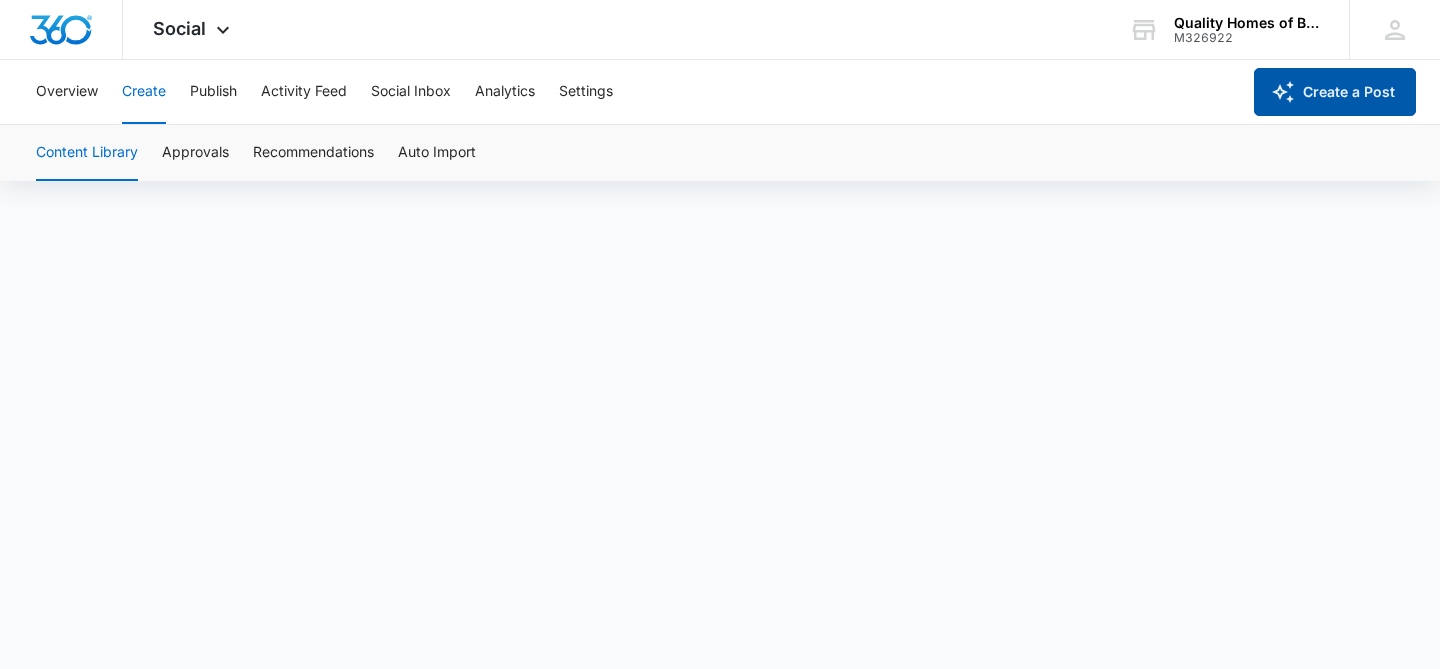 click on "Create a Post" at bounding box center [1335, 92] 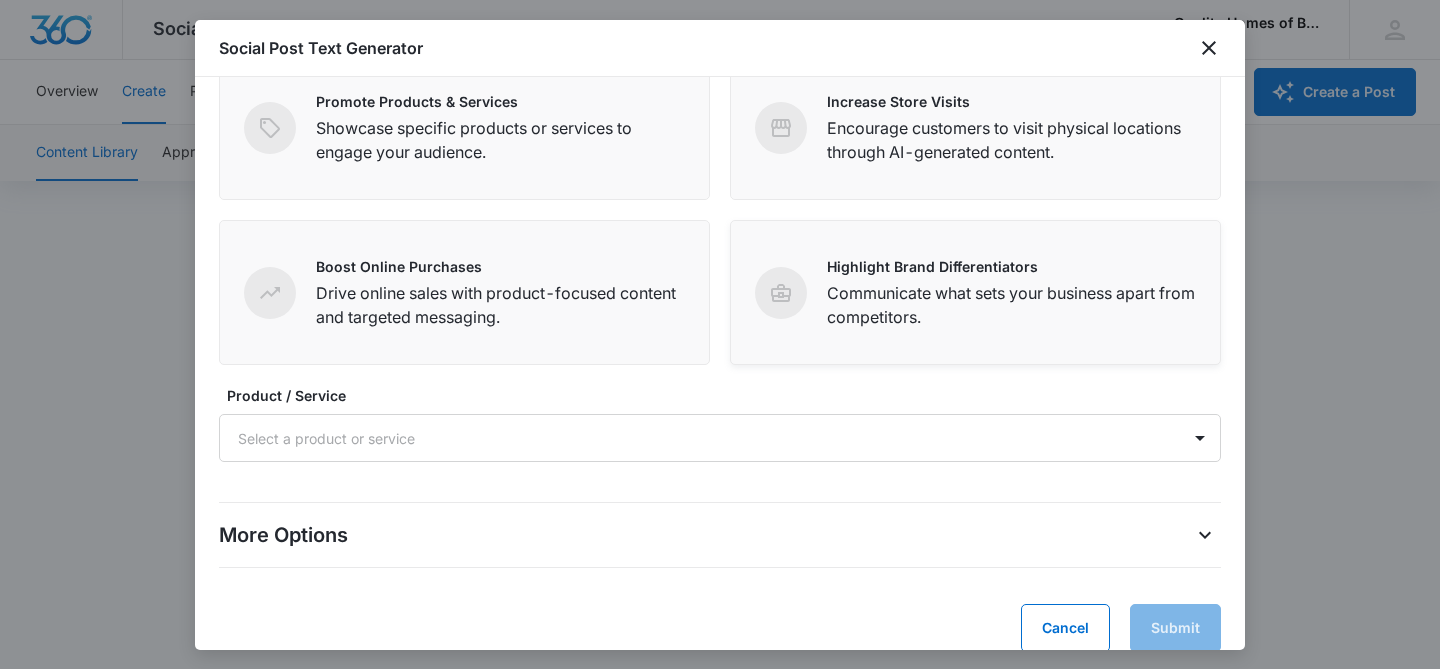 scroll, scrollTop: 147, scrollLeft: 0, axis: vertical 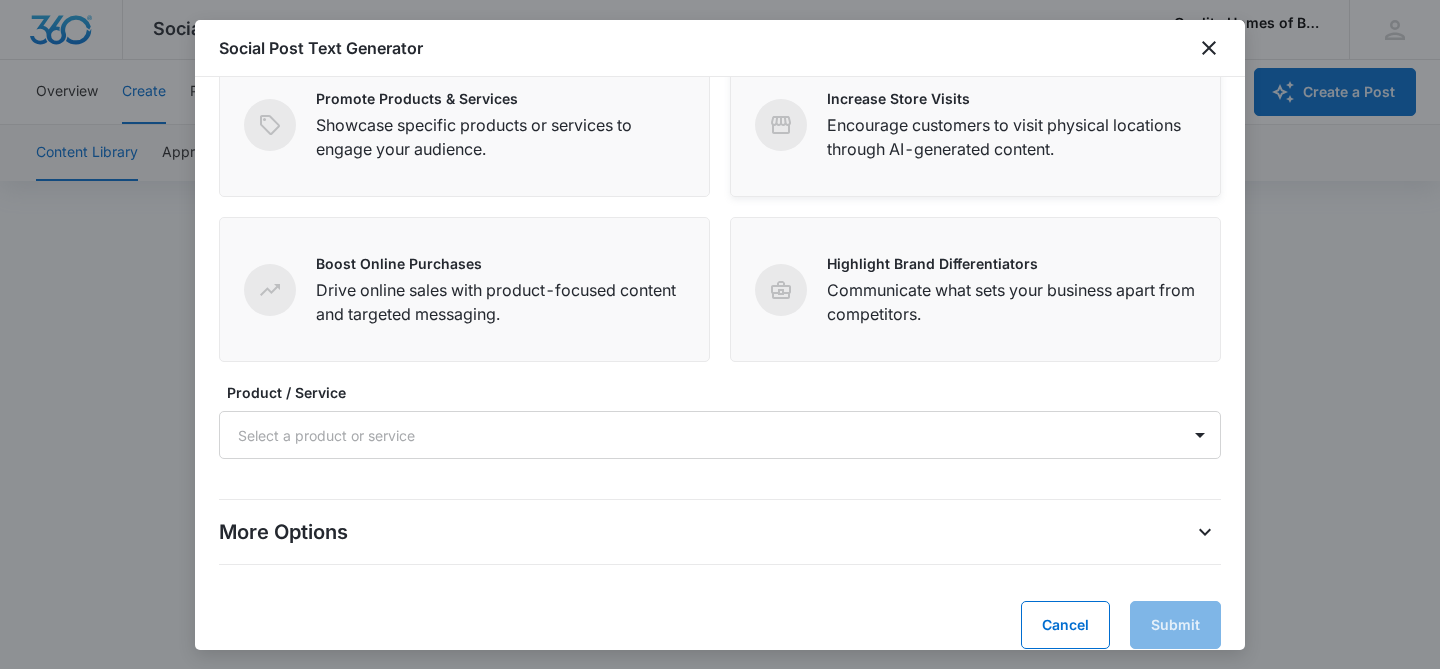 click on "Increase Store Visits Encourage customers to visit physical locations through AI-generated content." at bounding box center (975, 124) 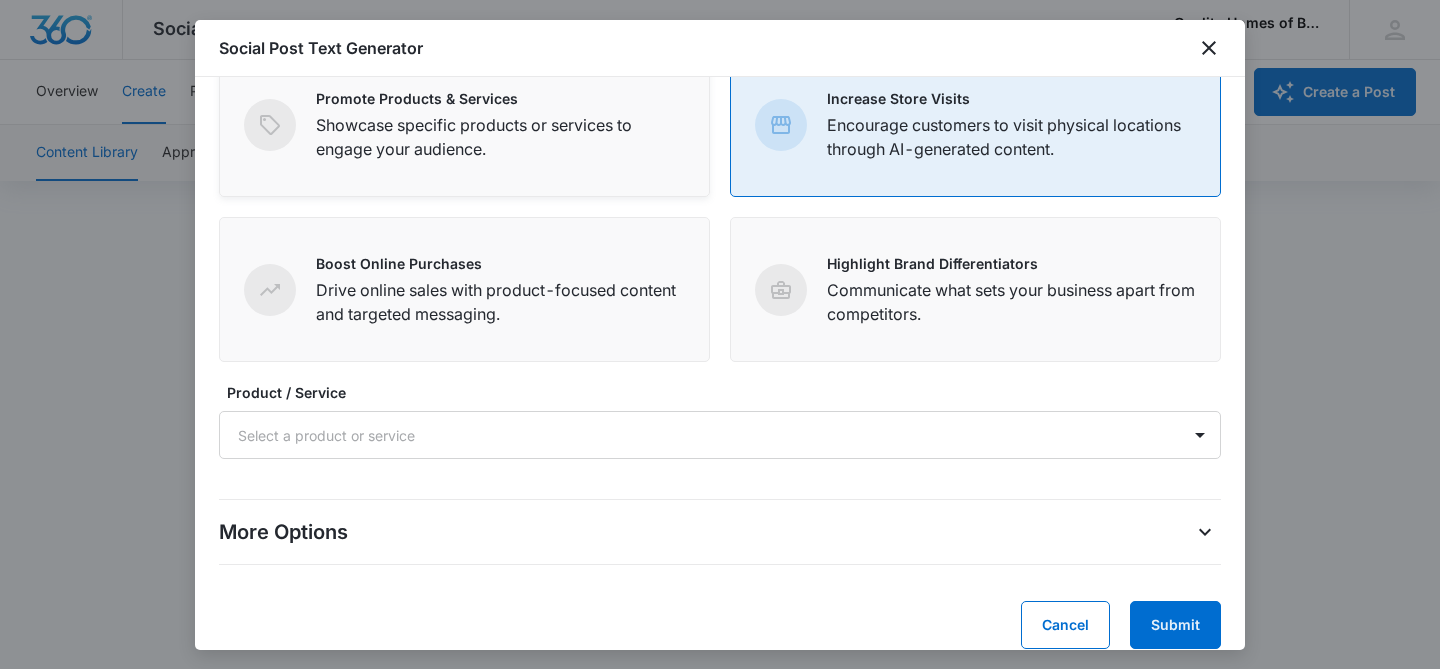 click on "Promote Products & Services Showcase specific products or services to engage your audience." at bounding box center [464, 124] 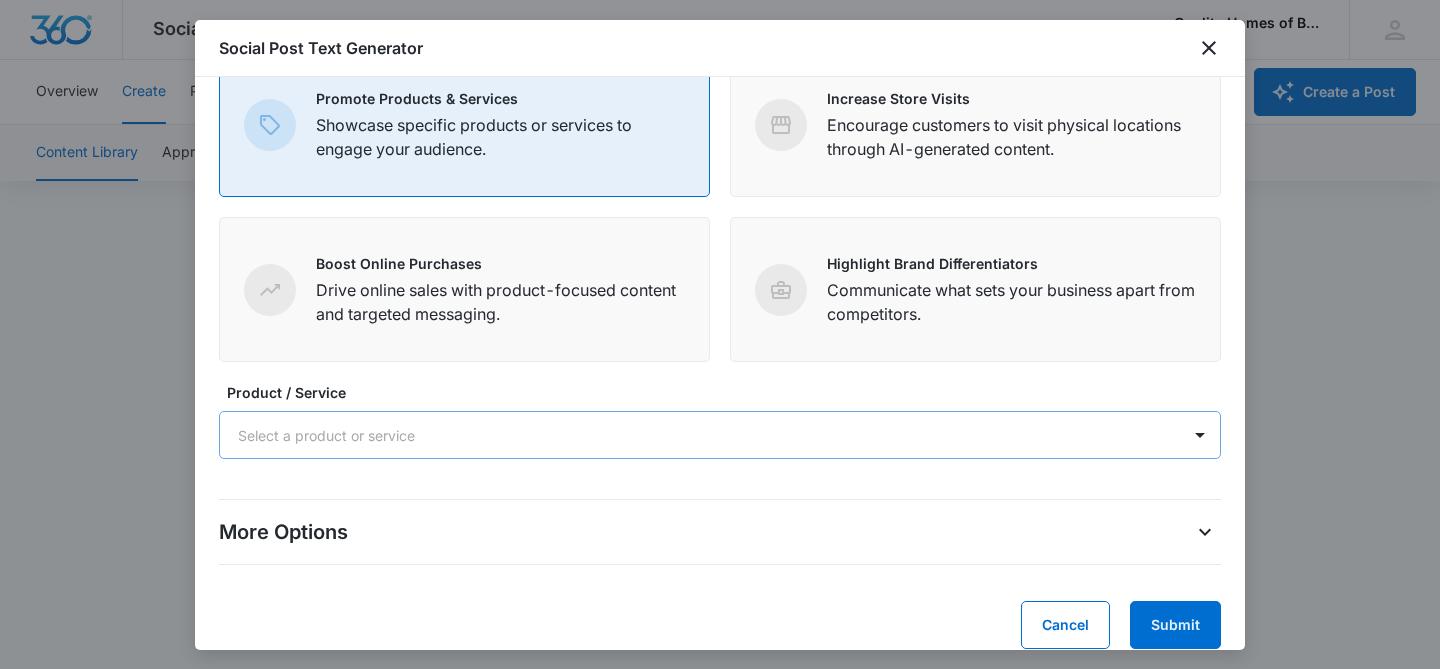 click at bounding box center [696, 435] 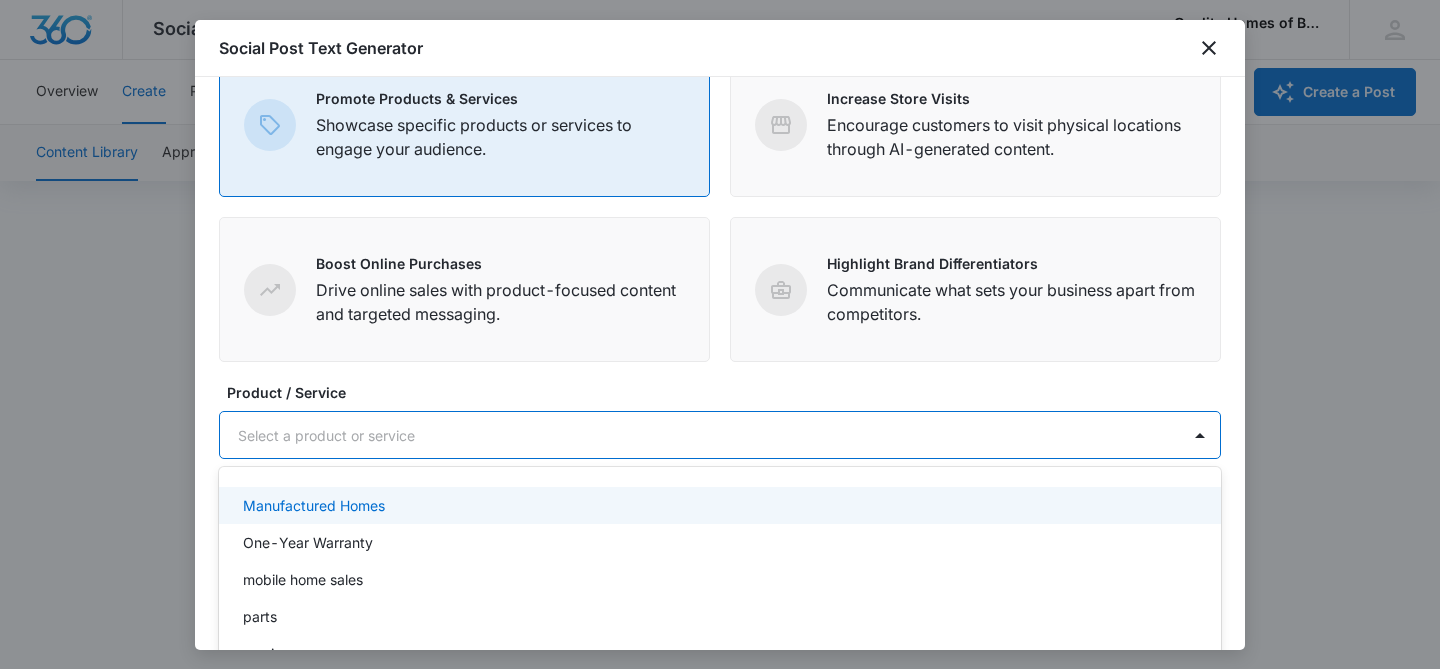 scroll, scrollTop: 14, scrollLeft: 0, axis: vertical 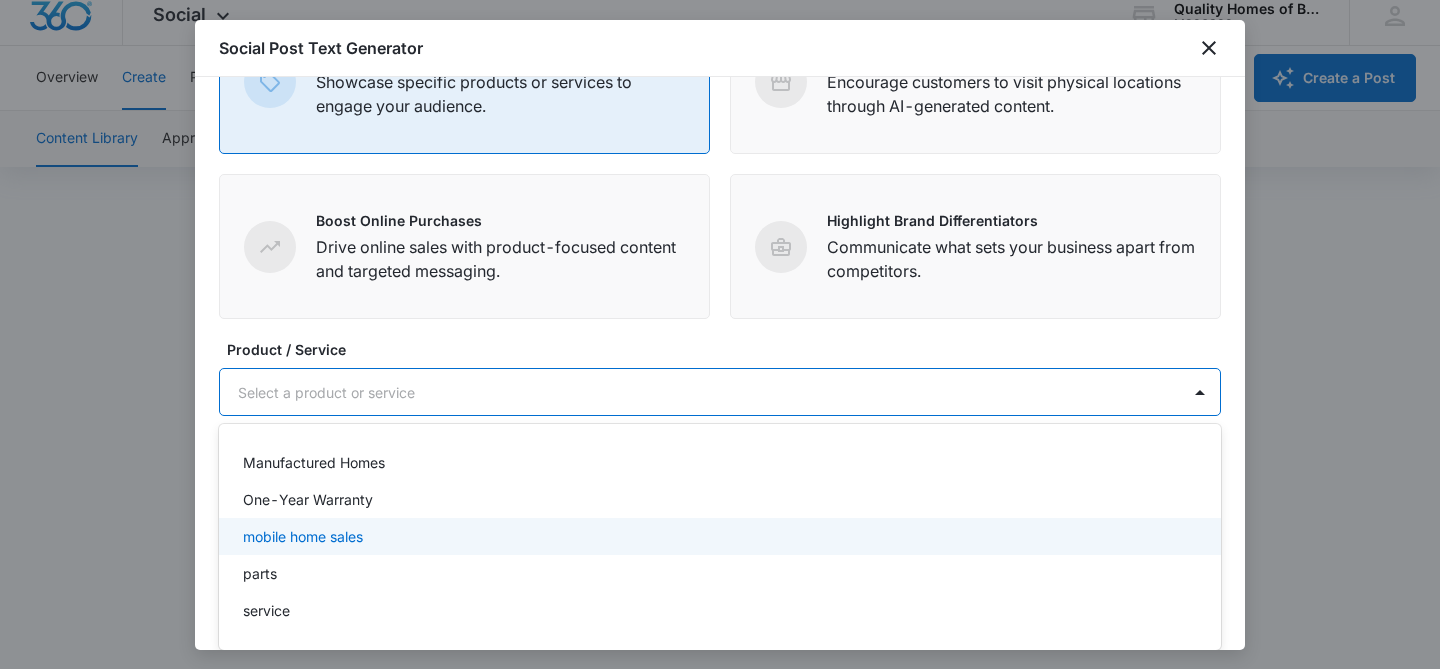 click on "mobile home sales" at bounding box center [718, 536] 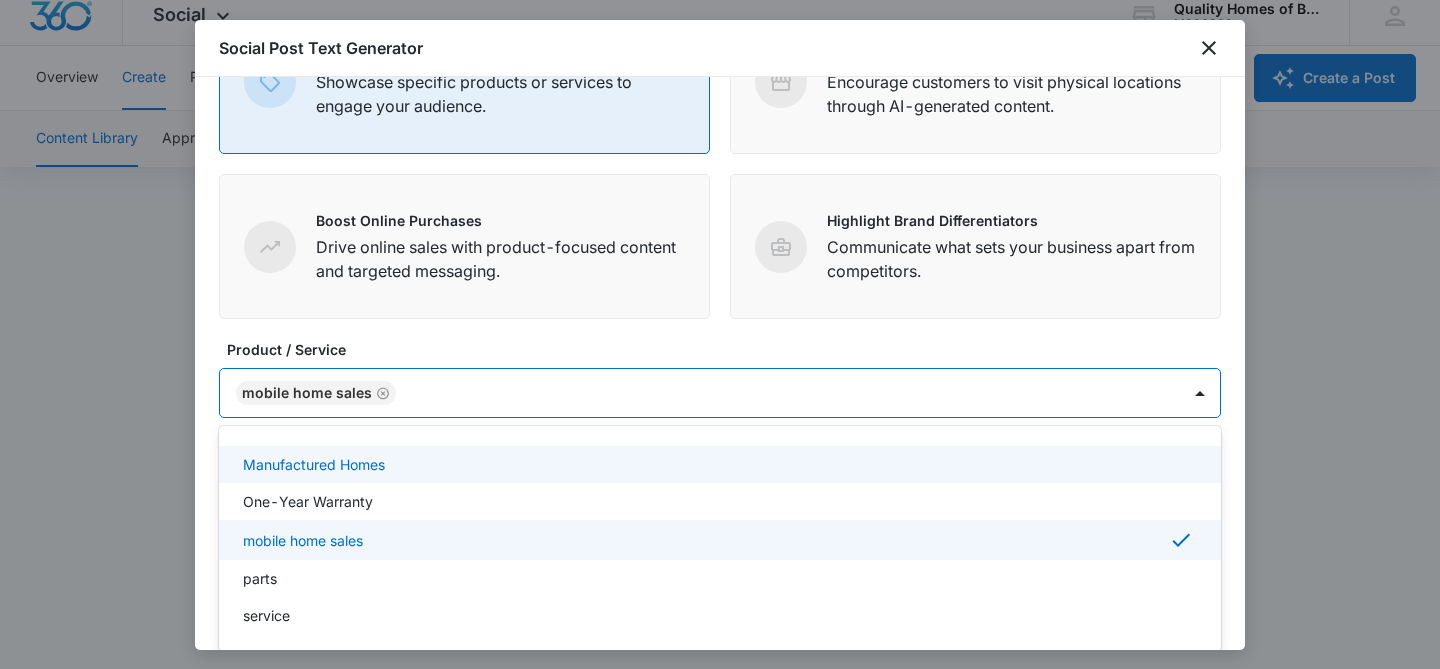 click on "mobile home sales" at bounding box center [700, 393] 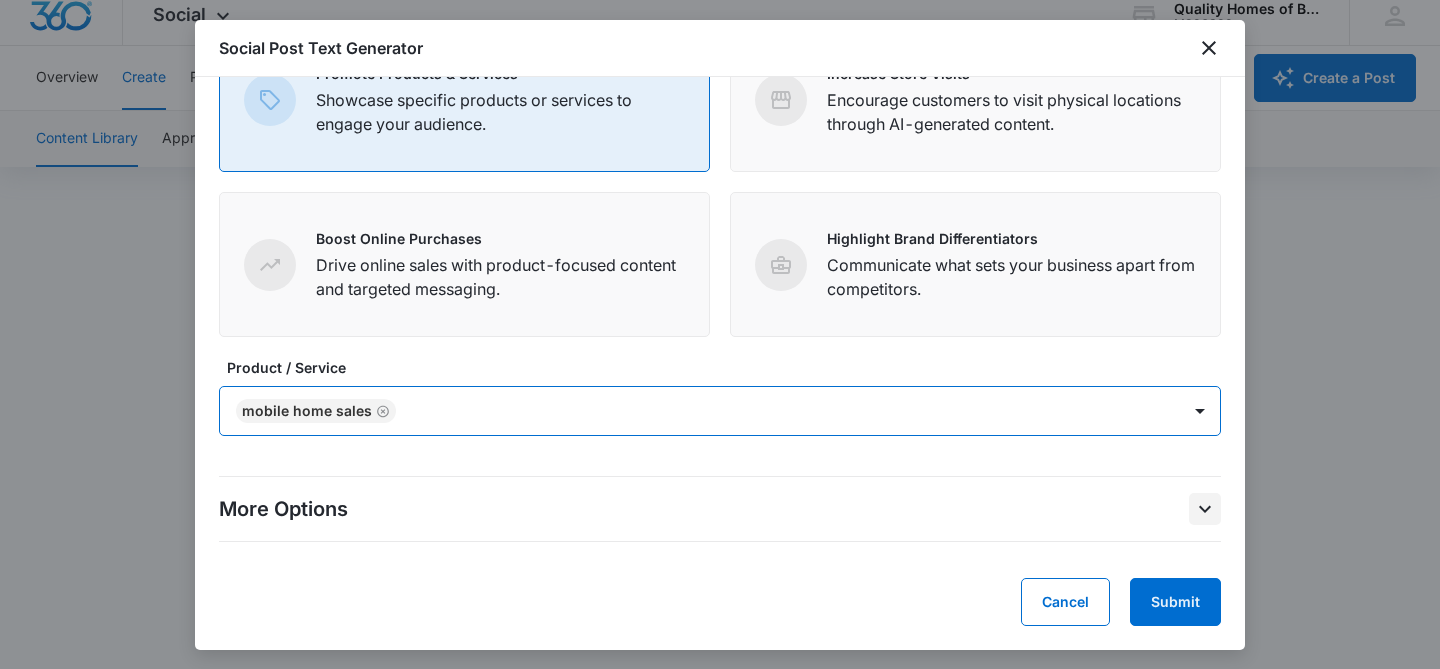 click 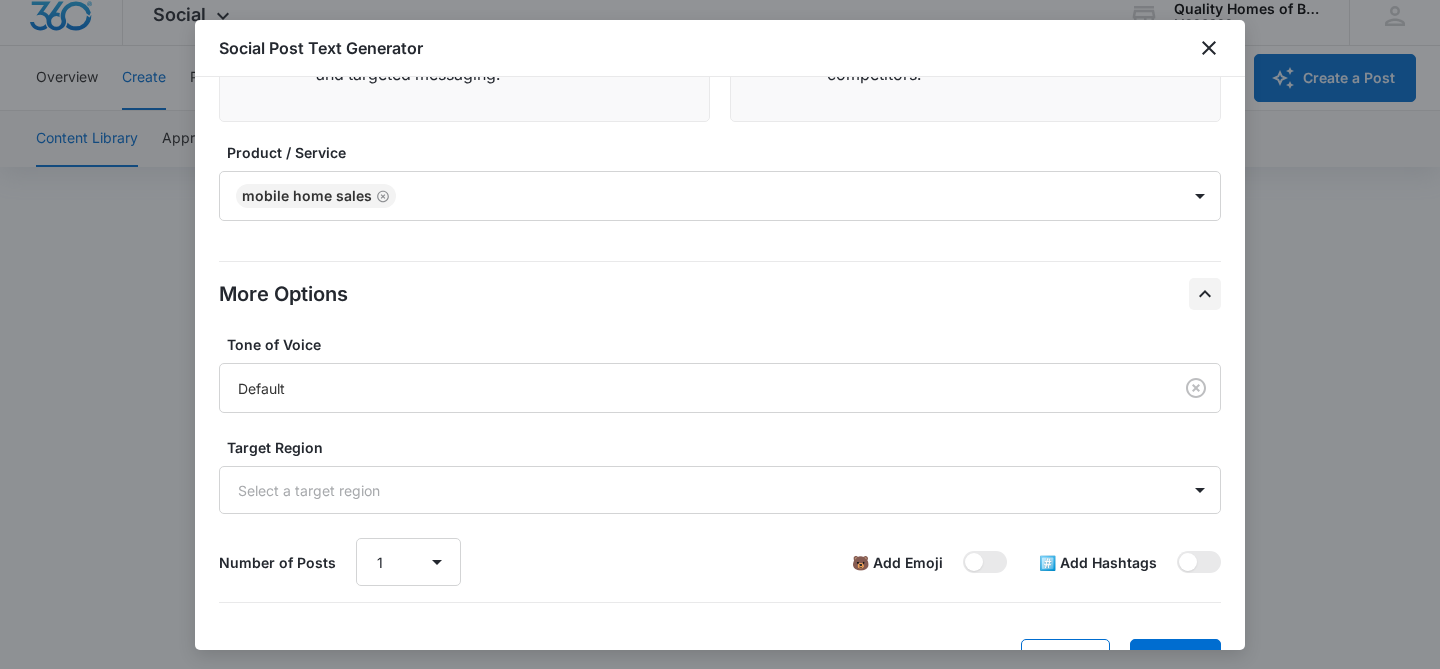 scroll, scrollTop: 394, scrollLeft: 0, axis: vertical 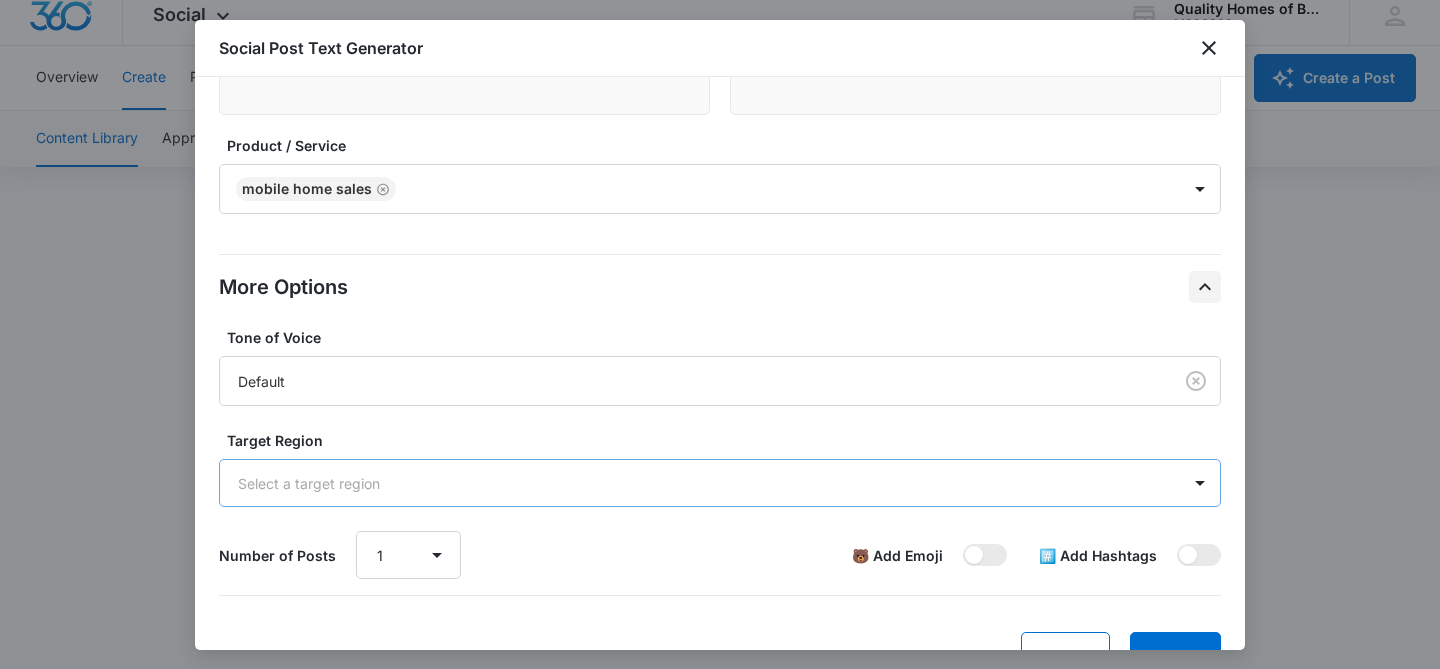 click at bounding box center [696, 483] 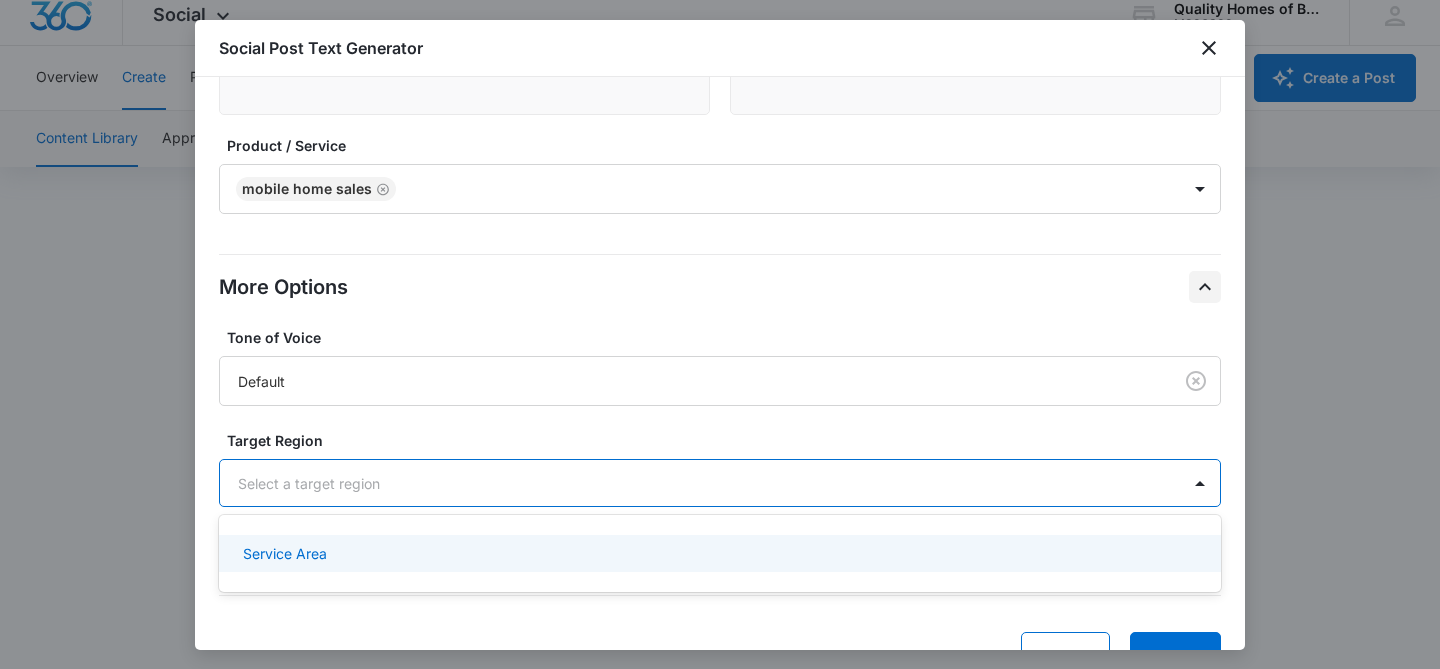 click on "Service Area" at bounding box center [718, 553] 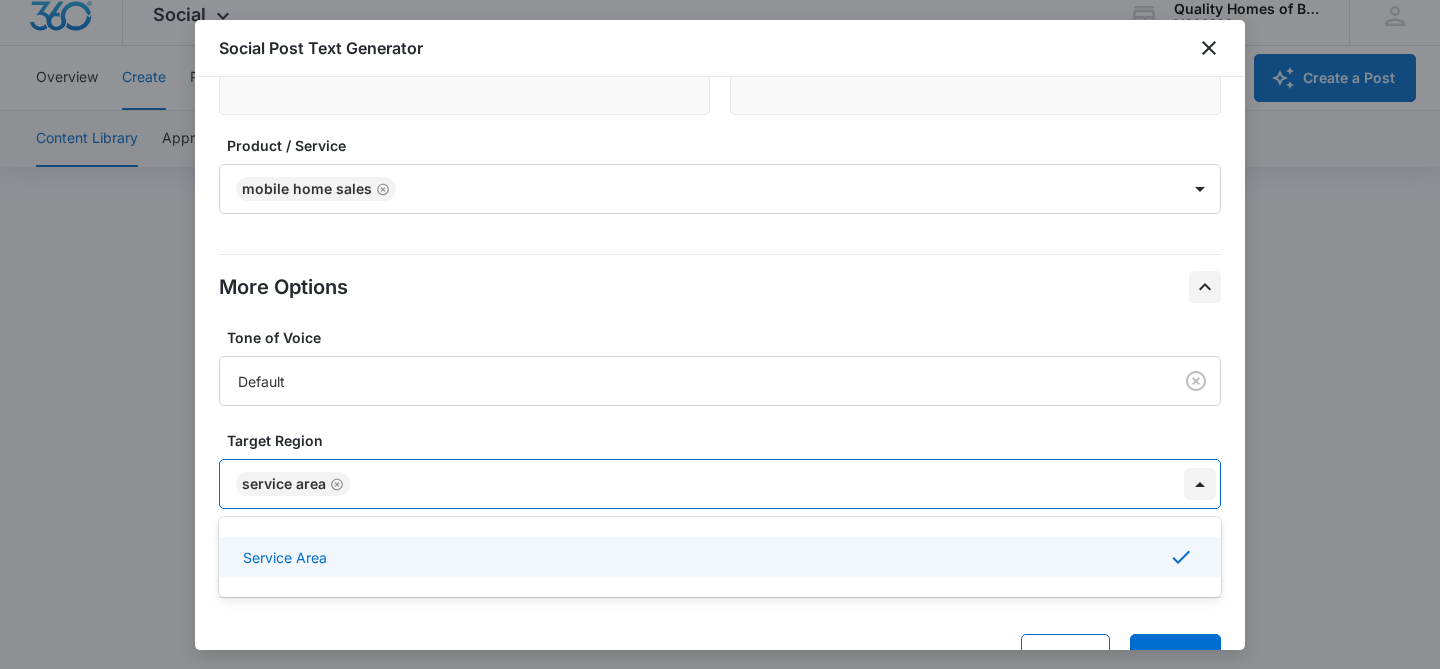 click at bounding box center (1200, 484) 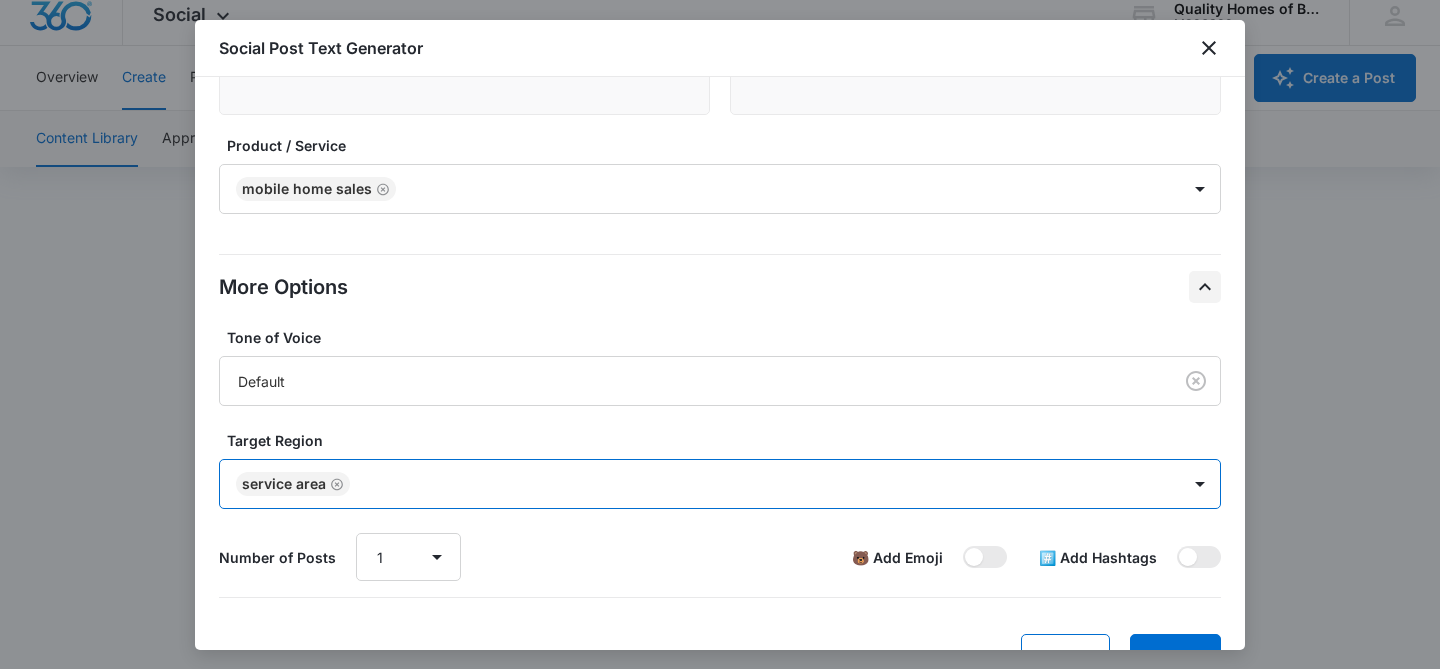 scroll, scrollTop: 450, scrollLeft: 0, axis: vertical 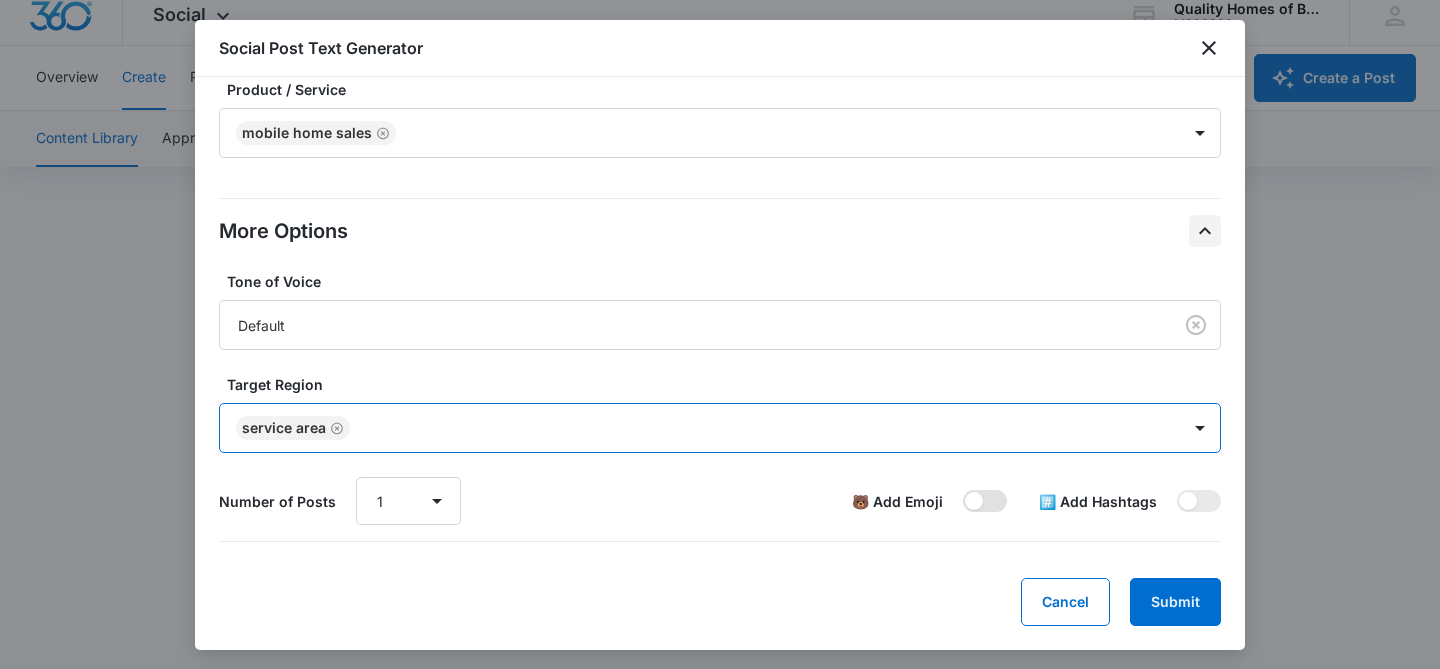 click at bounding box center (985, 501) 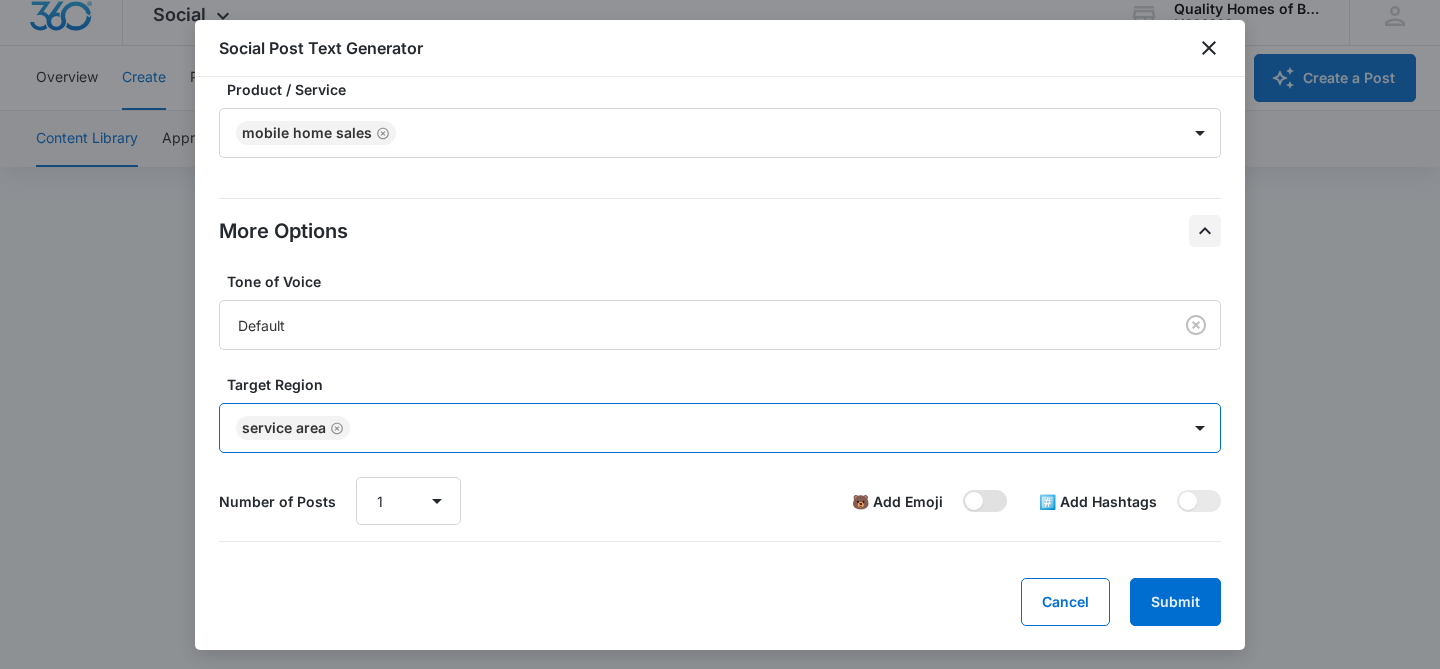 click at bounding box center (962, 489) 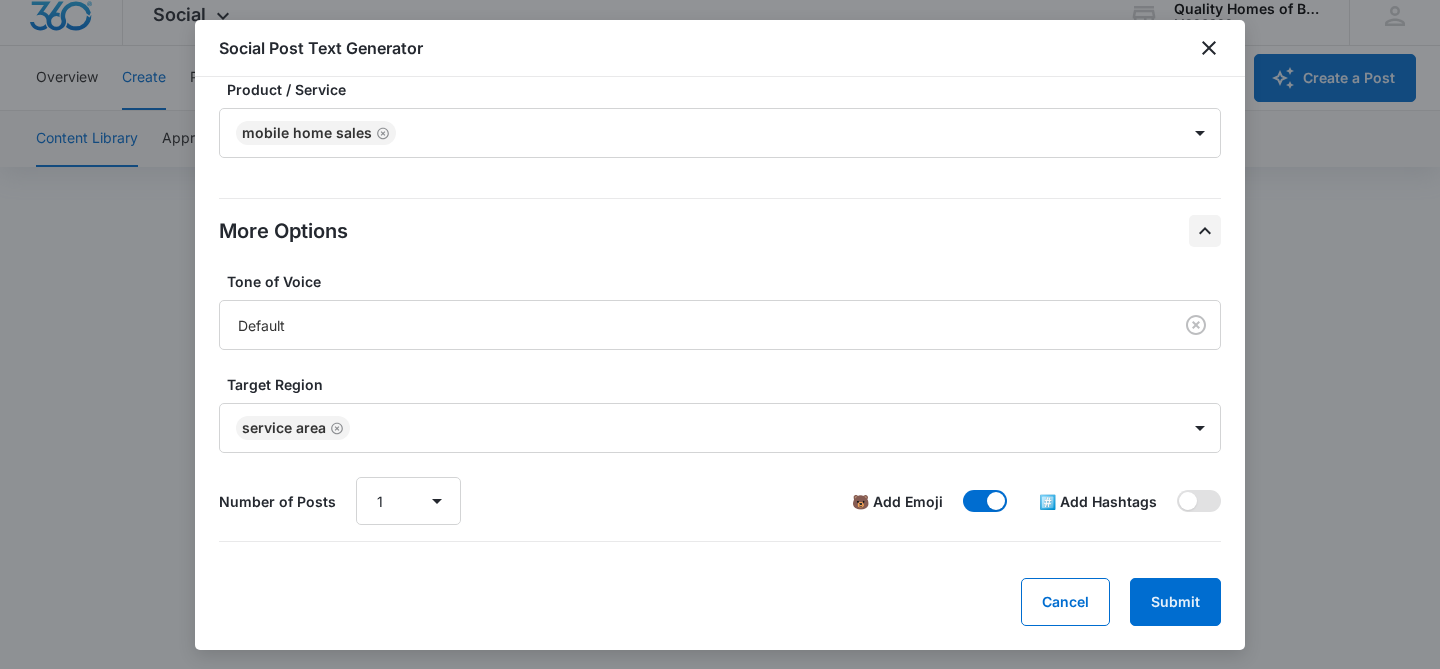 click at bounding box center [1199, 501] 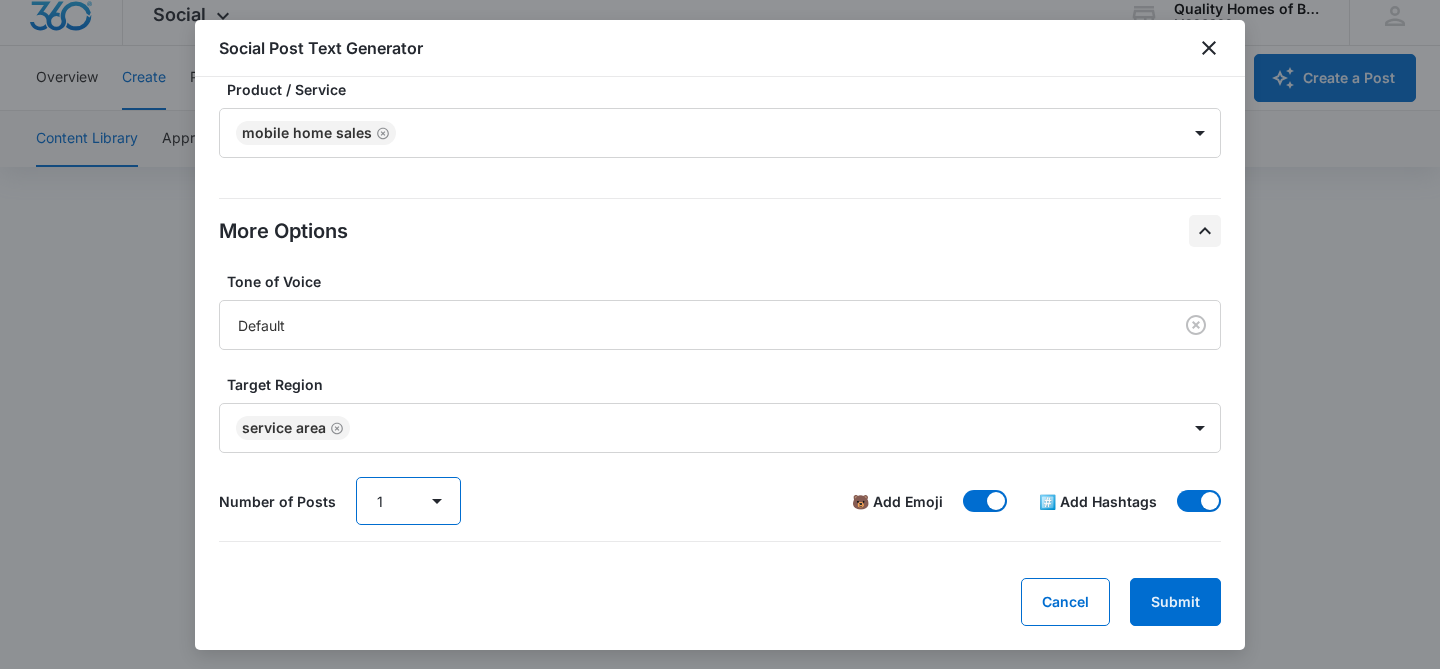 click on "1 2 3 4 5 6 7 8 9 10" at bounding box center [408, 501] 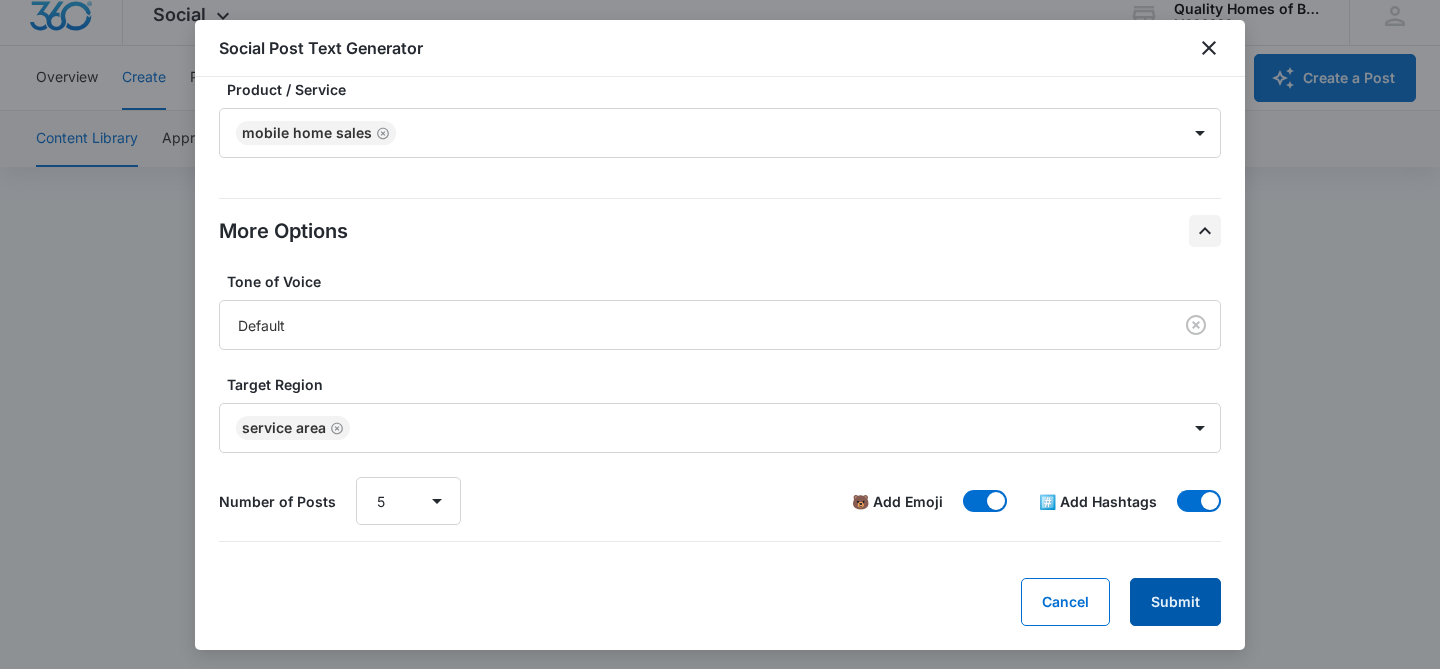 click on "Submit" at bounding box center [1175, 602] 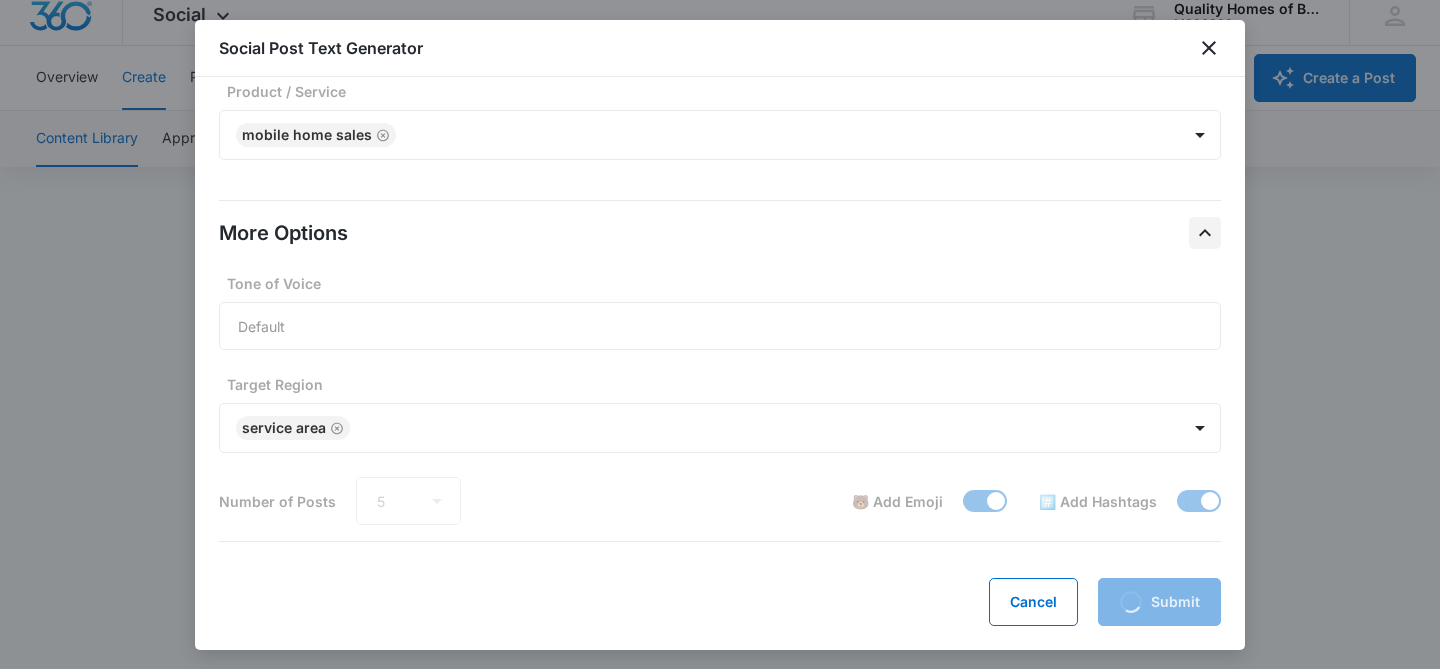 scroll, scrollTop: 448, scrollLeft: 0, axis: vertical 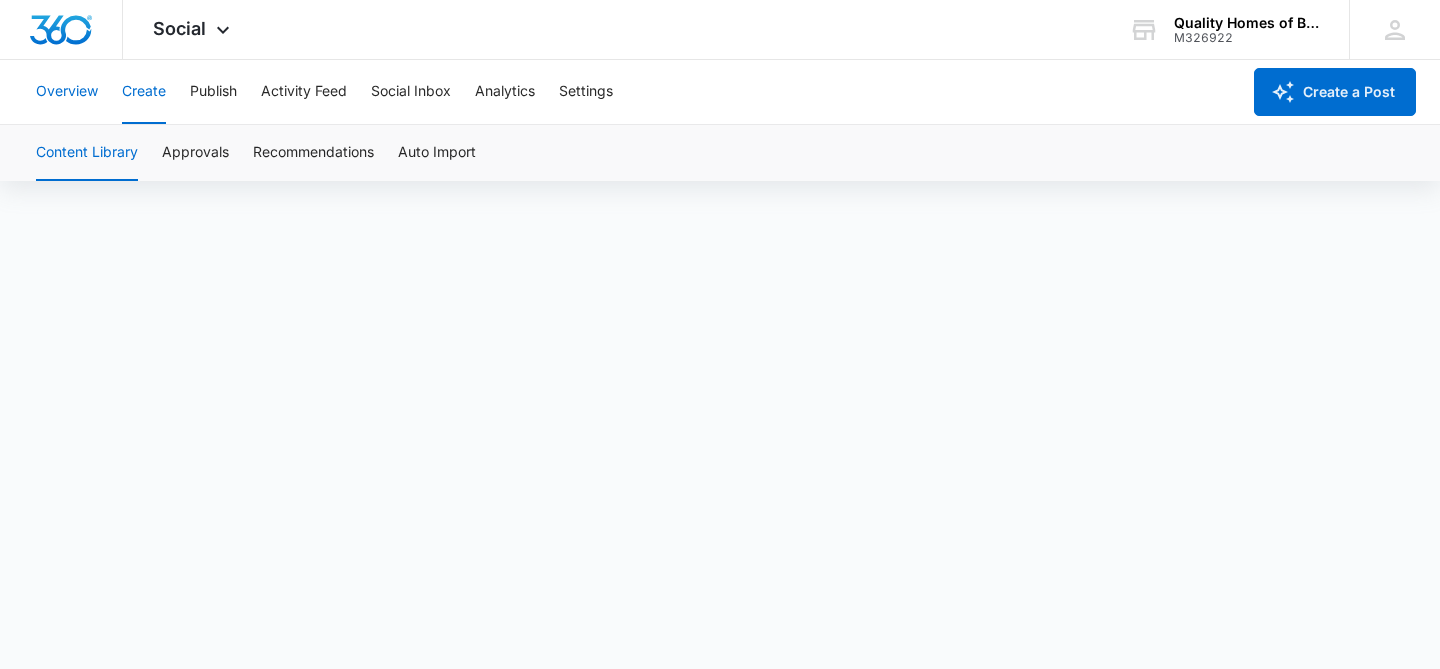 click on "Overview" at bounding box center (67, 92) 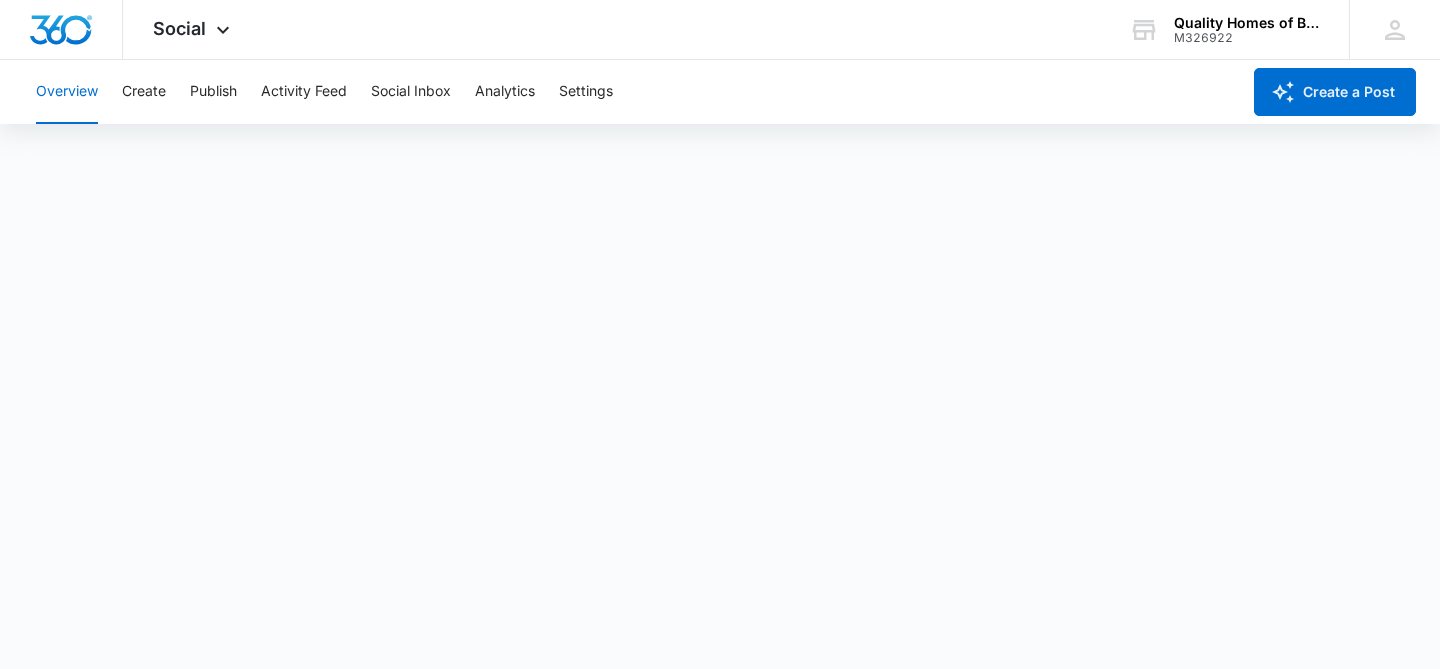 scroll, scrollTop: 0, scrollLeft: 0, axis: both 